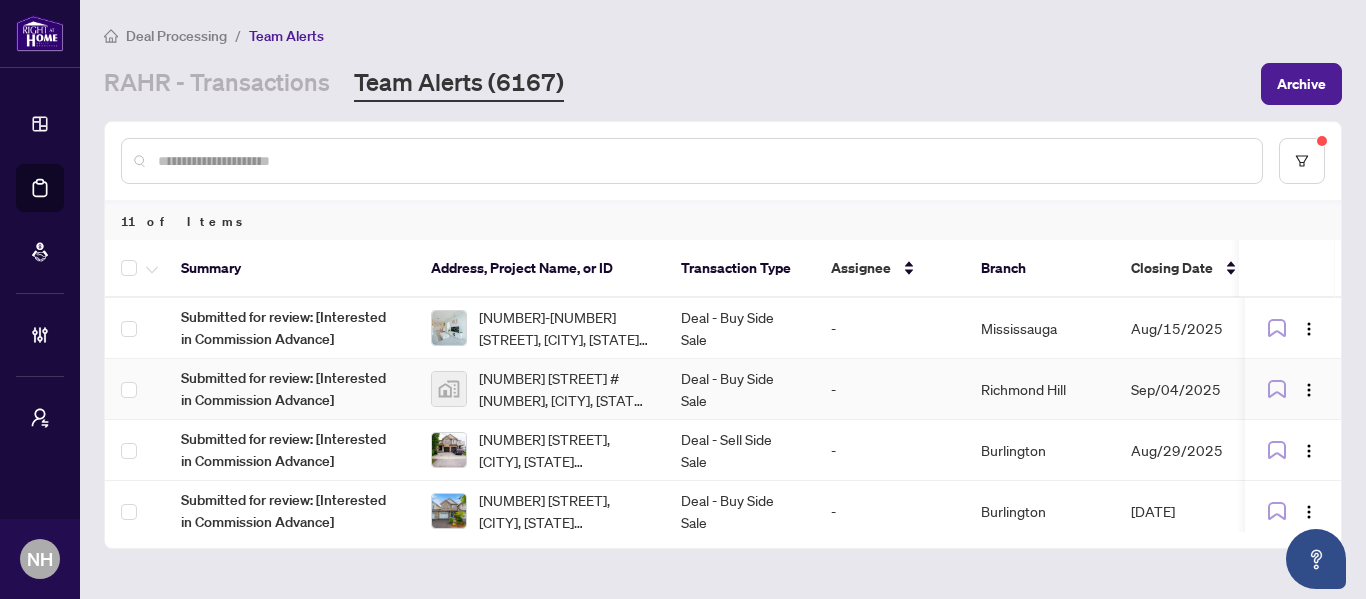 scroll, scrollTop: 0, scrollLeft: 0, axis: both 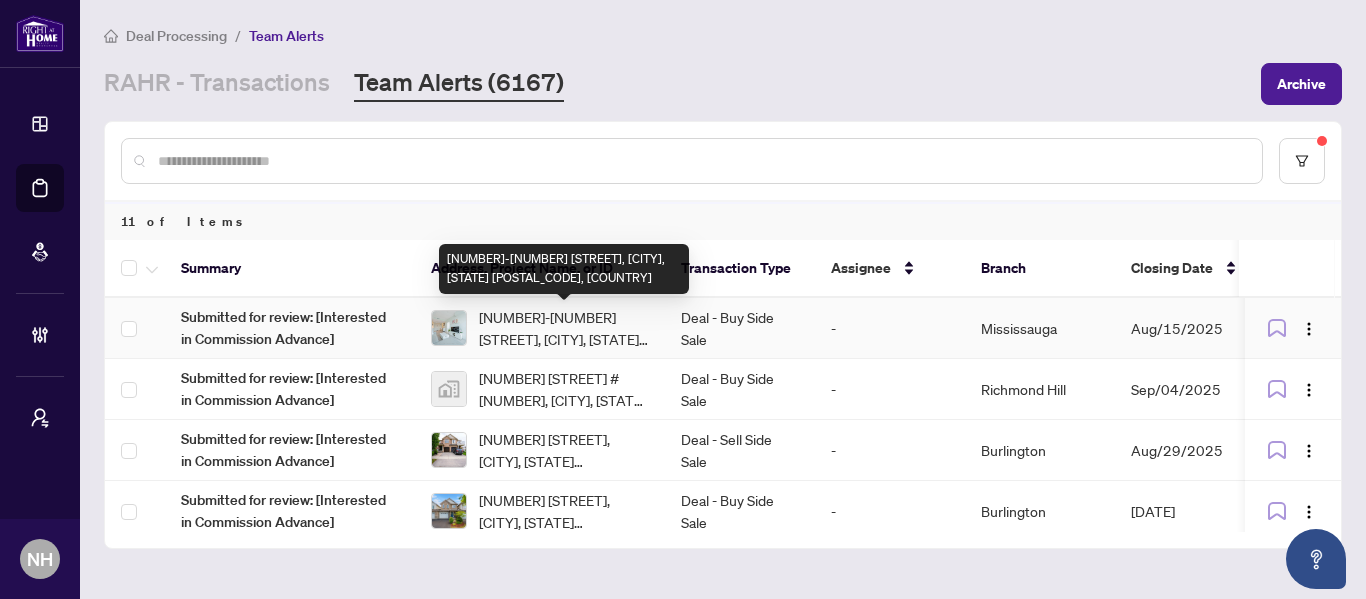 click on "[NUMBER]-[NUMBER] [STREET], [CITY], [STATE] [POSTAL CODE], [COUNTRY]" at bounding box center [564, 328] 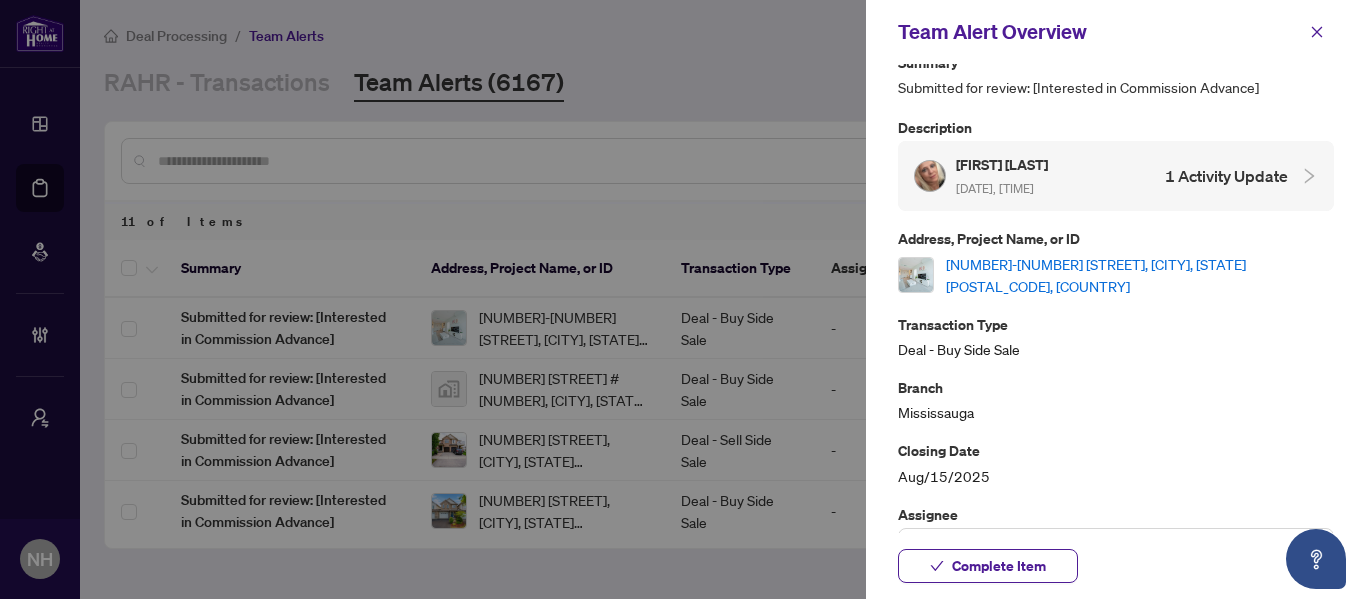 scroll, scrollTop: 0, scrollLeft: 0, axis: both 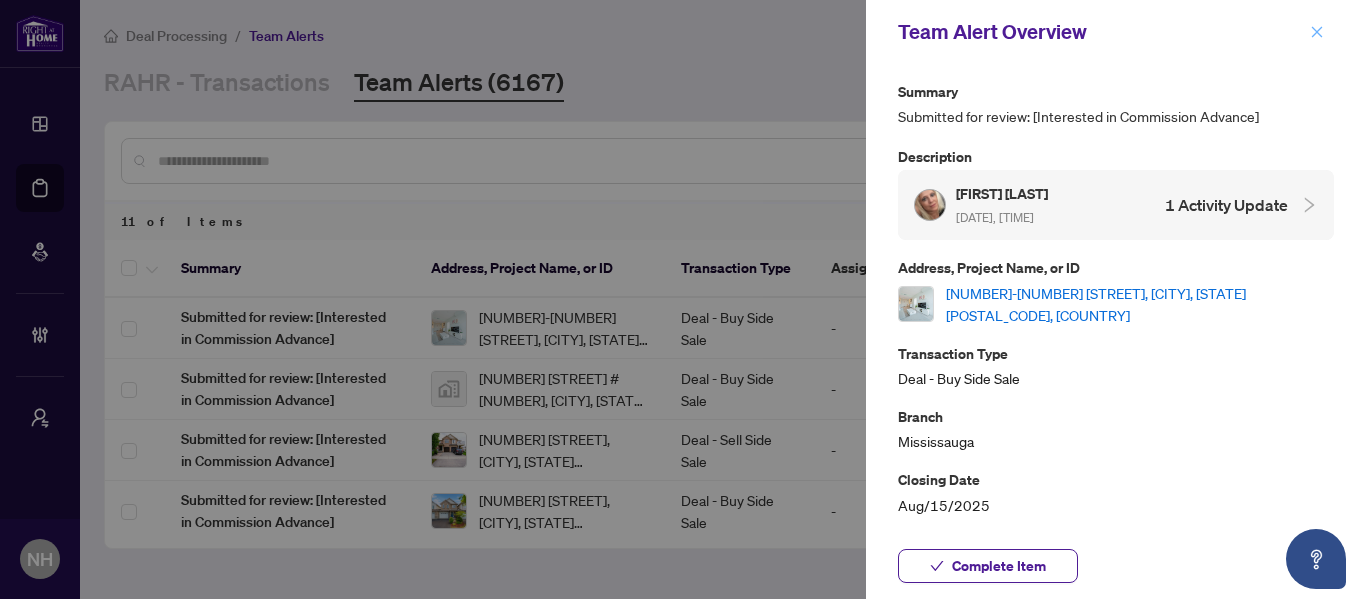 click 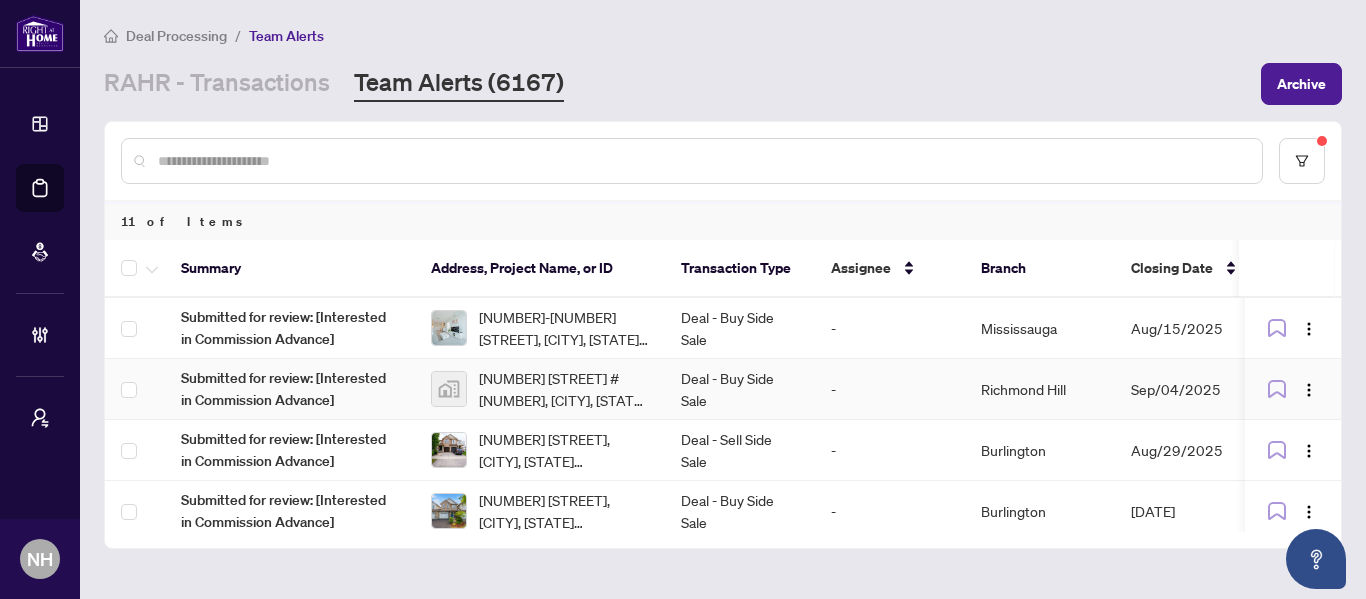 click on "[NUMBER] [STREET] #[NUMBER], [CITY], [STATE] [POSTAL CODE], [COUNTRY]" at bounding box center [564, 389] 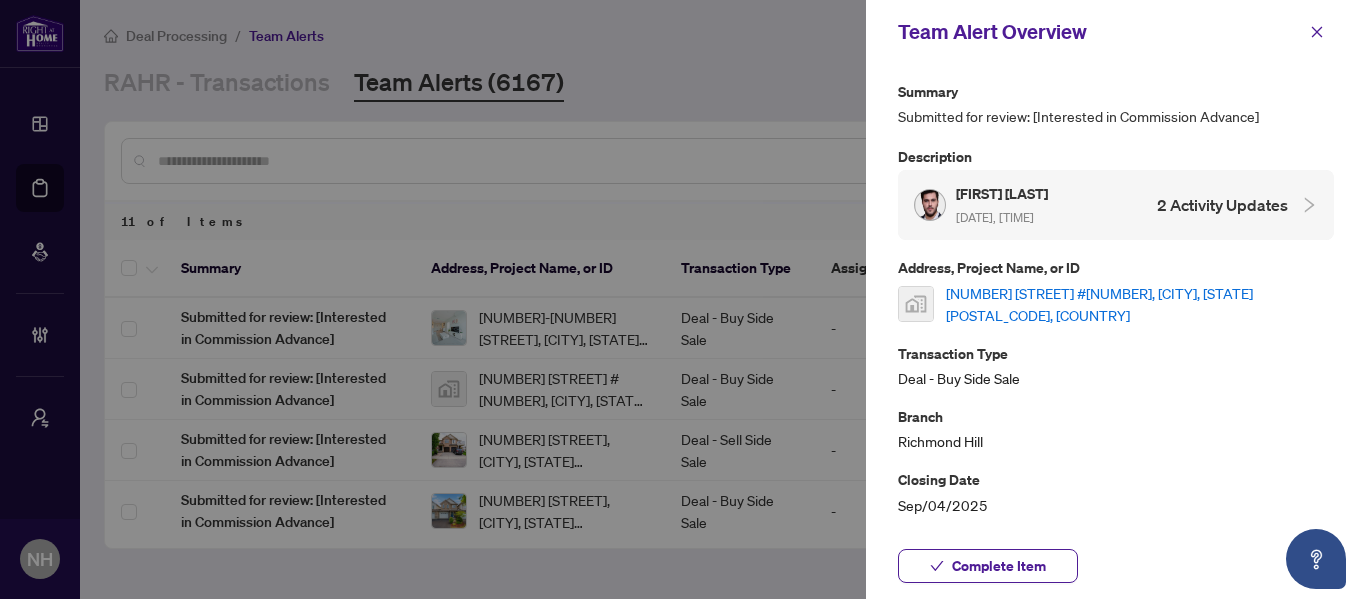 click on "[NUMBER] [STREET] #[NUMBER], [CITY], [STATE] [POSTAL CODE], [COUNTRY]" at bounding box center [1140, 304] 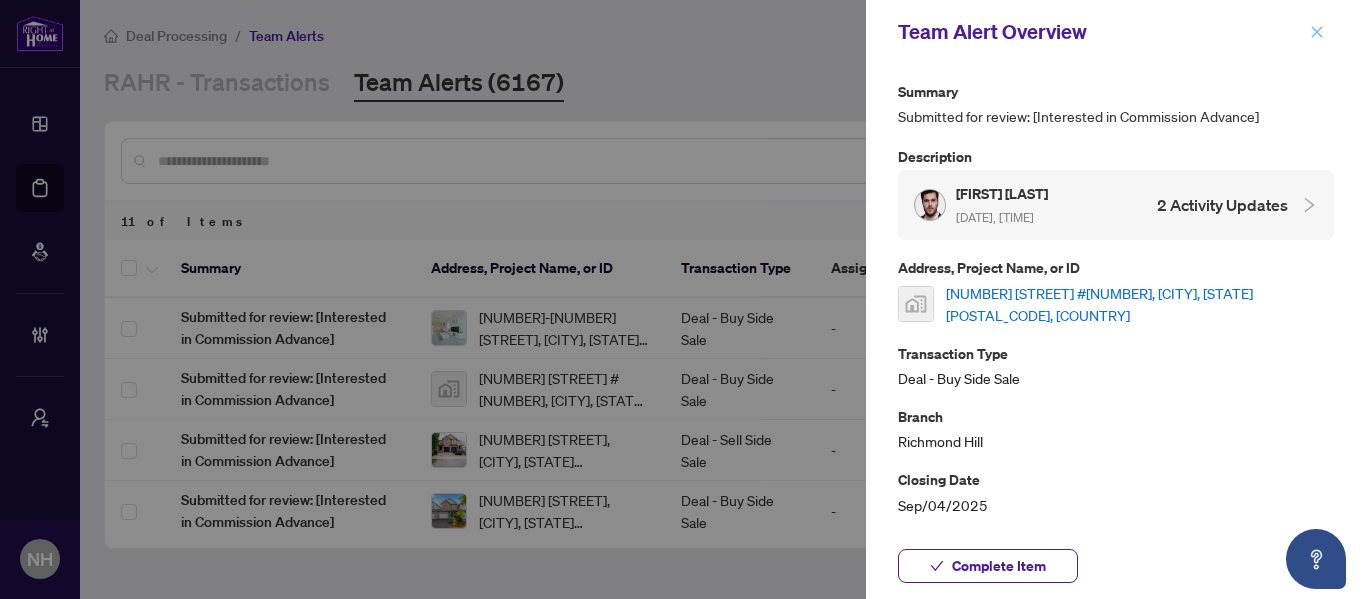 click 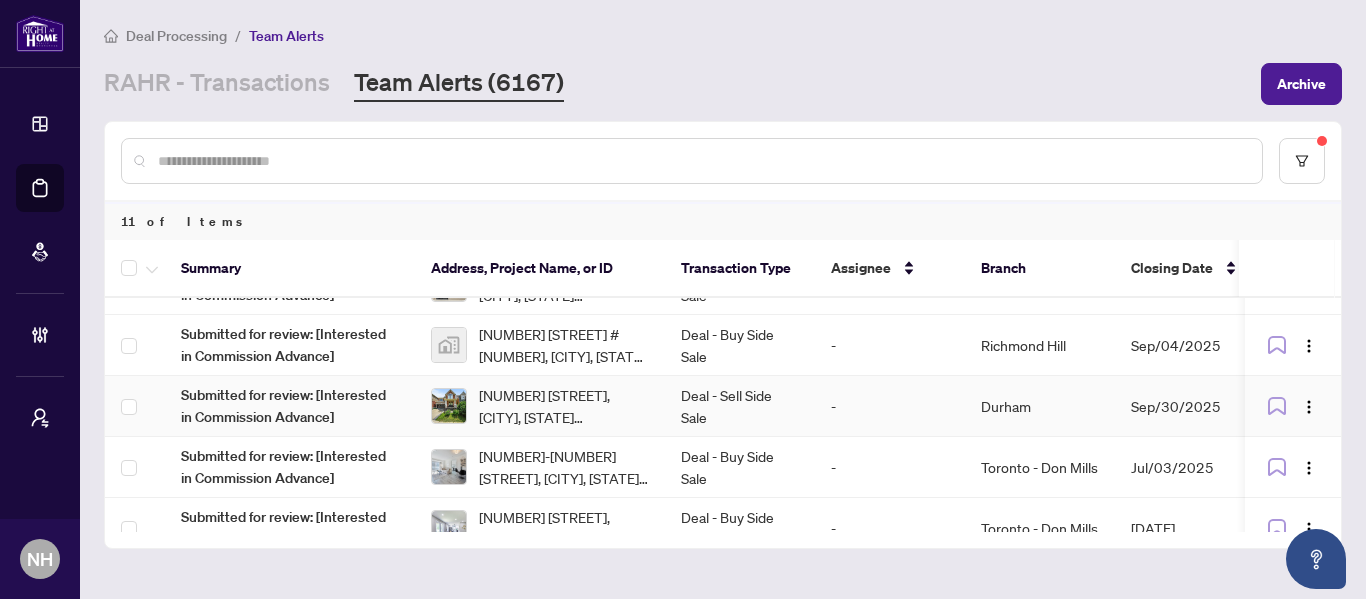 scroll, scrollTop: 443, scrollLeft: 0, axis: vertical 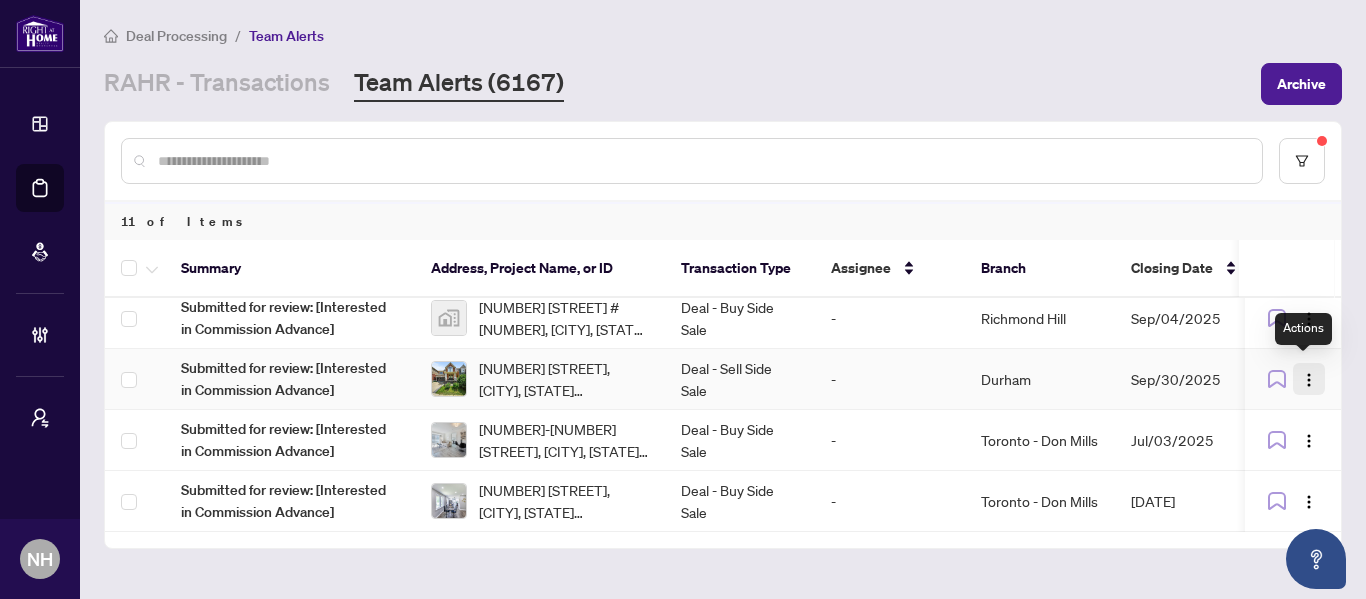 click at bounding box center [1309, 380] 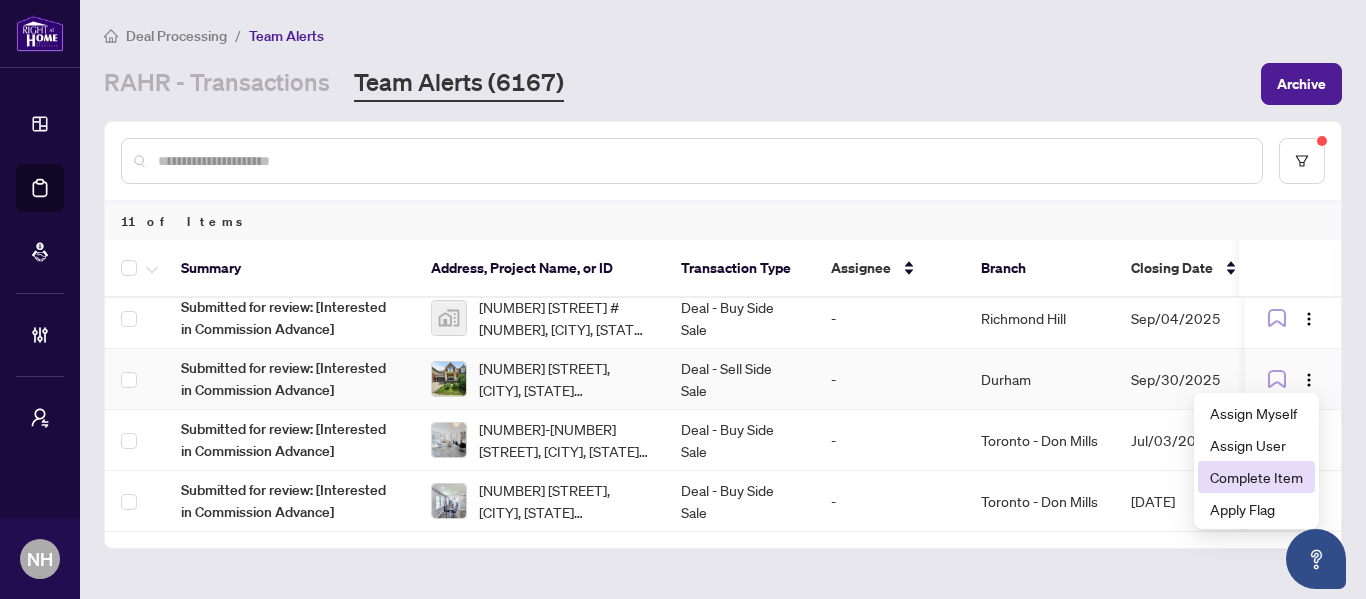 click on "Complete Item" at bounding box center (1256, 477) 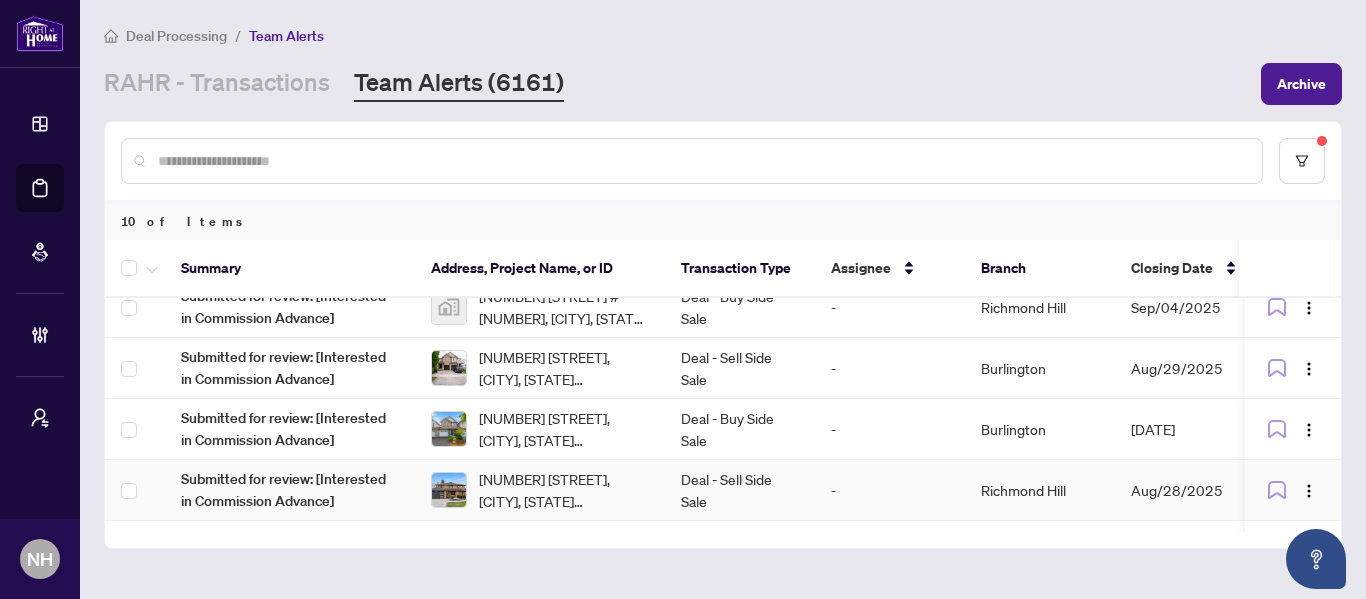 scroll, scrollTop: 182, scrollLeft: 0, axis: vertical 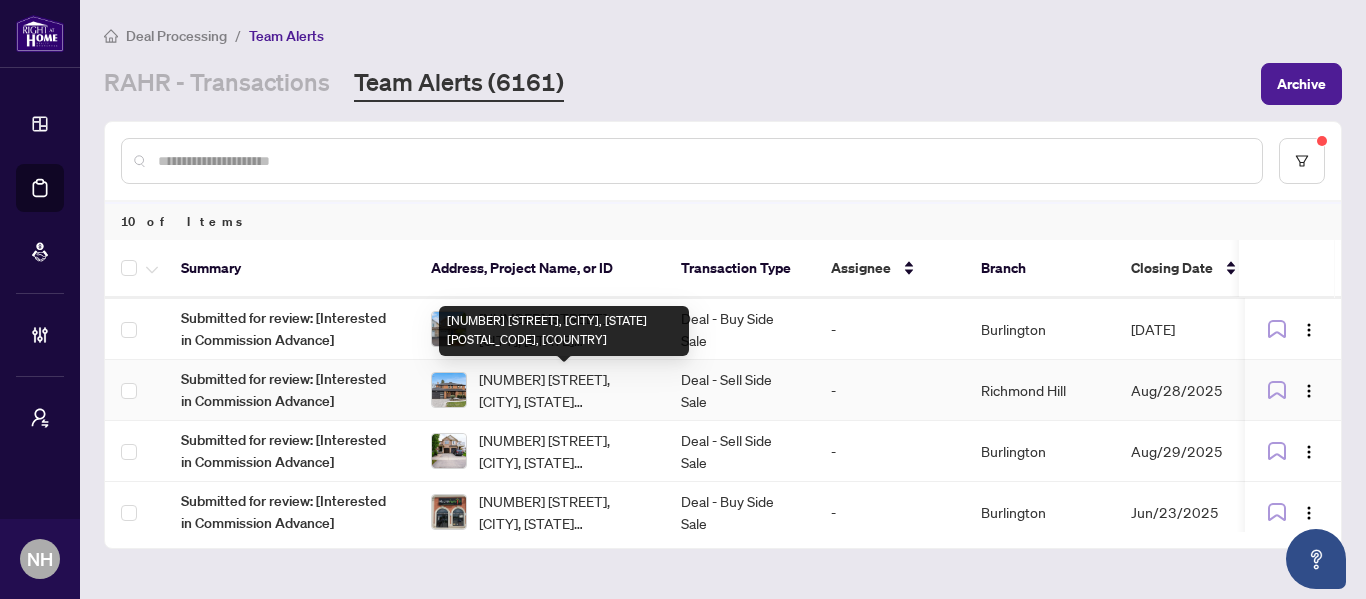 click on "93 Pemberton Rd, Richmond Hill, Ontario L4C 3T6, Canada" at bounding box center (564, 390) 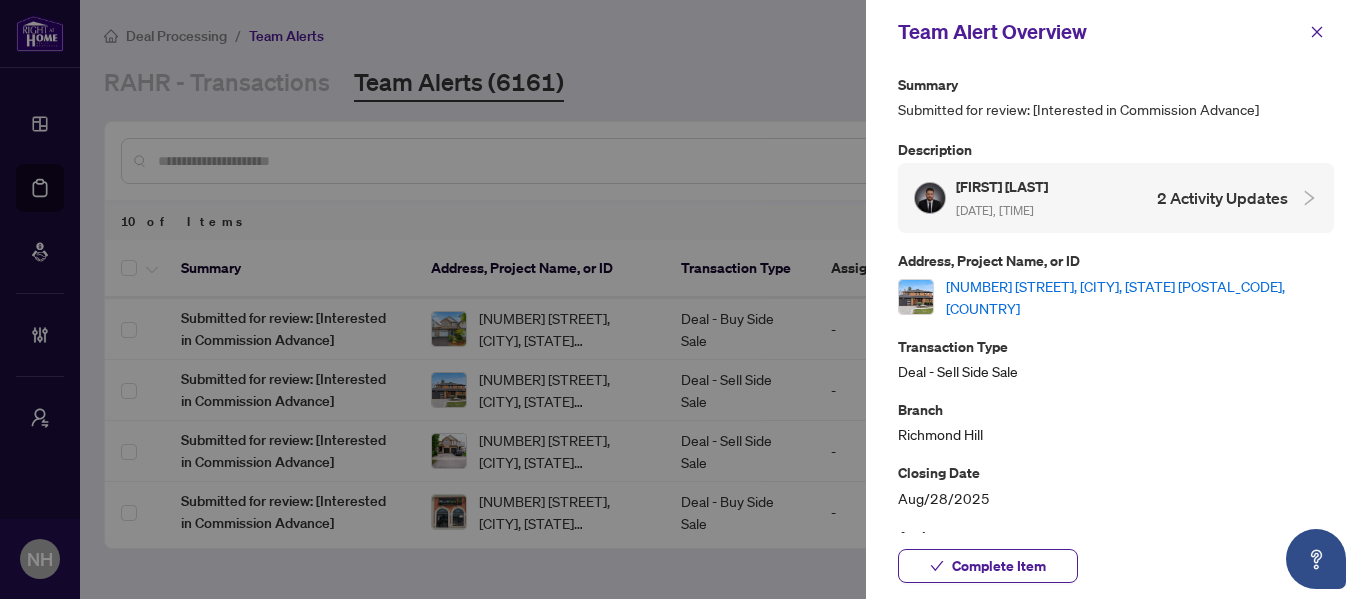 scroll, scrollTop: 0, scrollLeft: 0, axis: both 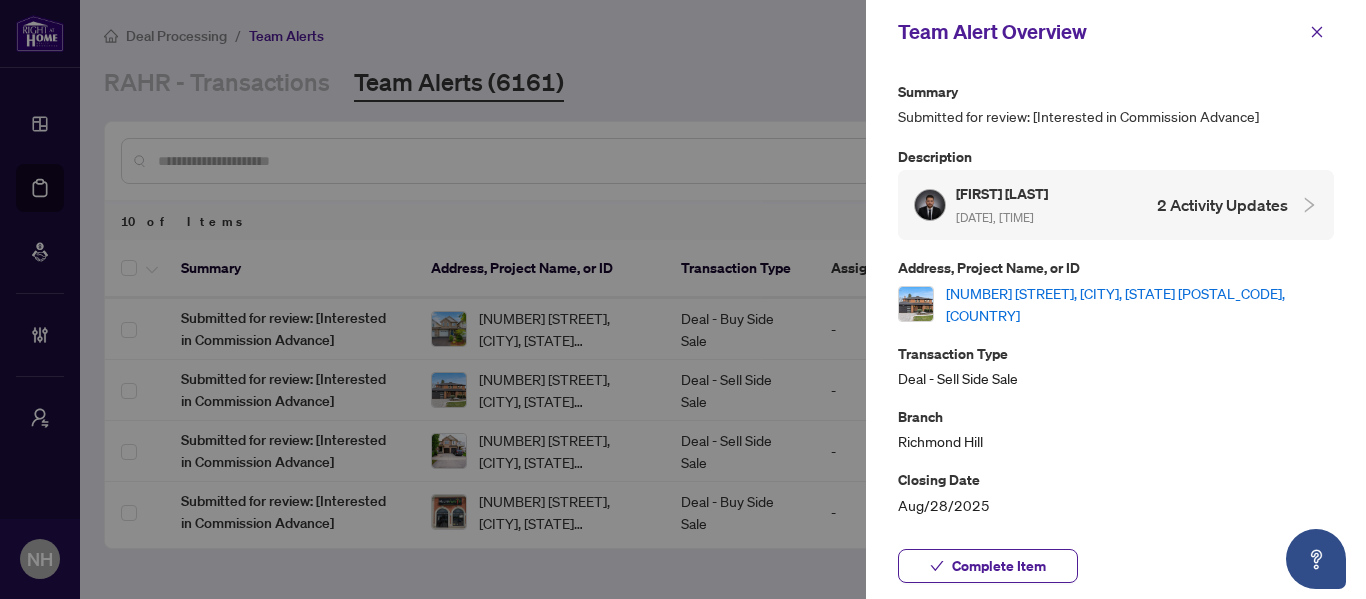 click on "93 Pemberton Rd, Richmond Hill, Ontario L4C 3T6, Canada" at bounding box center (1140, 304) 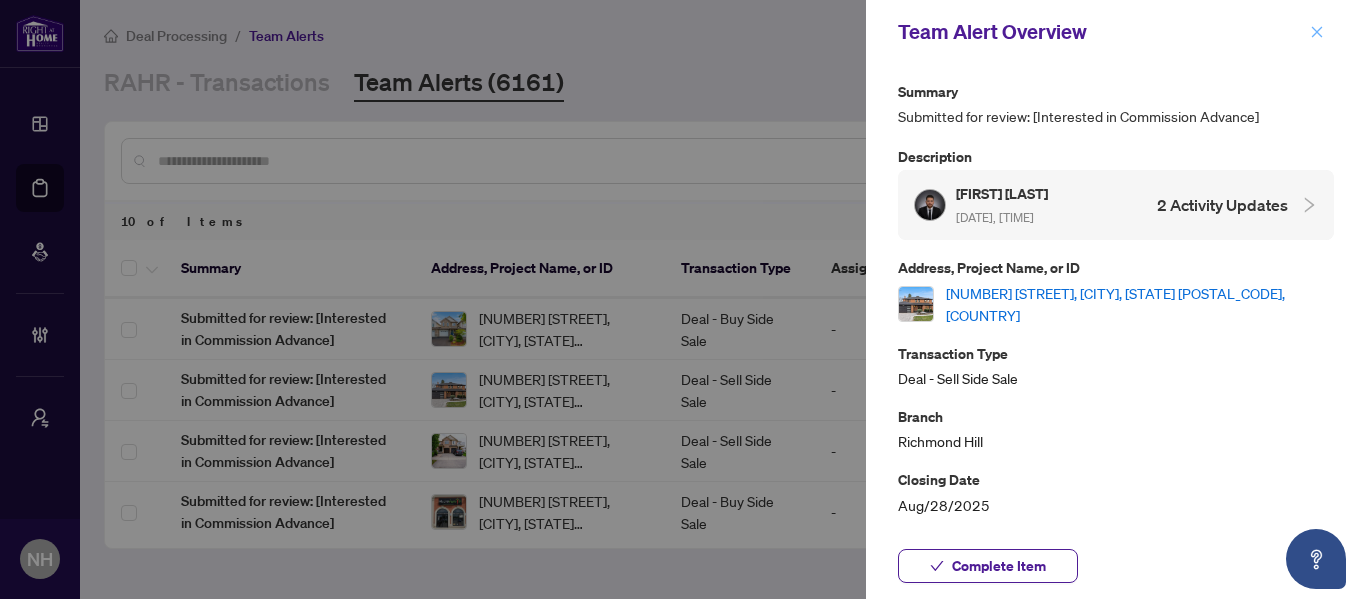 click at bounding box center (1317, 32) 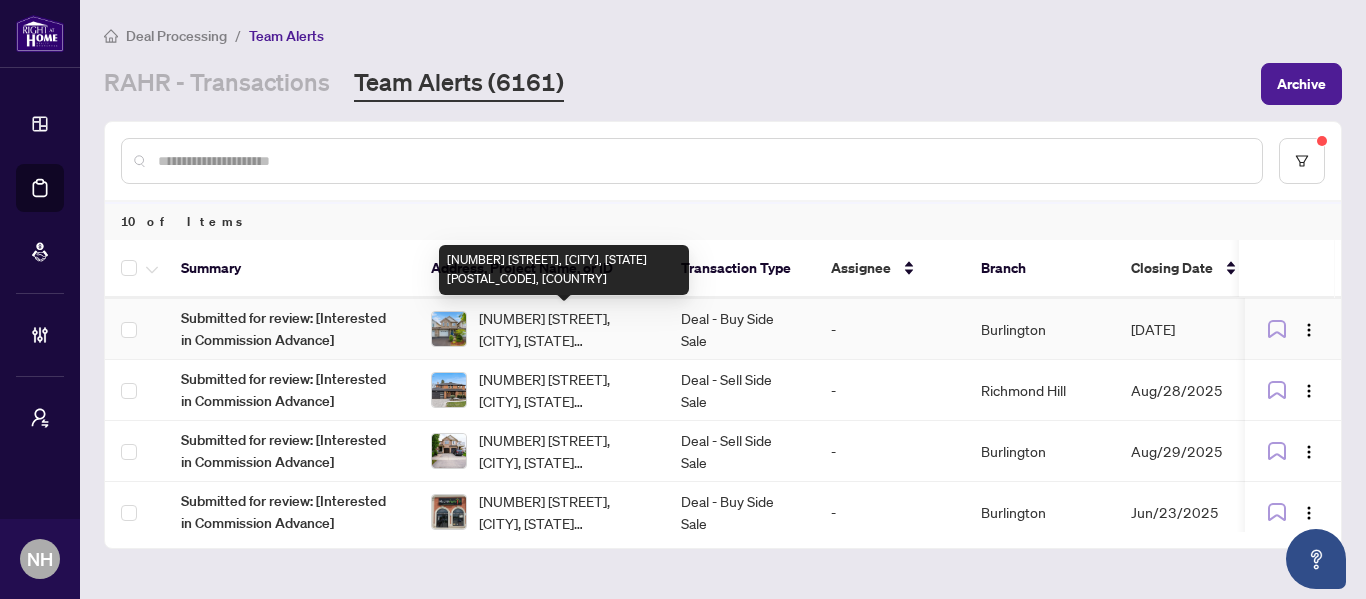 scroll, scrollTop: 0, scrollLeft: 0, axis: both 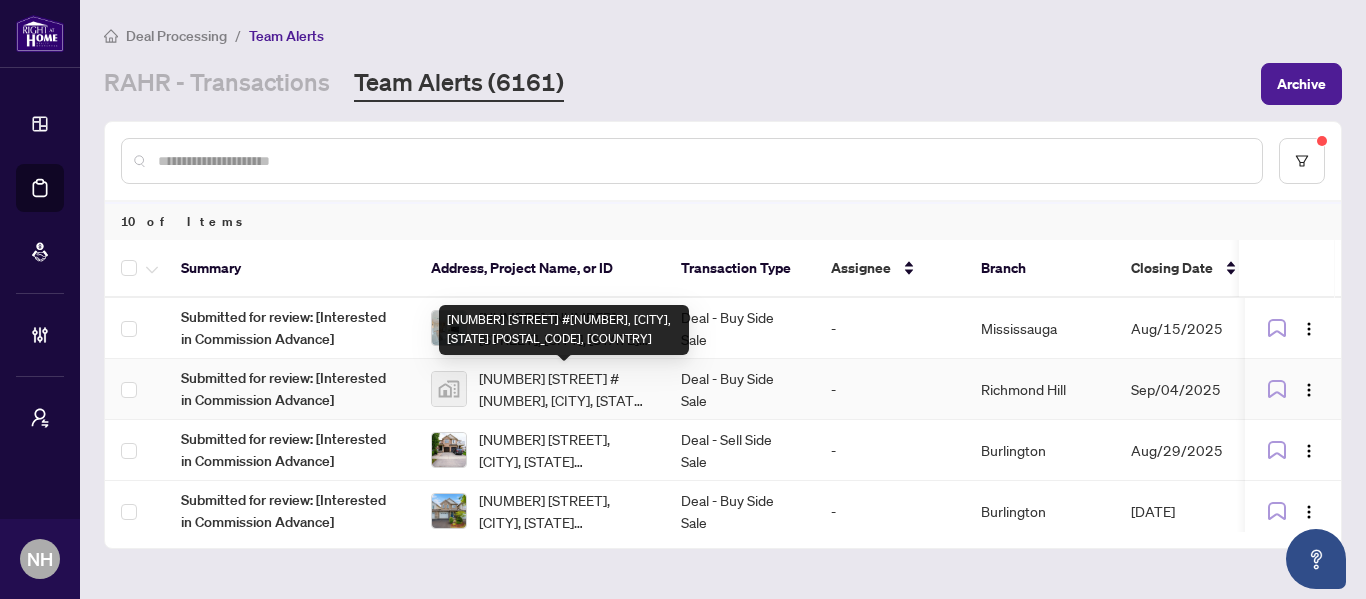 click on "350 Red Maple Rd #305, Richmond Hill, Ontario L4C 0T5, Canada" at bounding box center (564, 389) 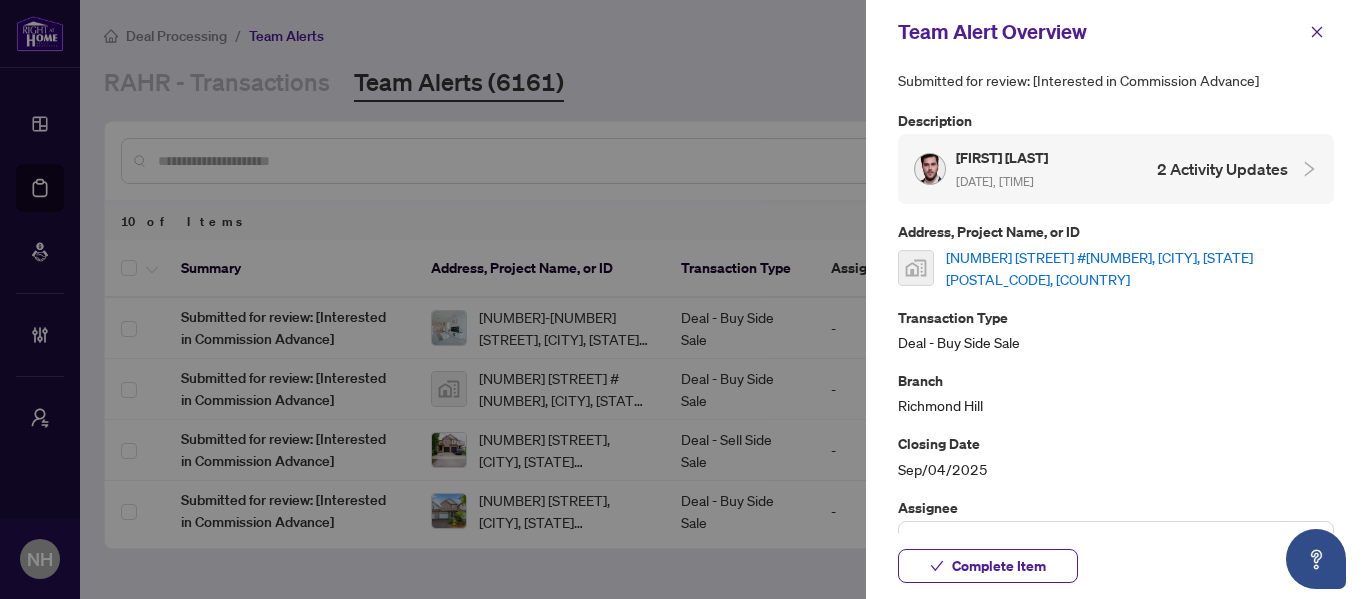 scroll, scrollTop: 0, scrollLeft: 0, axis: both 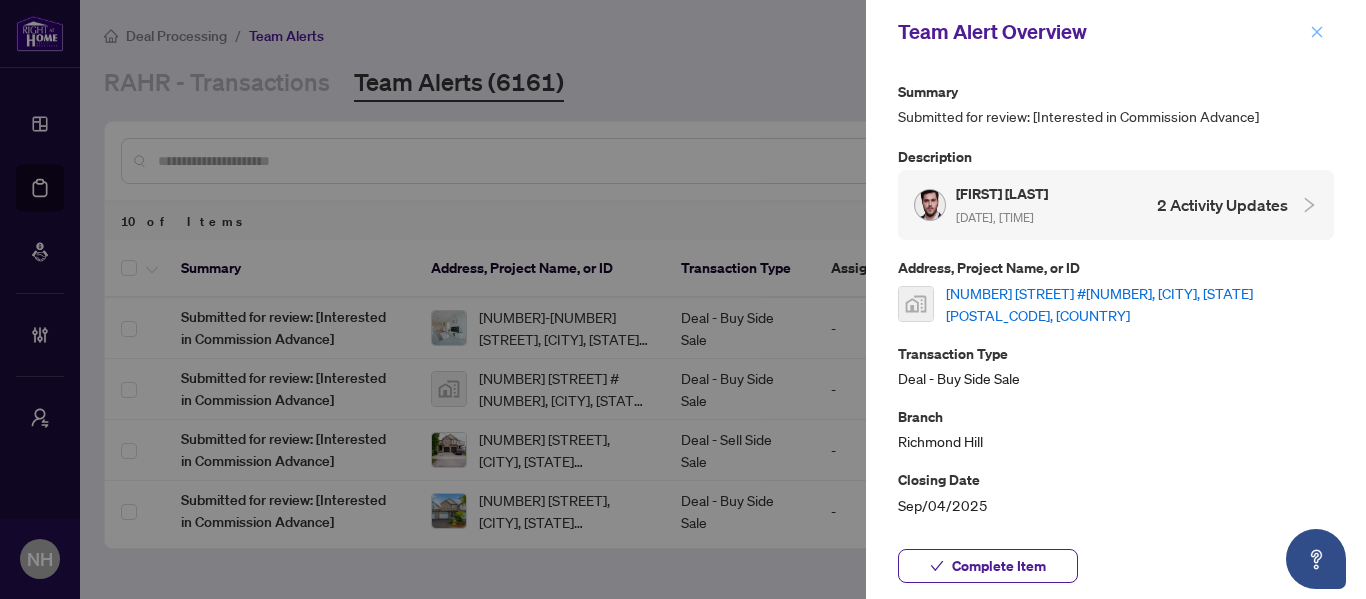 click at bounding box center [1317, 32] 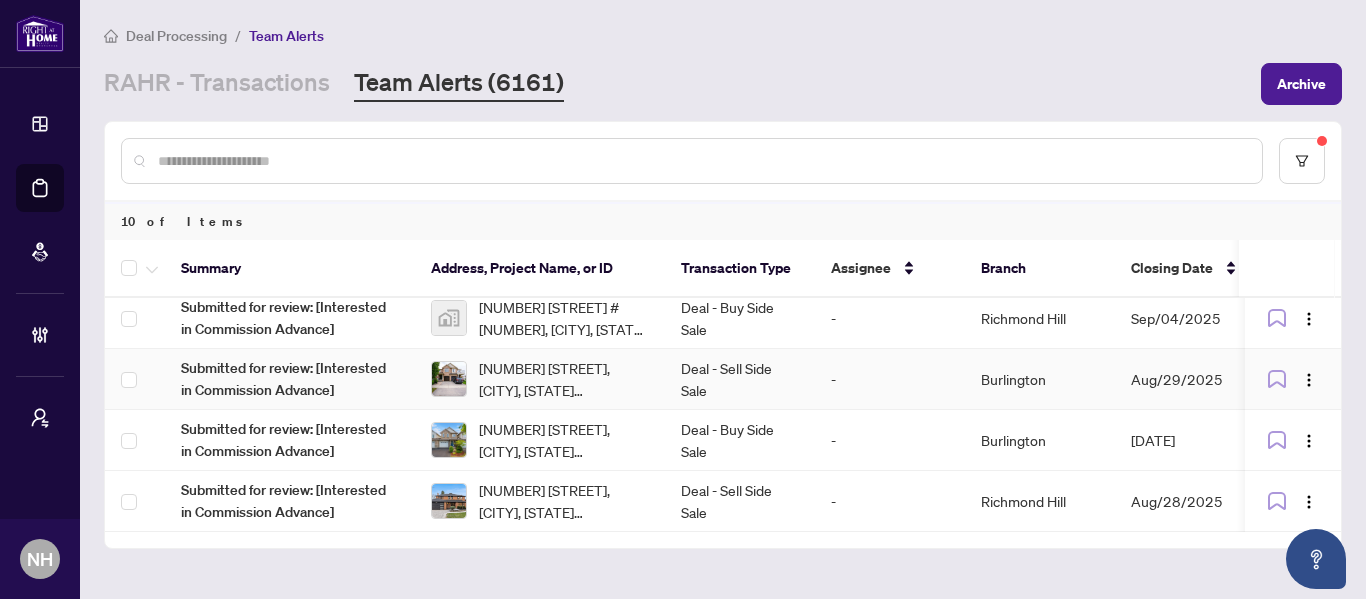 scroll, scrollTop: 100, scrollLeft: 0, axis: vertical 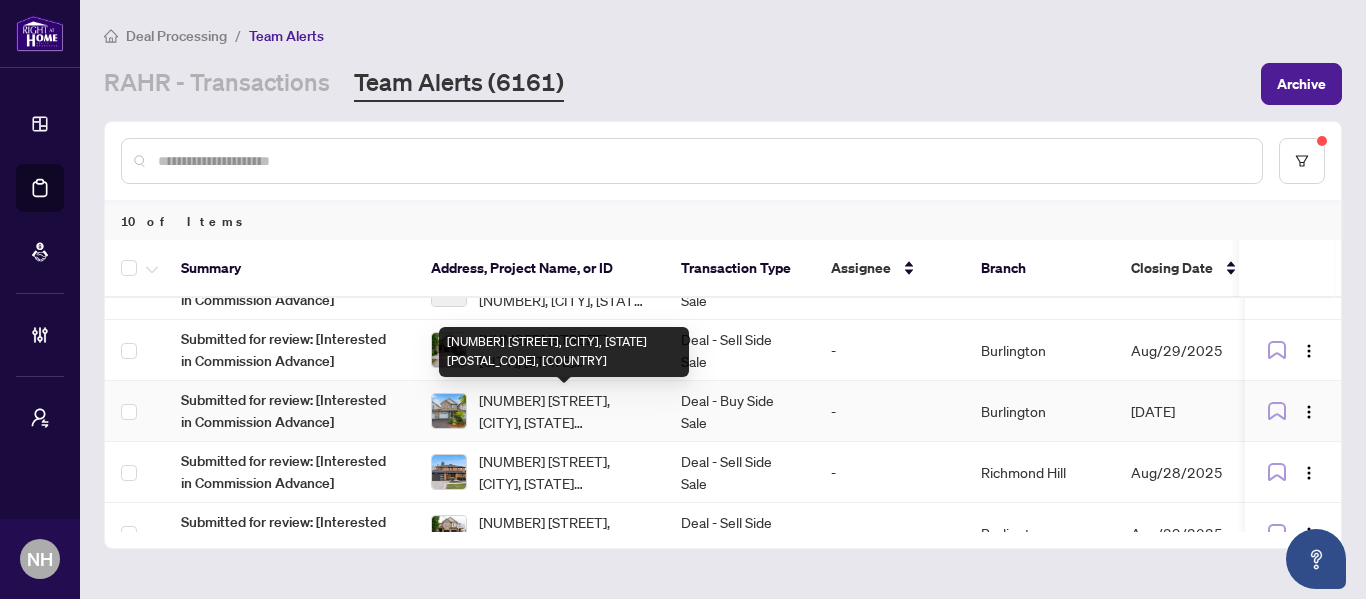 click on "590 Southridge Drive, Hamilton, ON L9C 7V8, Canada" at bounding box center (564, 352) 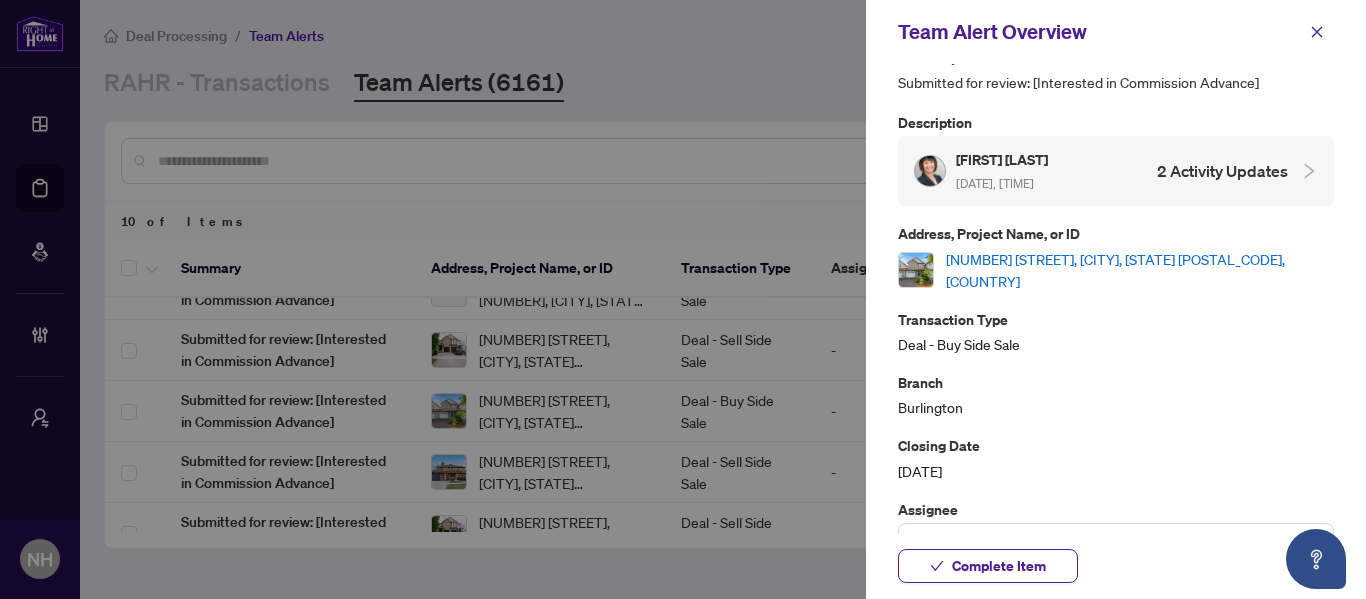 scroll, scrollTop: 0, scrollLeft: 0, axis: both 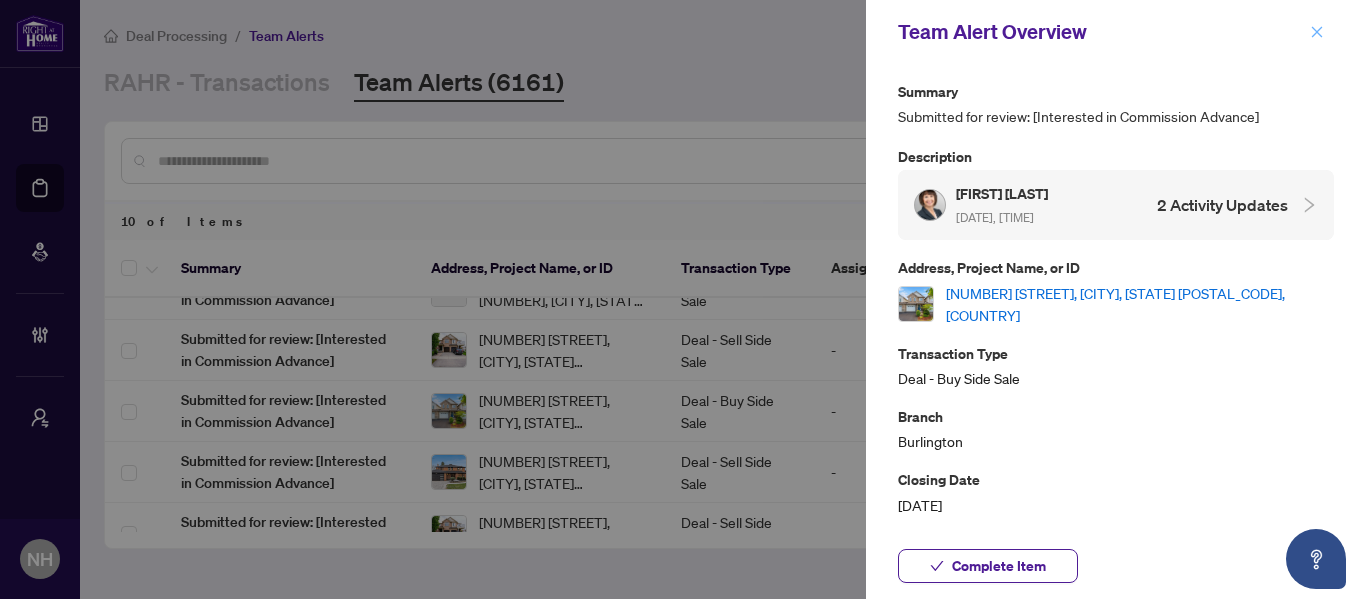 click at bounding box center (1317, 32) 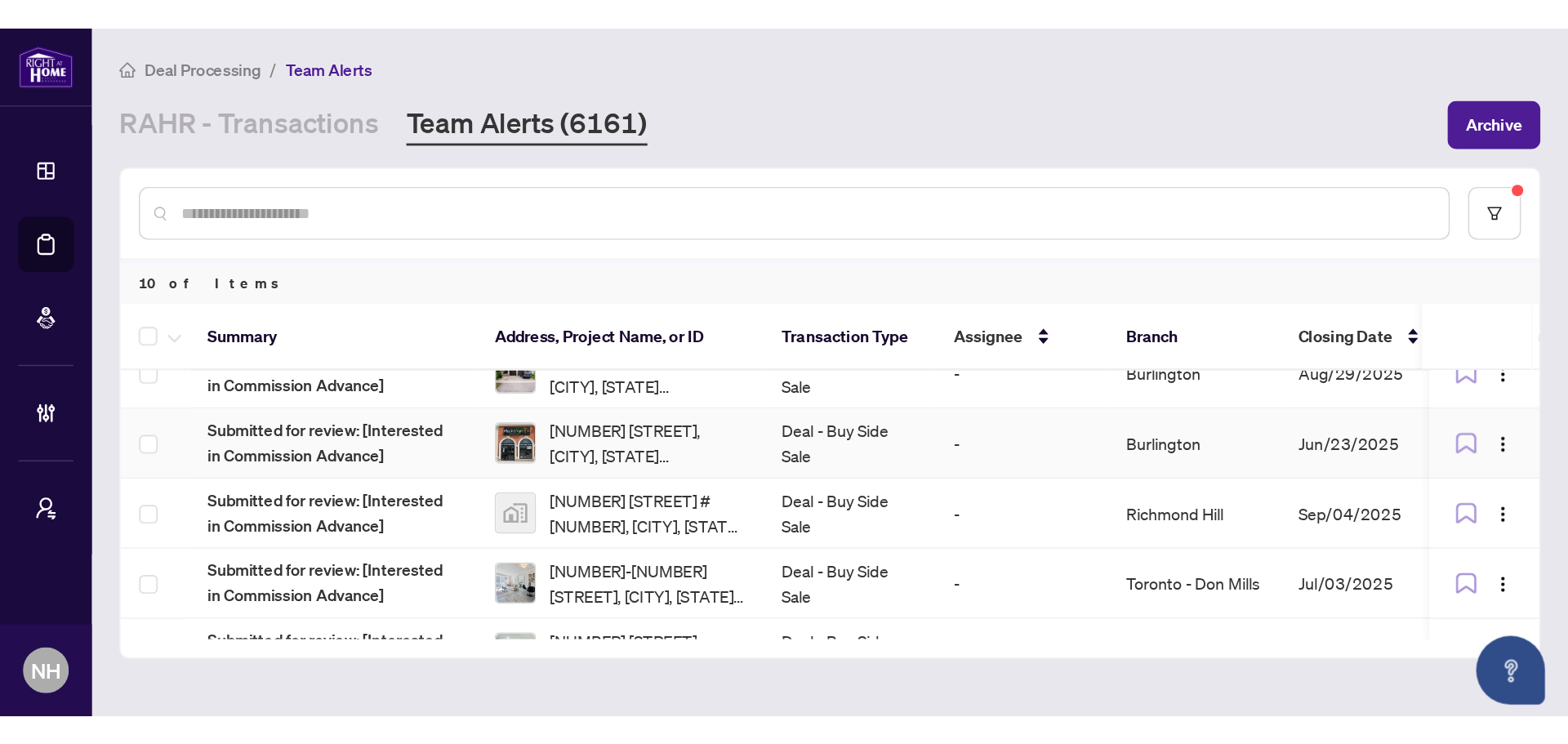 scroll, scrollTop: 312, scrollLeft: 0, axis: vertical 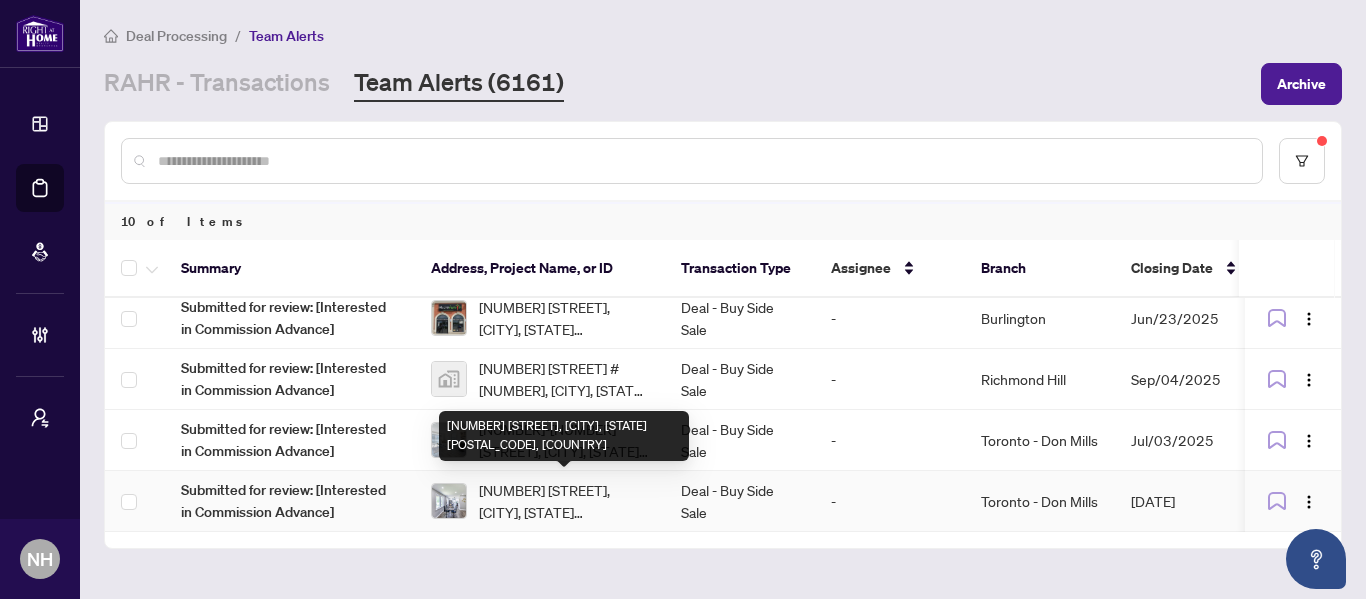click on "550 Adelaide Ave, Oshawa, Ontario L1J 2S3, Canada" at bounding box center [564, 501] 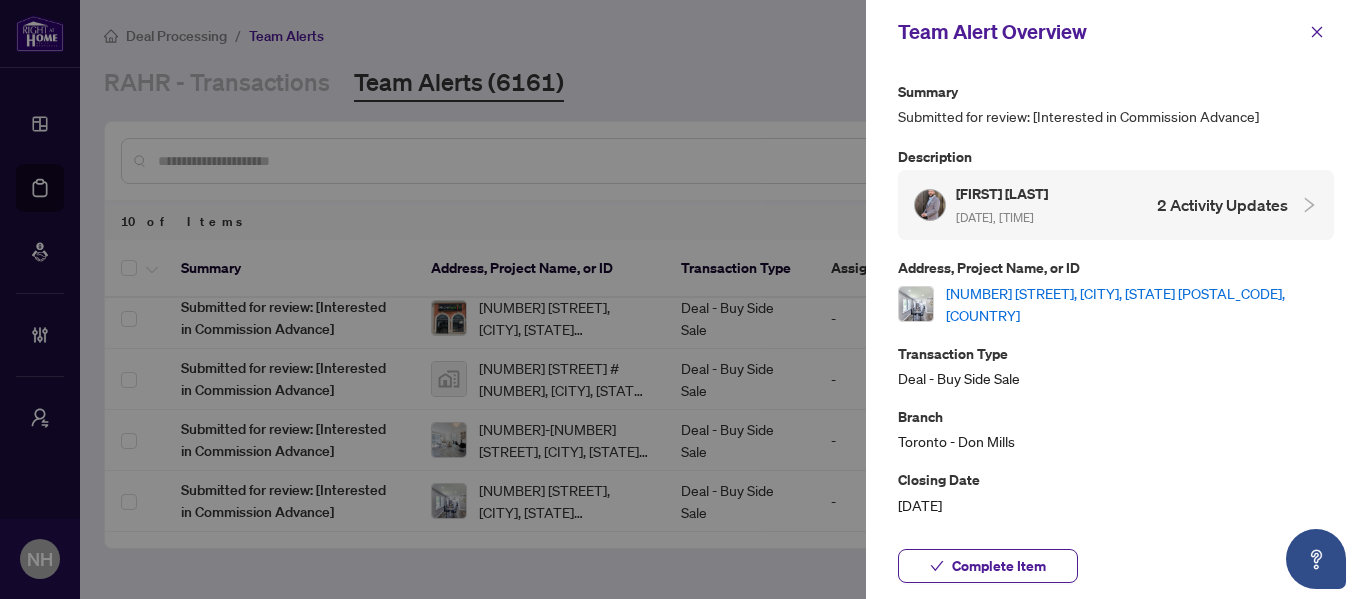 click on "550 Adelaide Ave, Oshawa, Ontario L1J 2S3, Canada" at bounding box center [1140, 304] 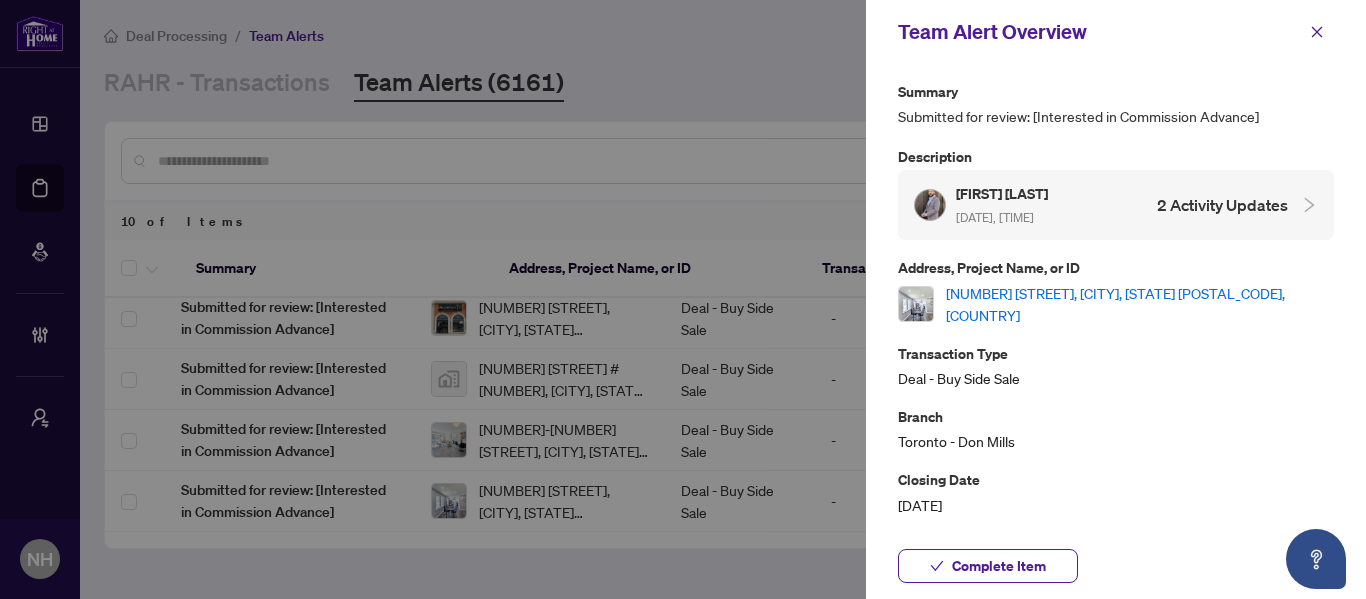 scroll, scrollTop: 64, scrollLeft: 0, axis: vertical 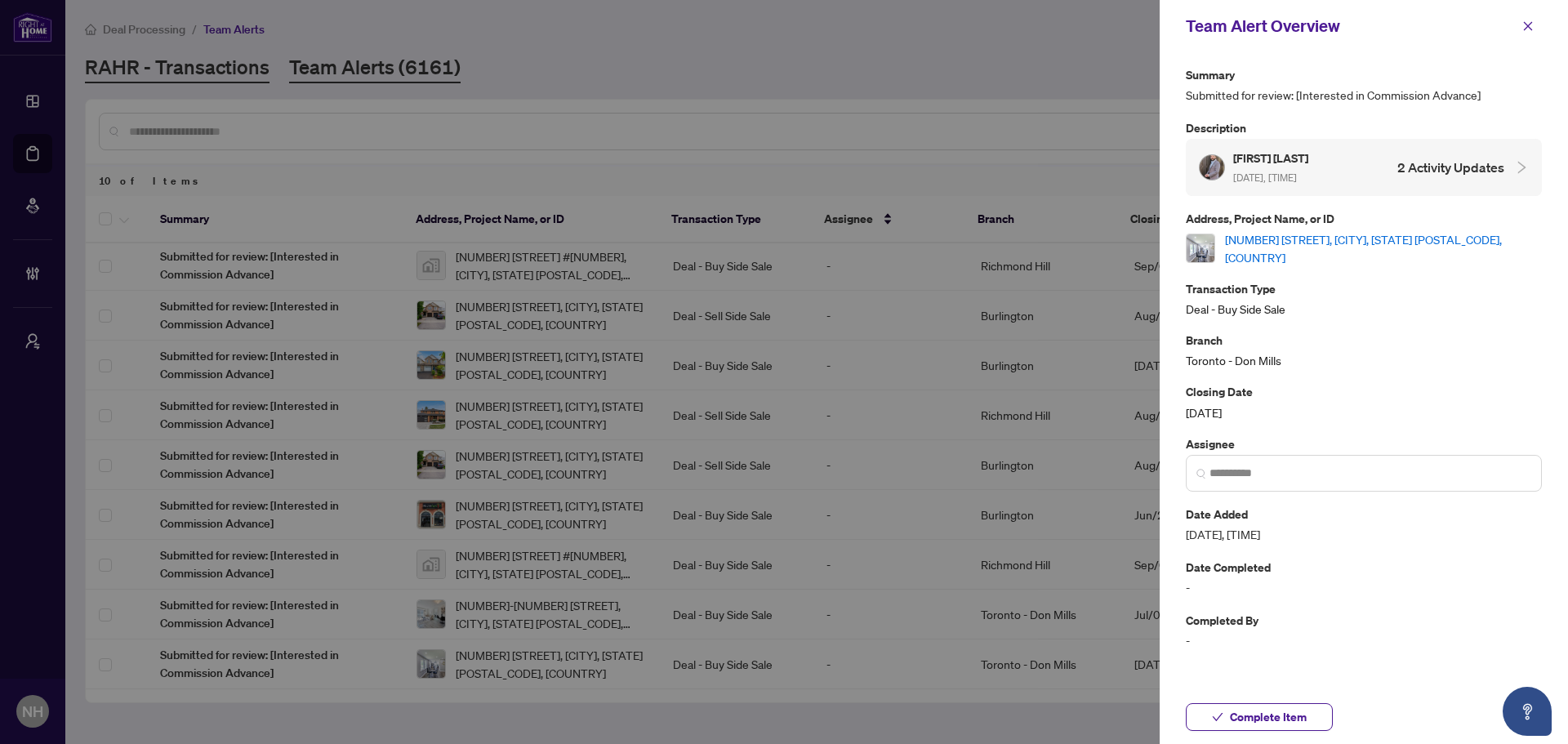 click 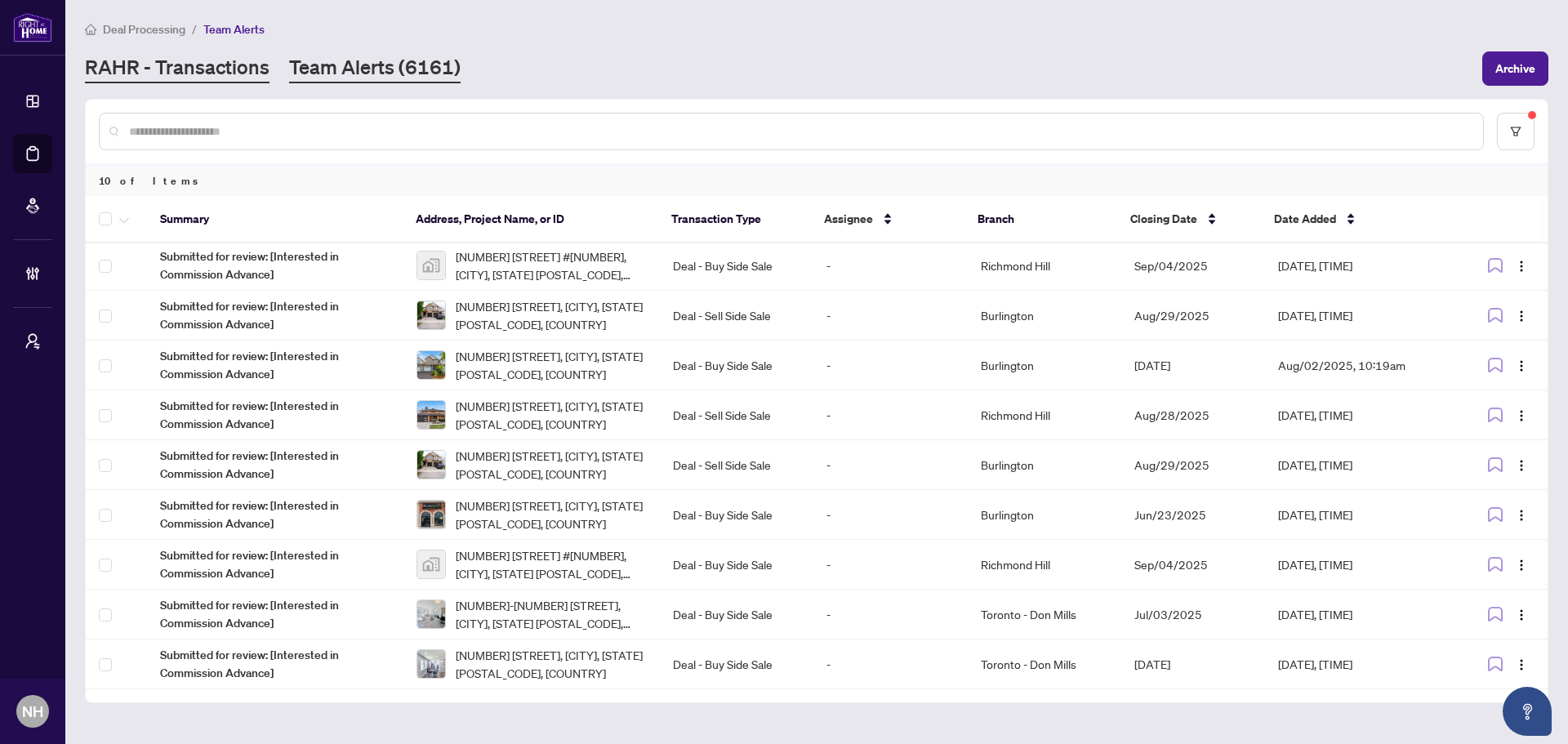 click on "RAHR - Transactions" at bounding box center [177, 69] 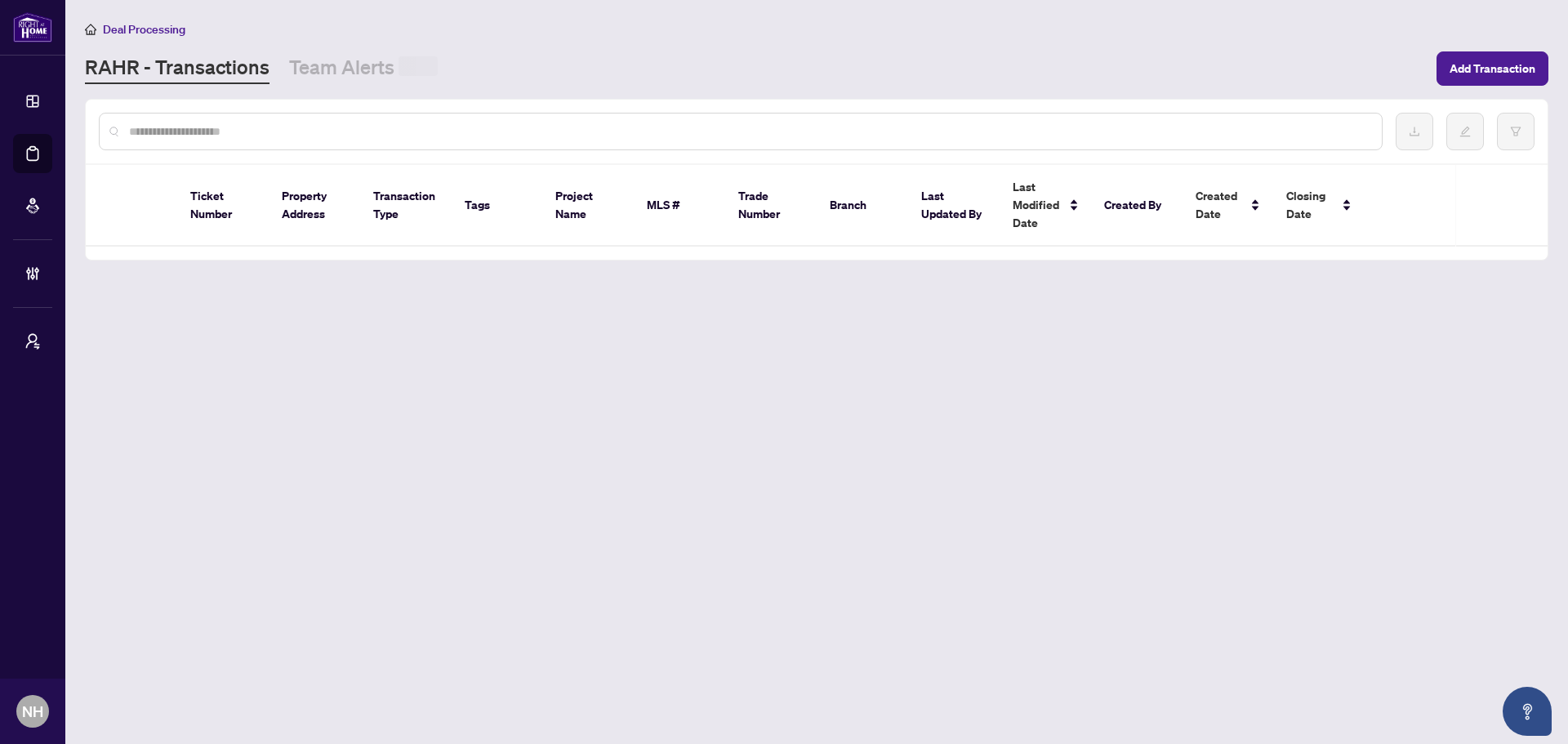 click at bounding box center (749, 131) 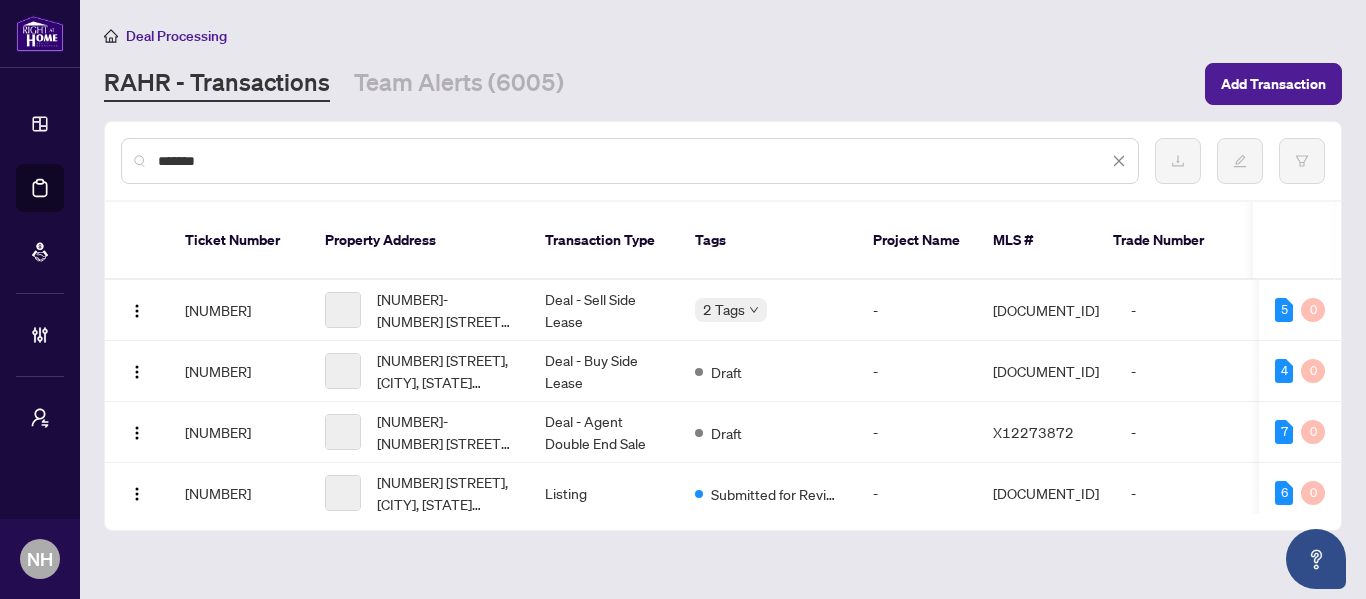 click on "*******" at bounding box center (633, 161) 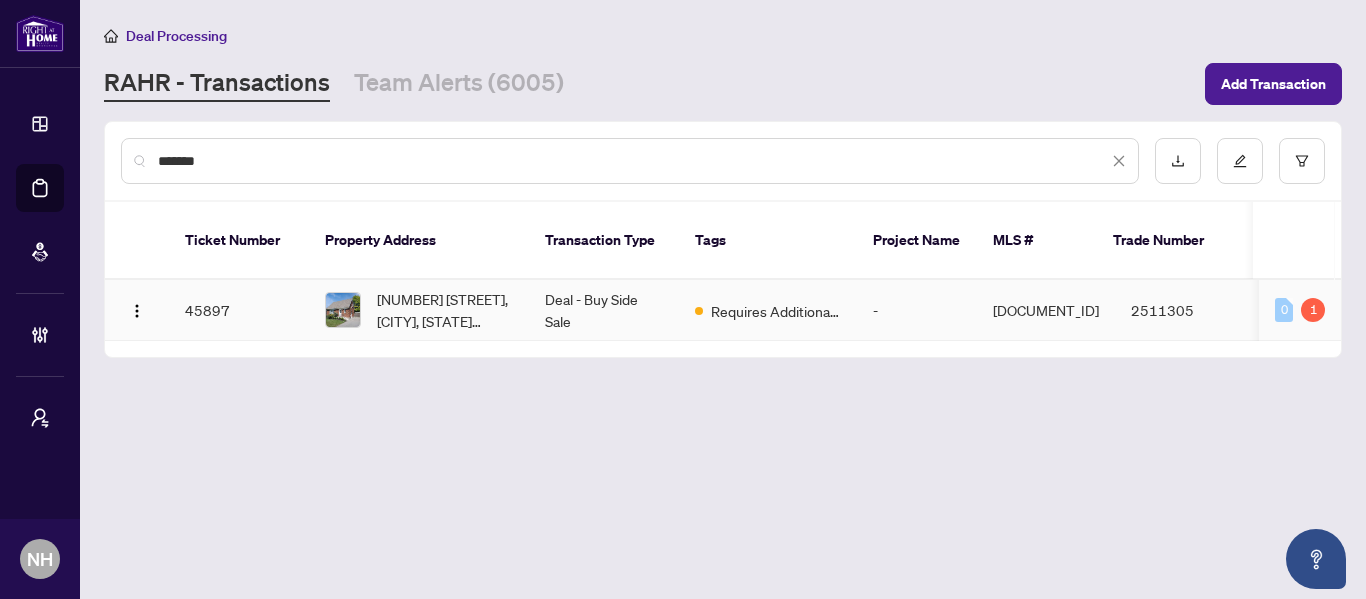 type on "*******" 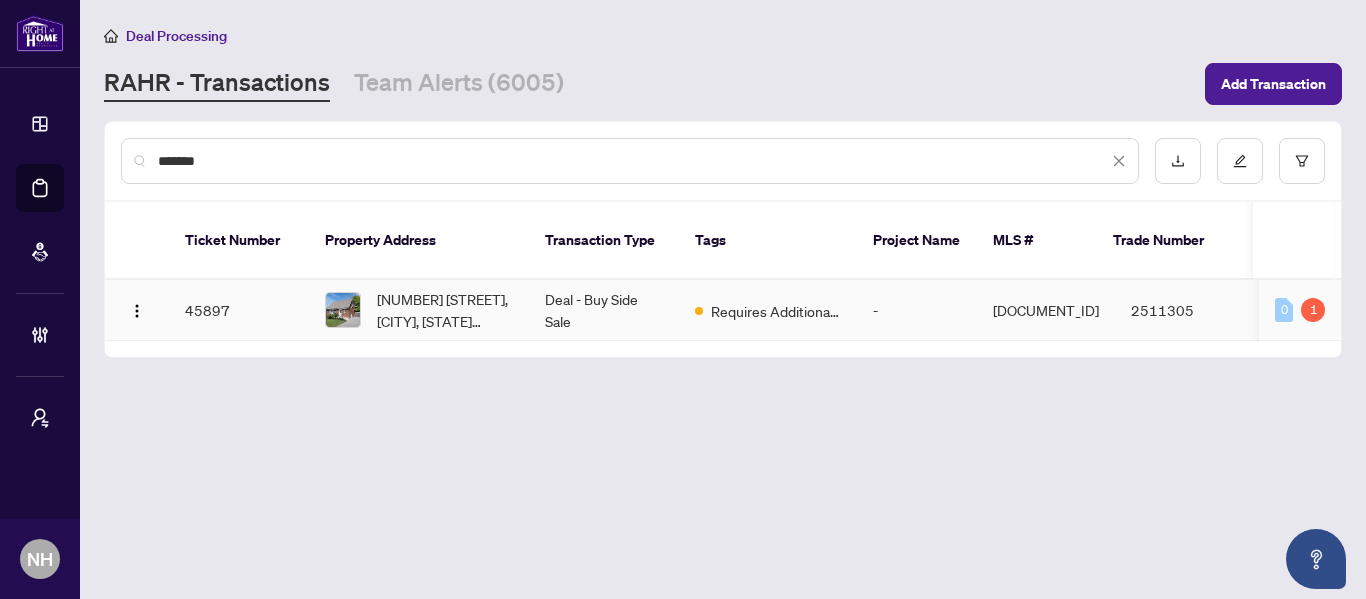 click on "Deal - Buy Side Sale" at bounding box center (604, 310) 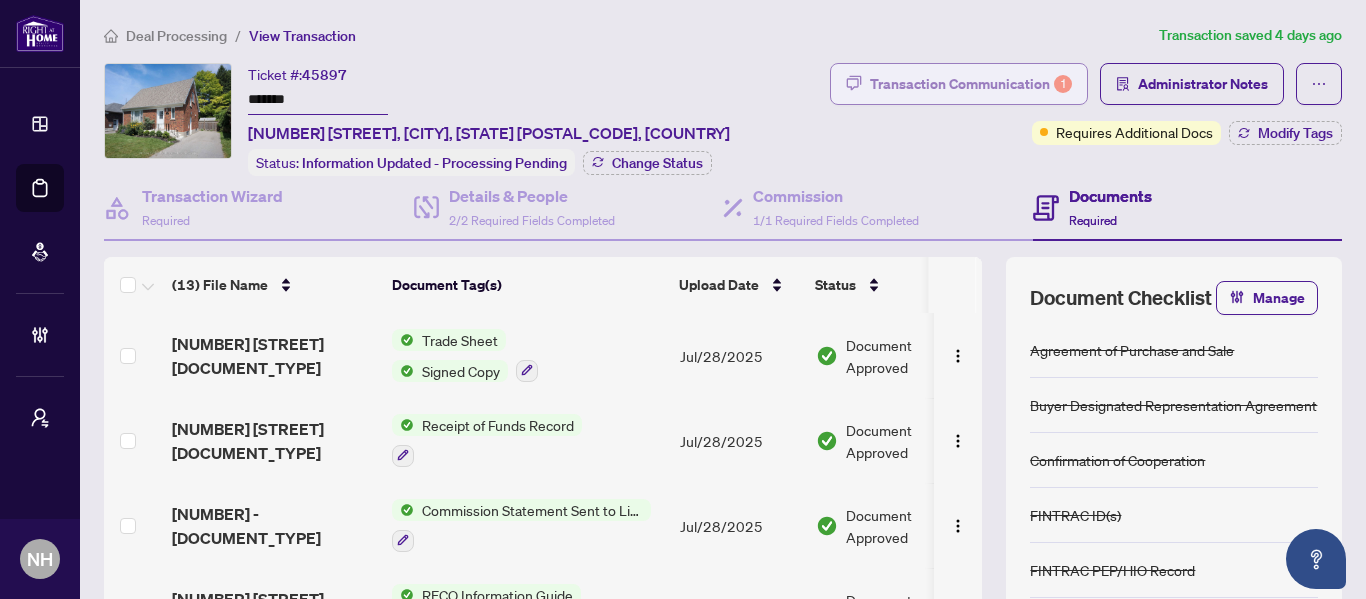click on "Transaction Communication 1" at bounding box center [971, 84] 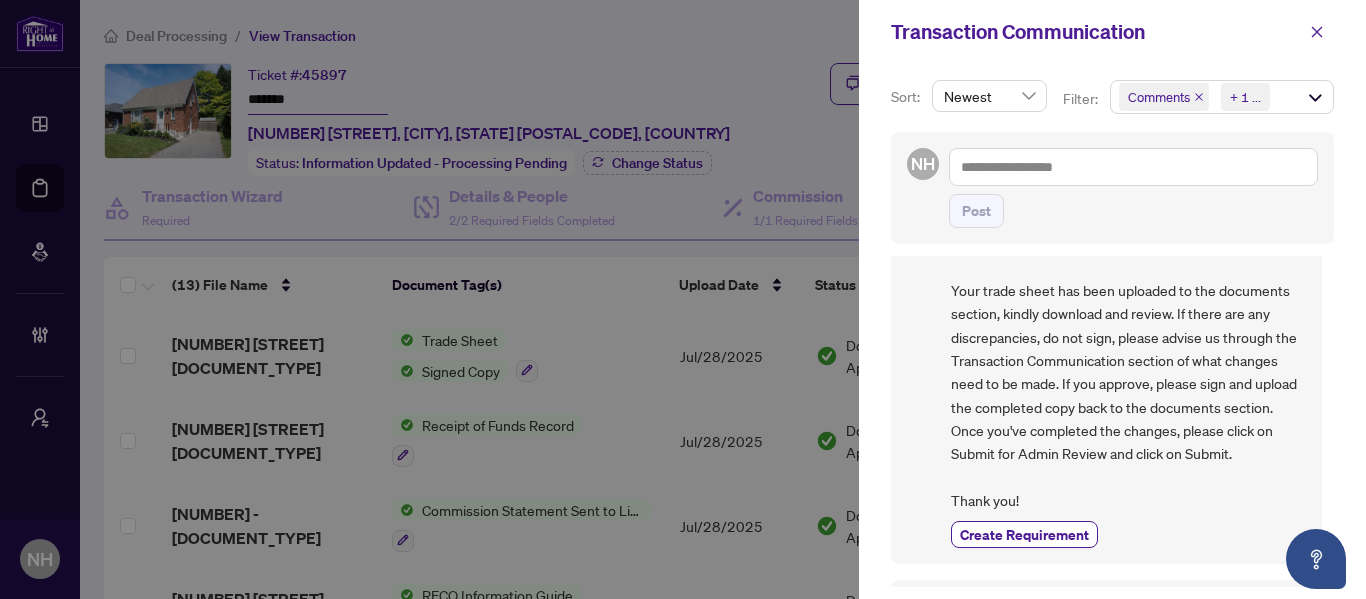 scroll, scrollTop: 0, scrollLeft: 0, axis: both 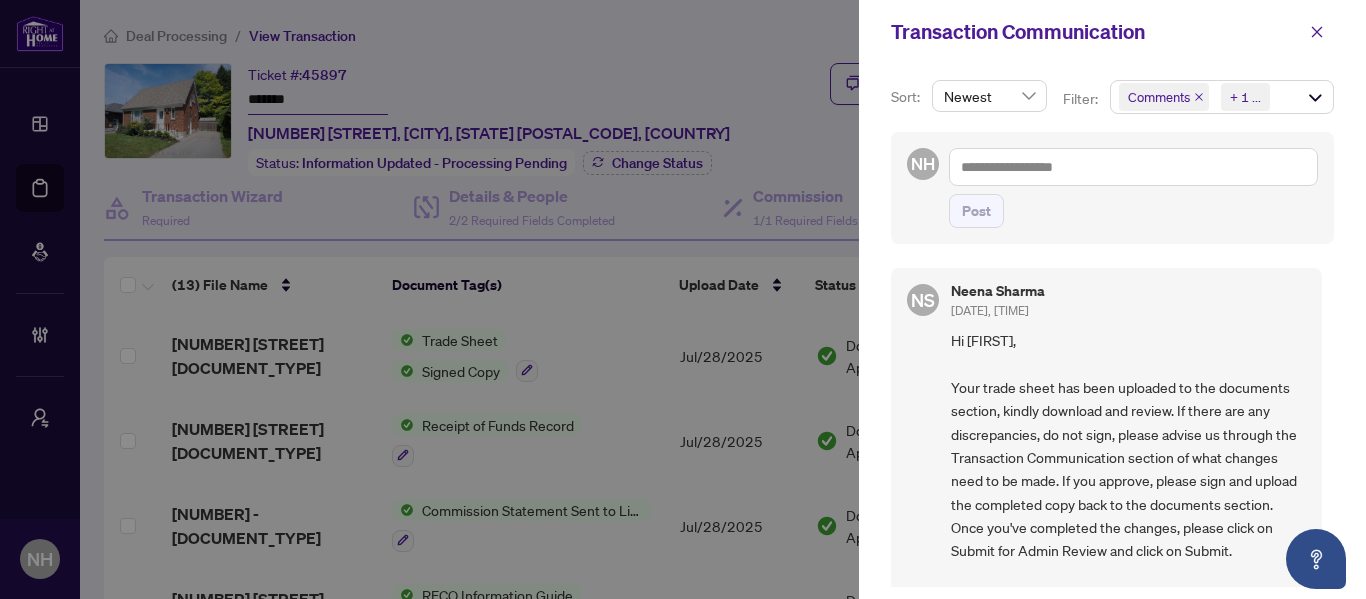 click 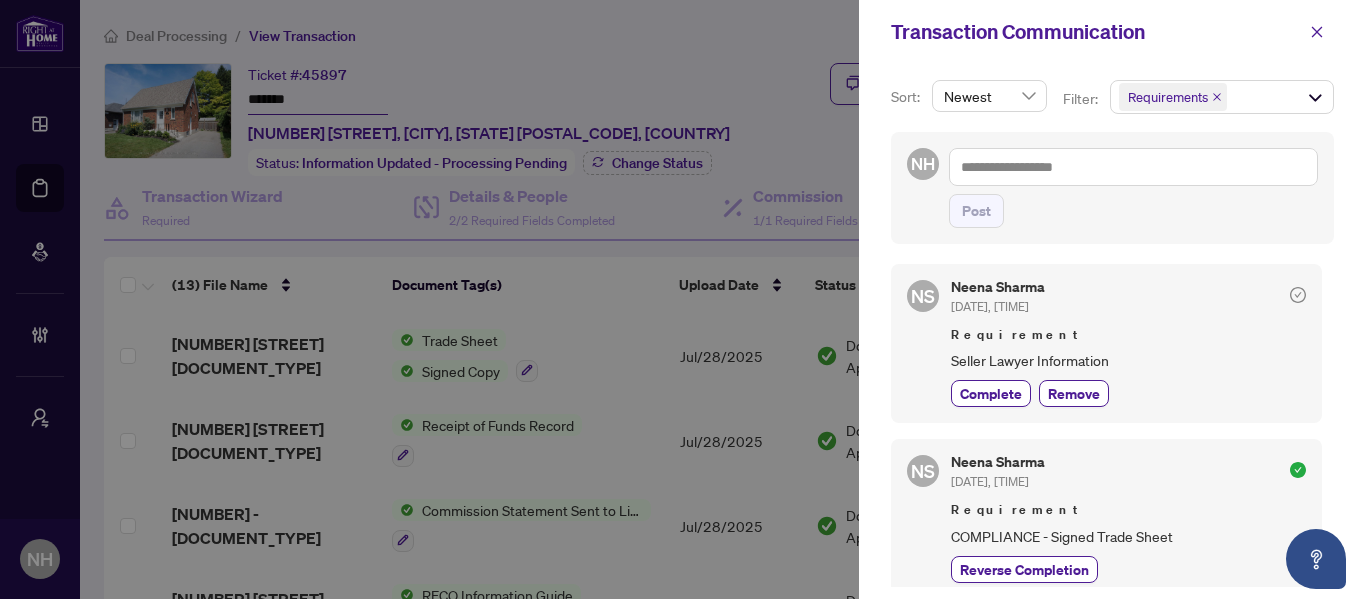 scroll, scrollTop: 0, scrollLeft: 0, axis: both 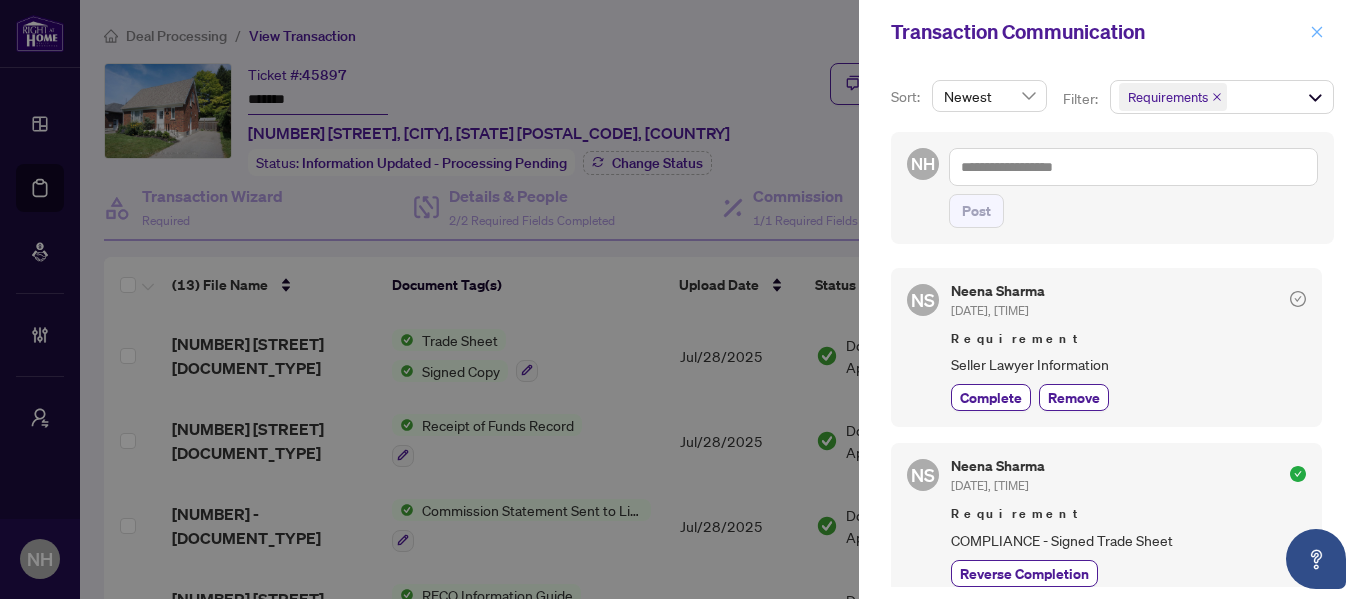 click 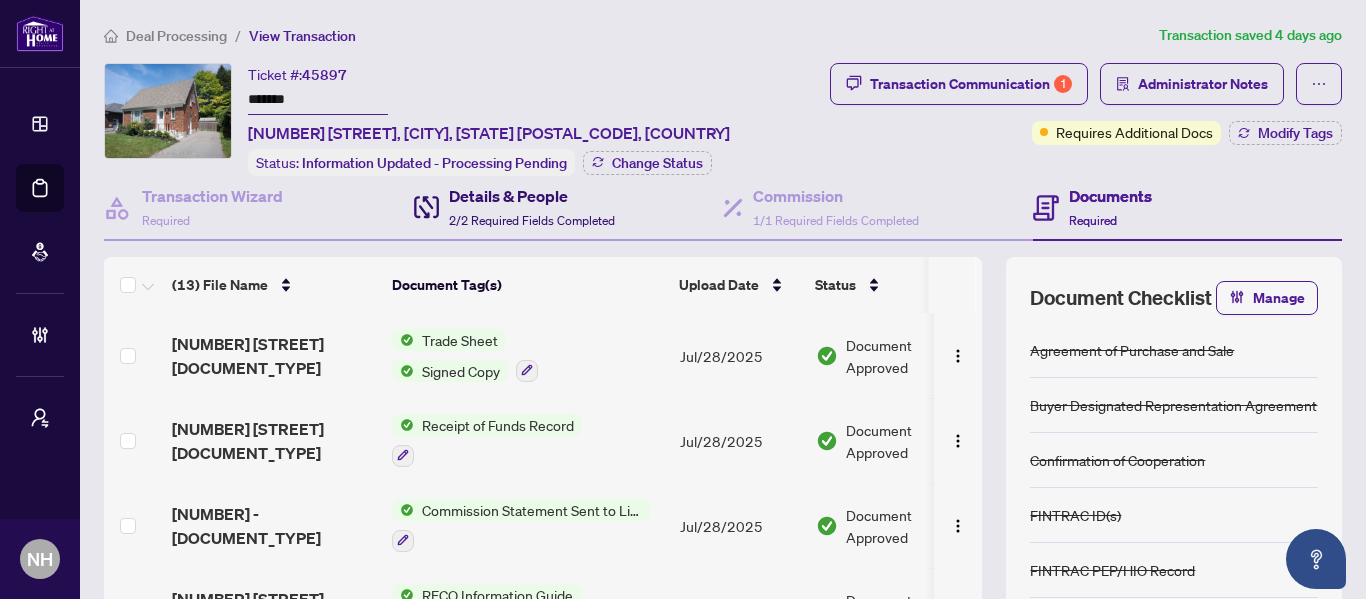 click on "2/2 Required Fields Completed" at bounding box center [532, 220] 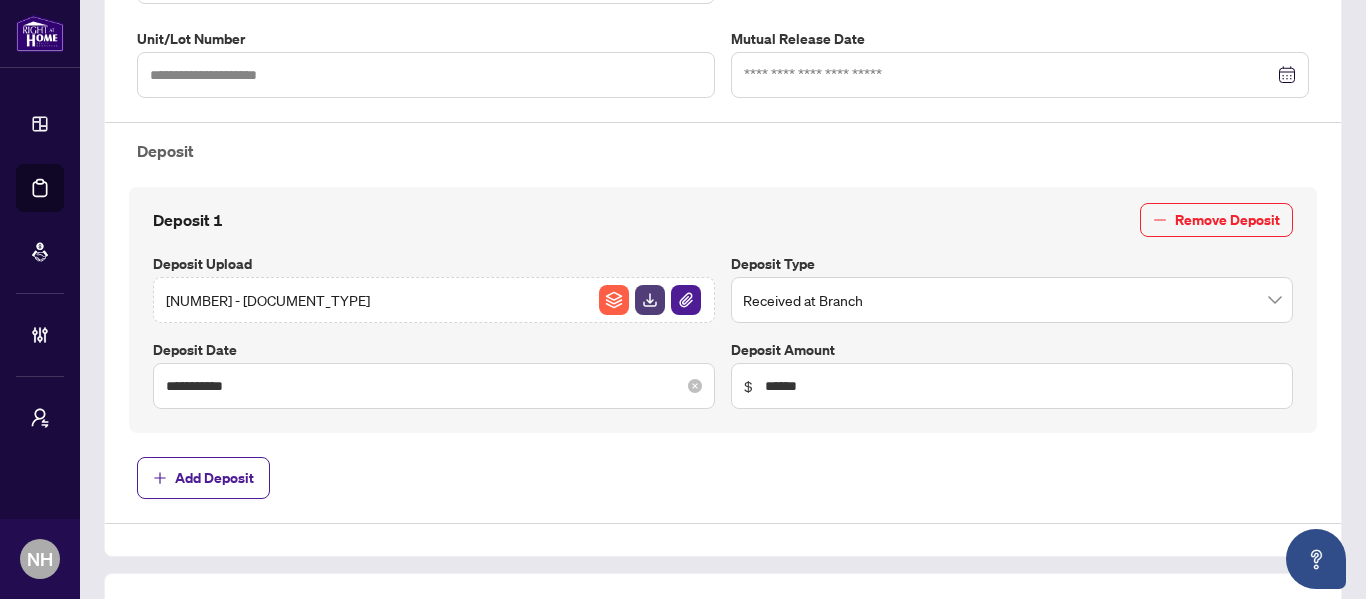 type on "**********" 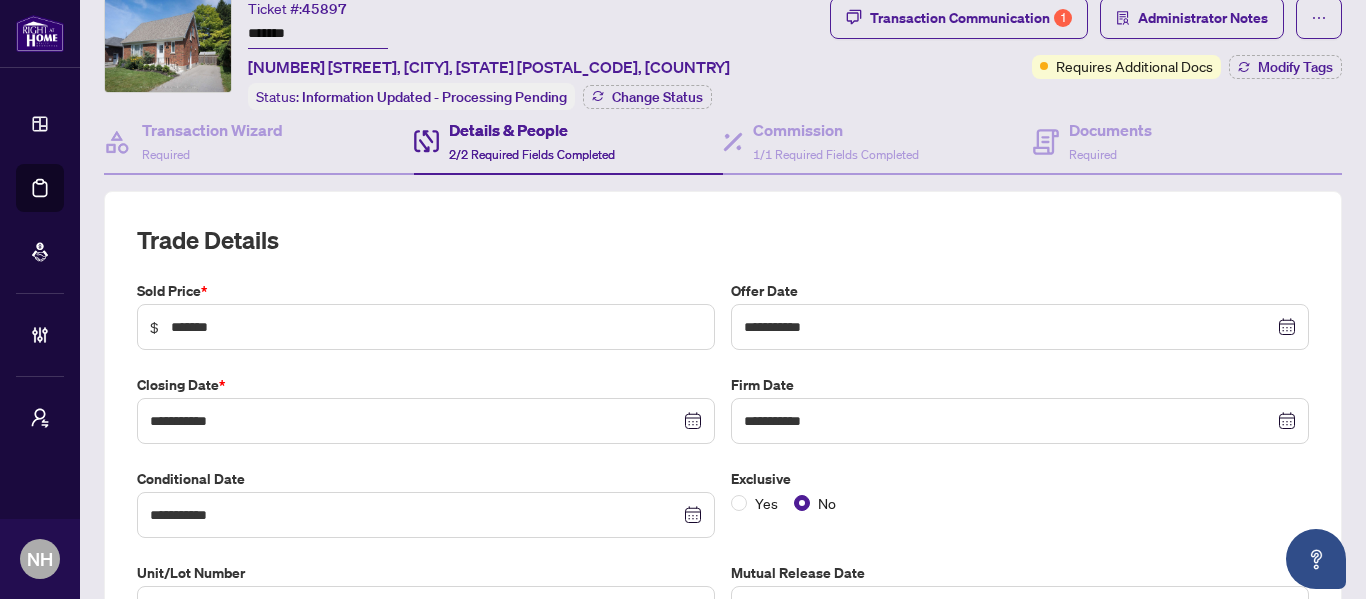 scroll, scrollTop: 0, scrollLeft: 0, axis: both 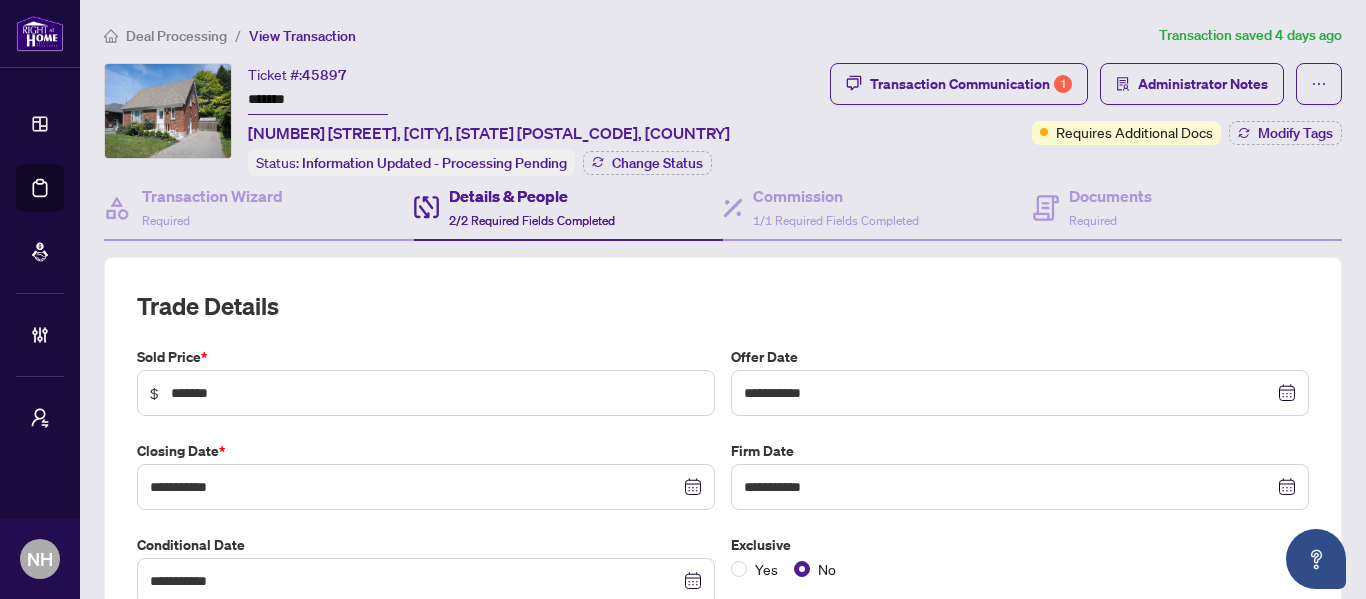 drag, startPoint x: 304, startPoint y: 100, endPoint x: 174, endPoint y: 104, distance: 130.06152 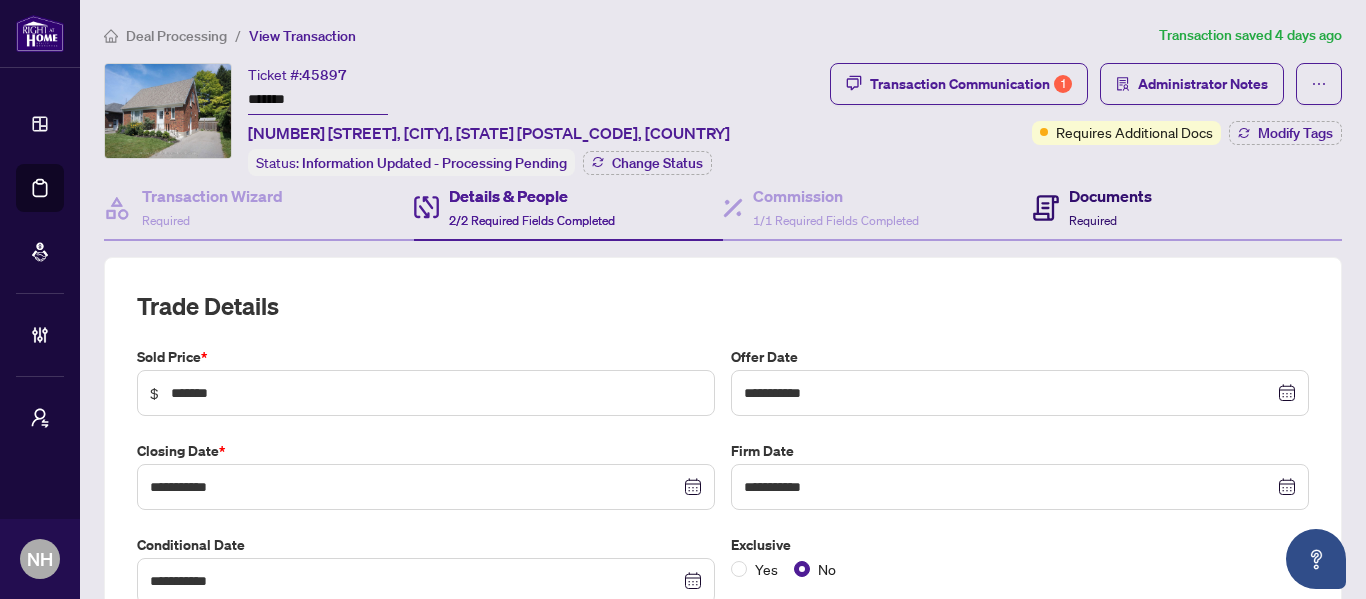 click on "Required" at bounding box center [1093, 220] 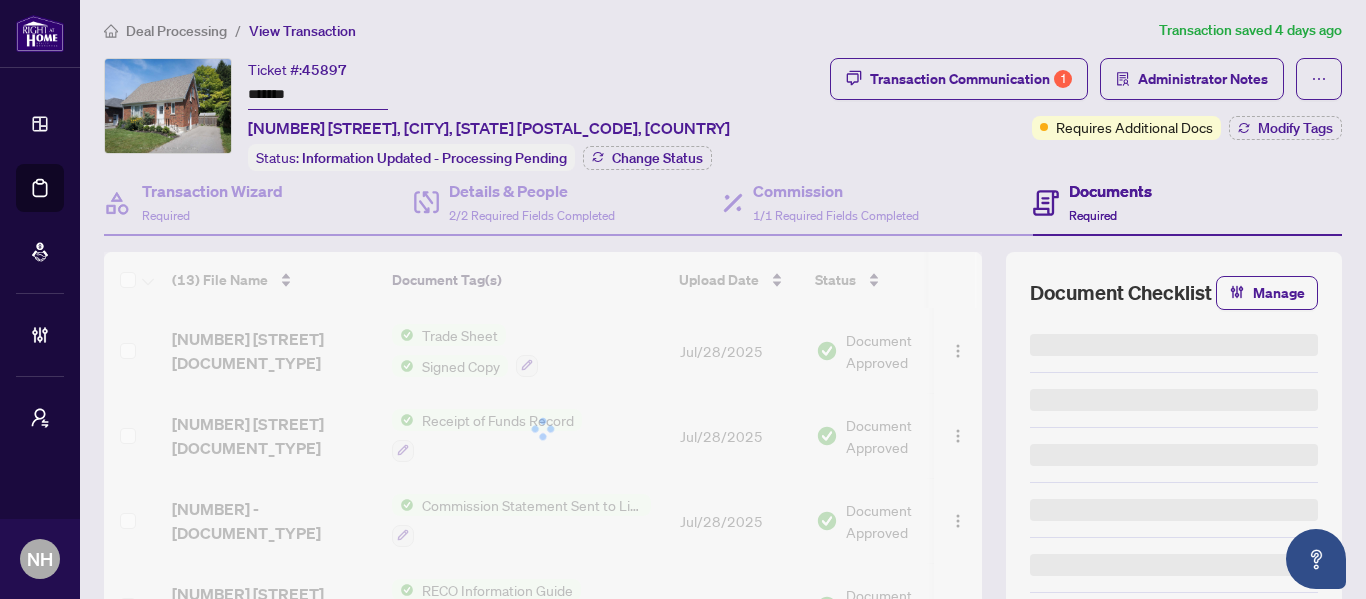 scroll, scrollTop: 0, scrollLeft: 0, axis: both 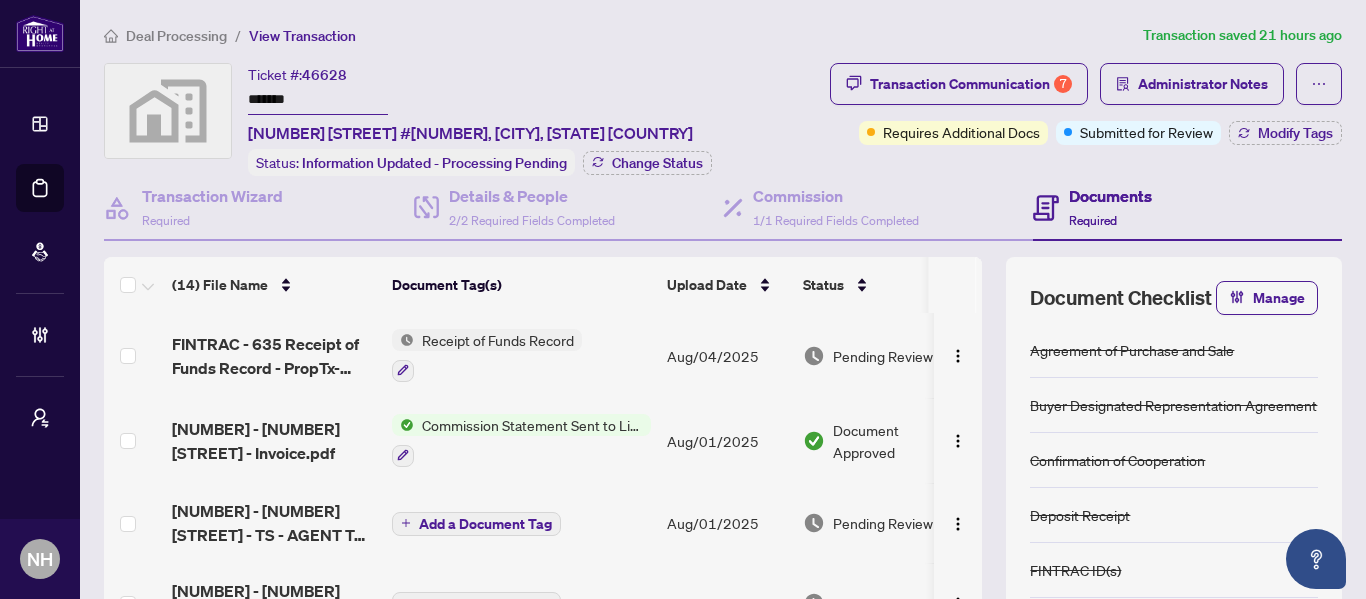 click on "Ticket #:  46628 ******* 350 Red Maple Rd #305, Richmond Hill, Ontario L4C 0T5, Canada Status:   Information Updated - Processing Pending Change Status" at bounding box center (435, 119) 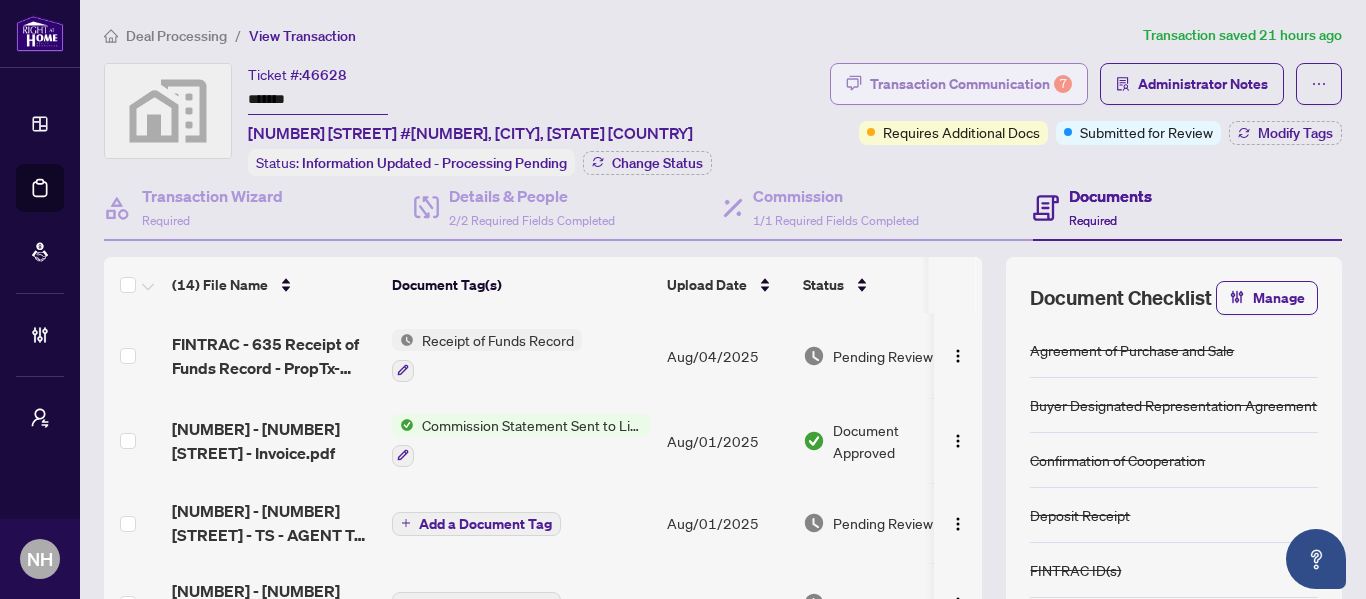 click on "Transaction Communication 7" at bounding box center (971, 84) 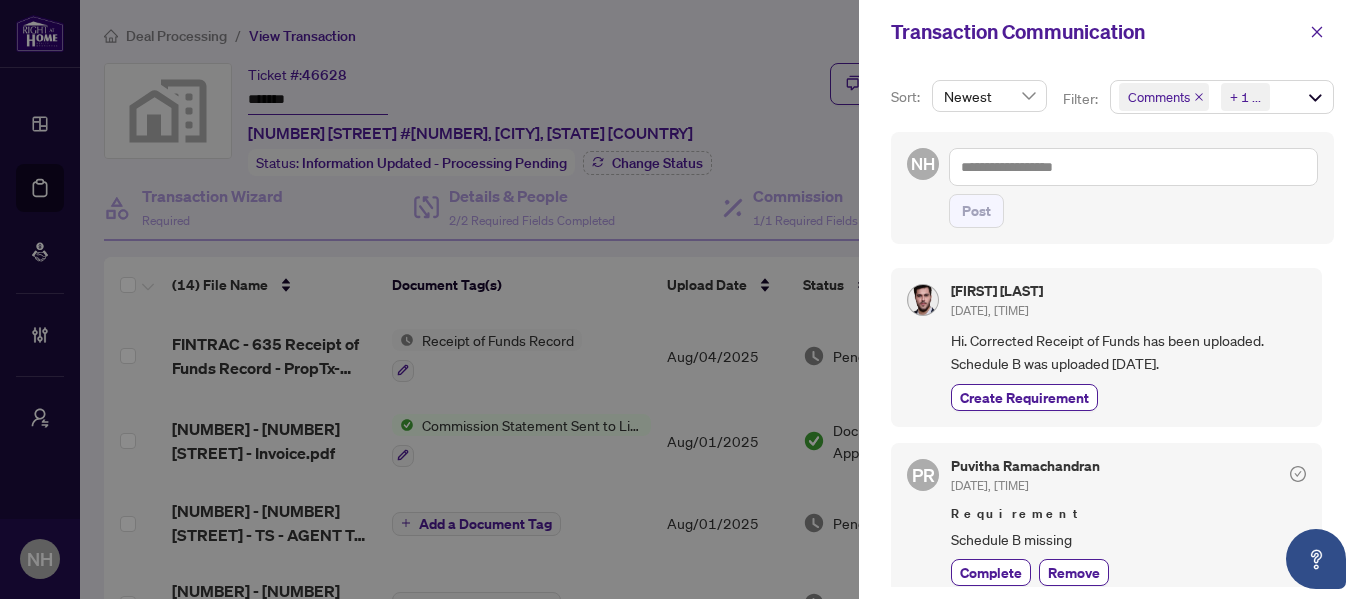 click 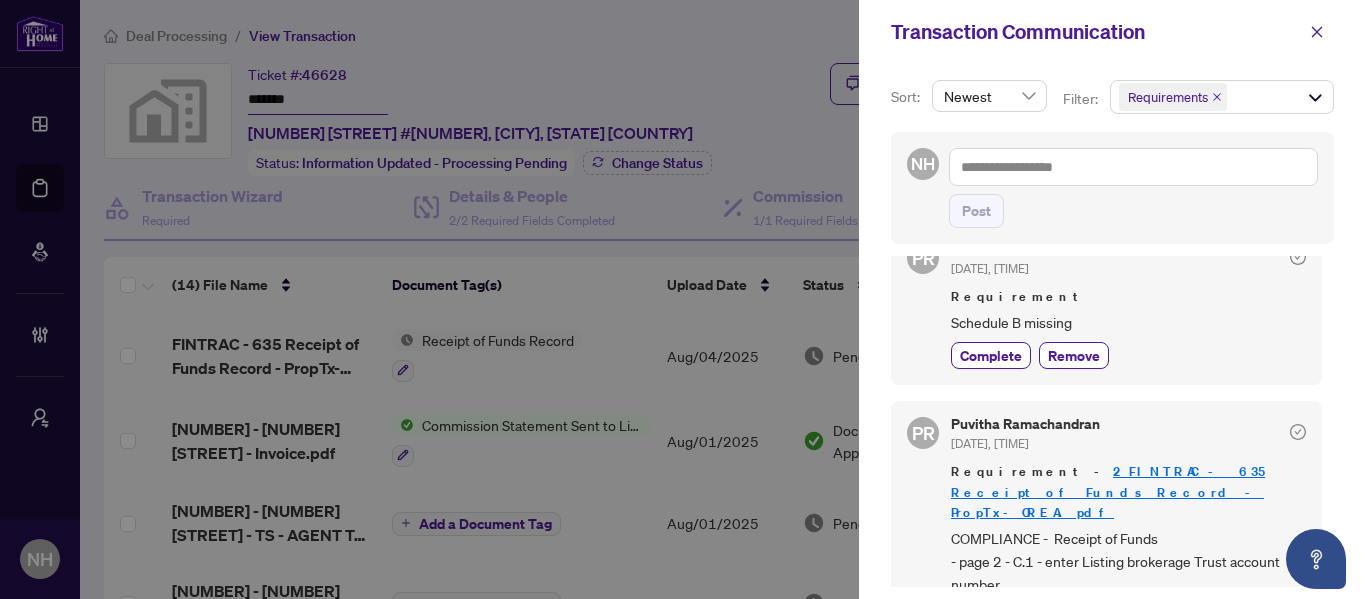 scroll, scrollTop: 0, scrollLeft: 0, axis: both 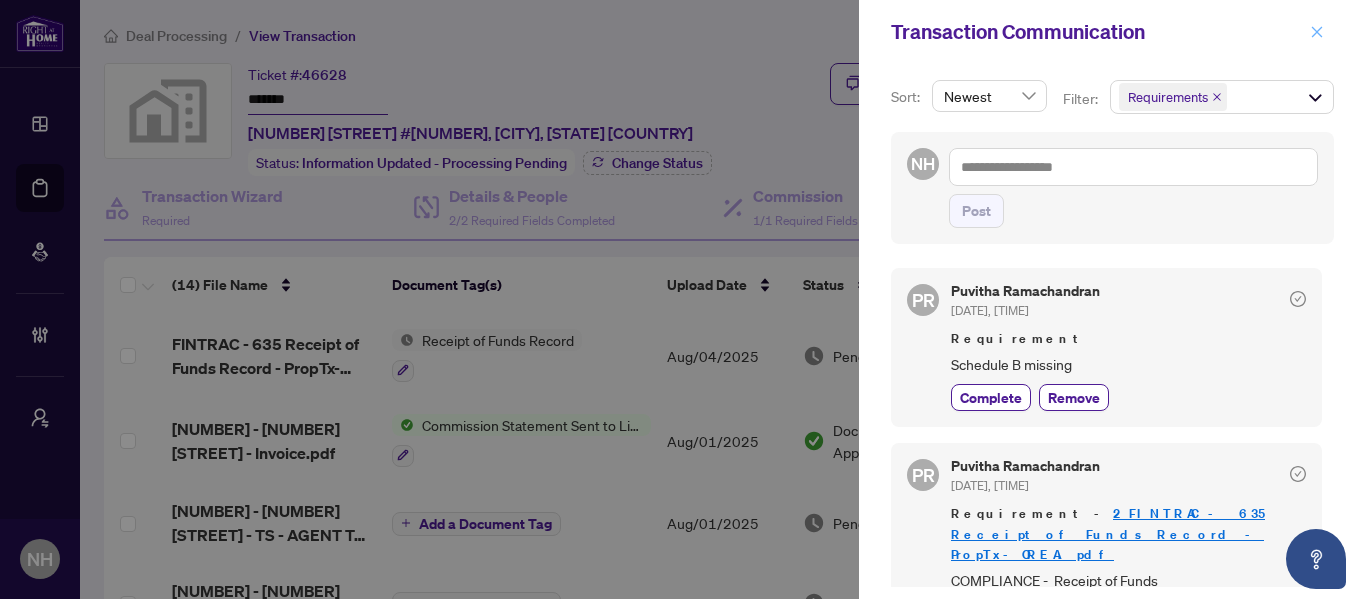 click 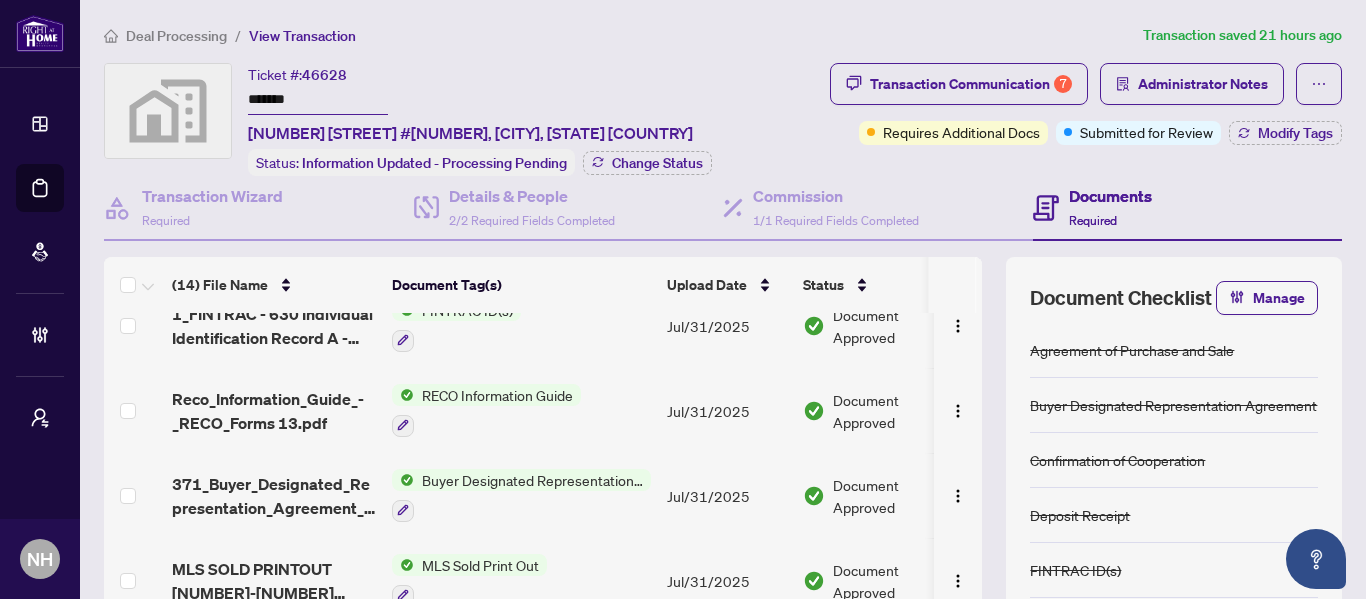 scroll, scrollTop: 0, scrollLeft: 0, axis: both 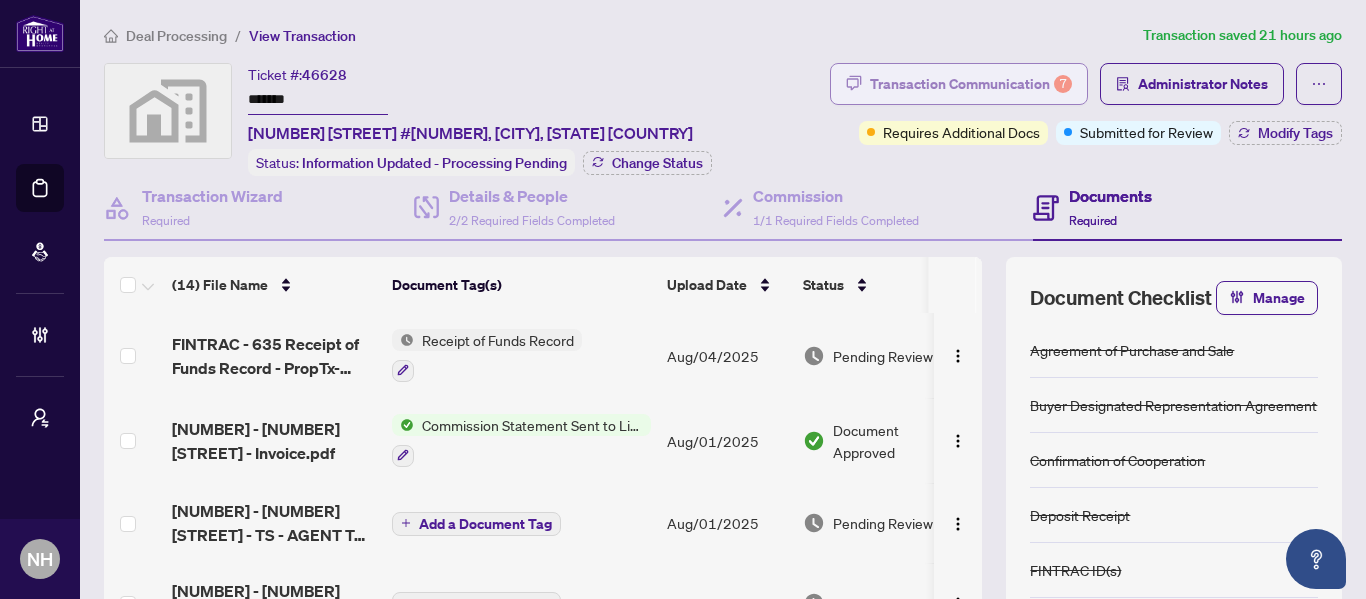 click on "Transaction Communication 7" at bounding box center (971, 84) 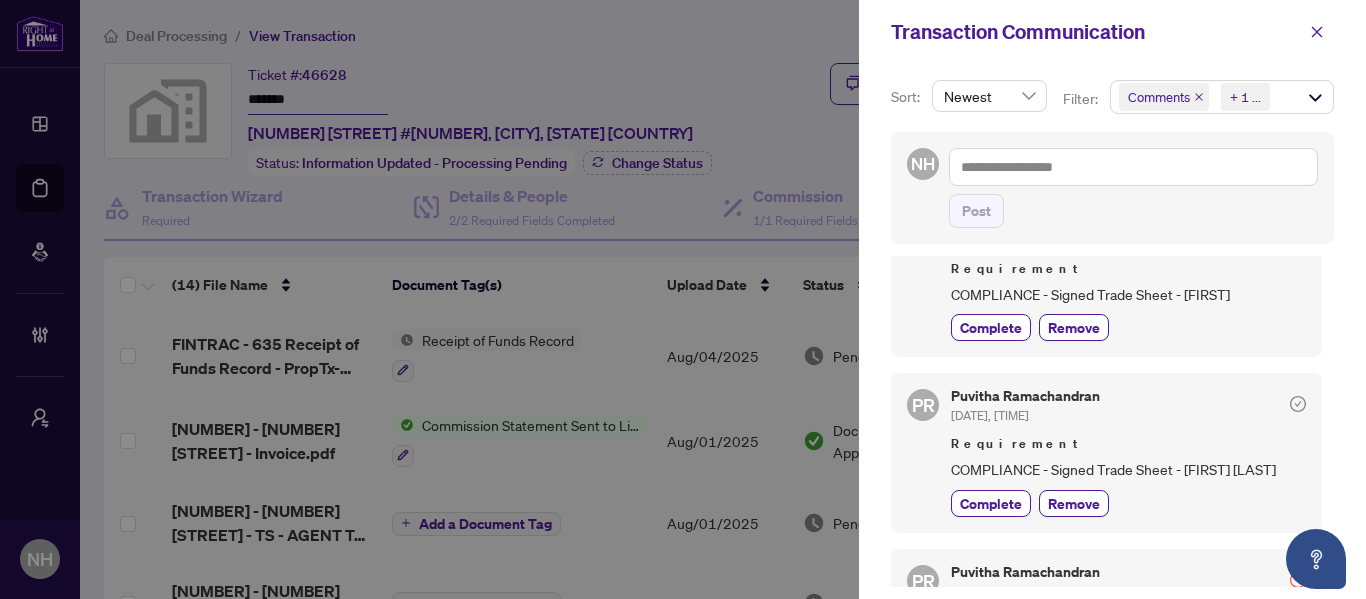 scroll, scrollTop: 1300, scrollLeft: 0, axis: vertical 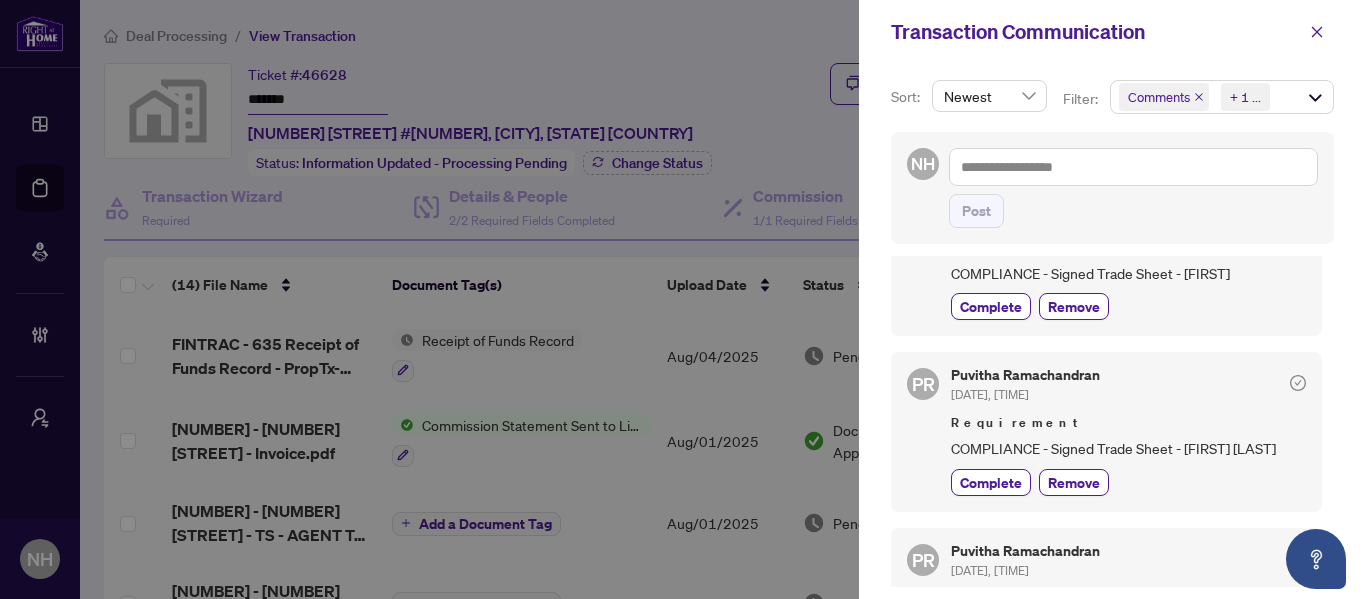 click 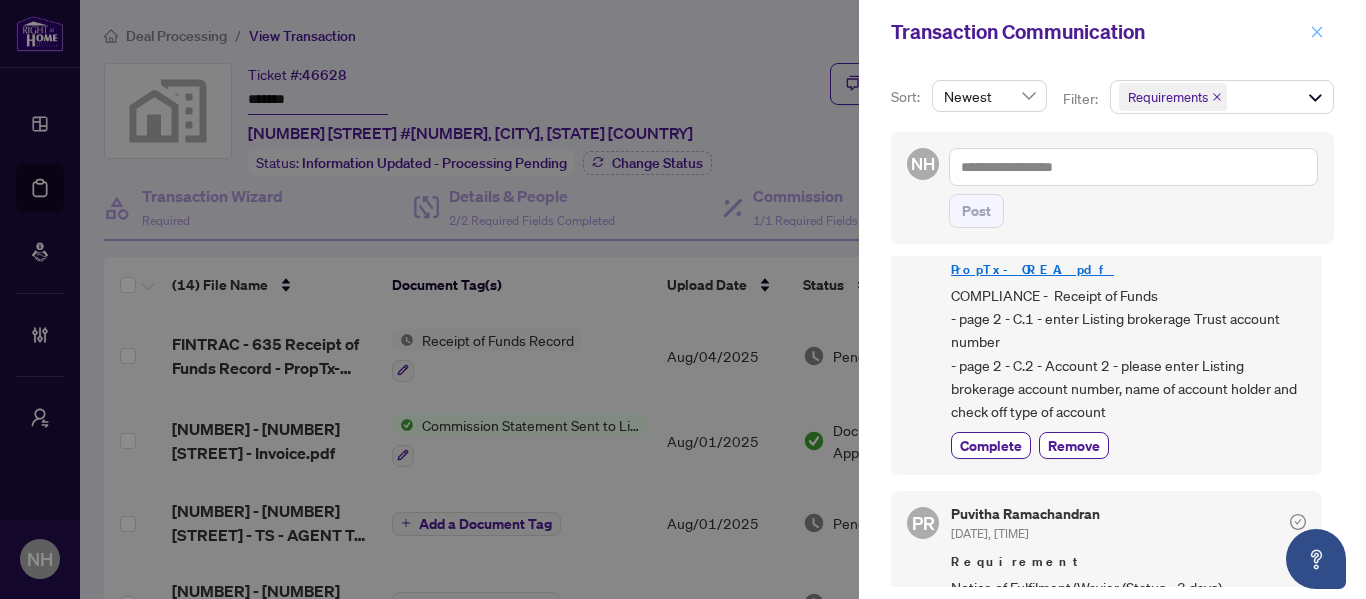 scroll, scrollTop: 0, scrollLeft: 0, axis: both 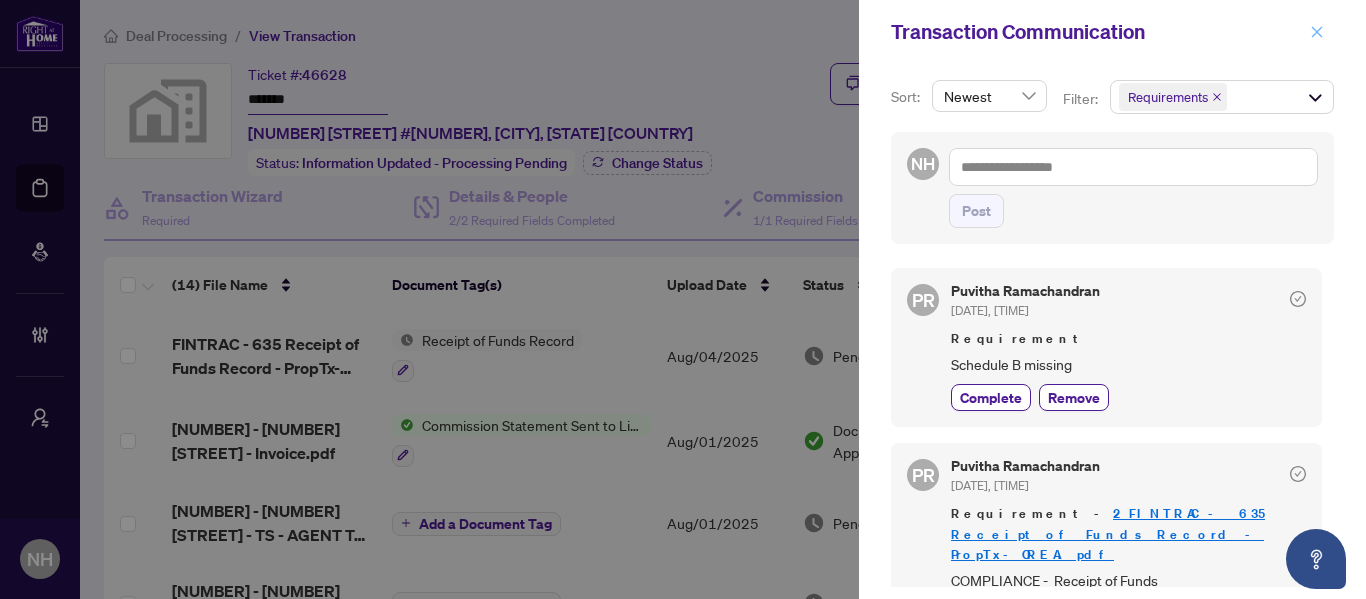 click at bounding box center (1317, 32) 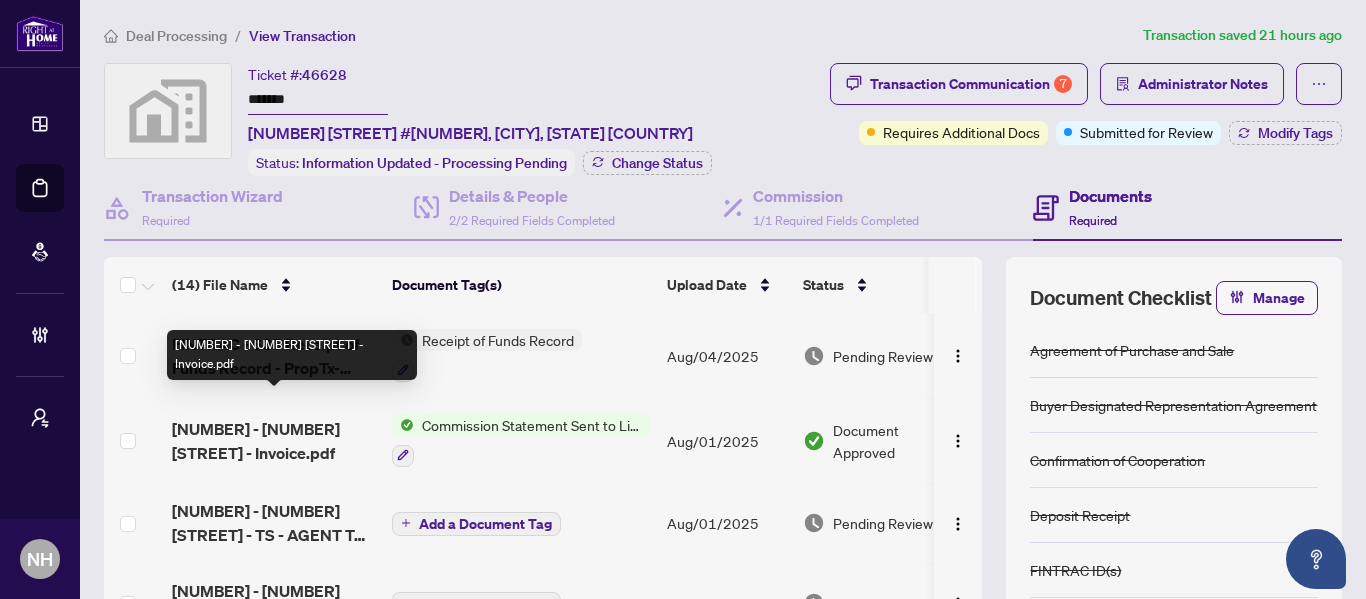 scroll, scrollTop: 100, scrollLeft: 0, axis: vertical 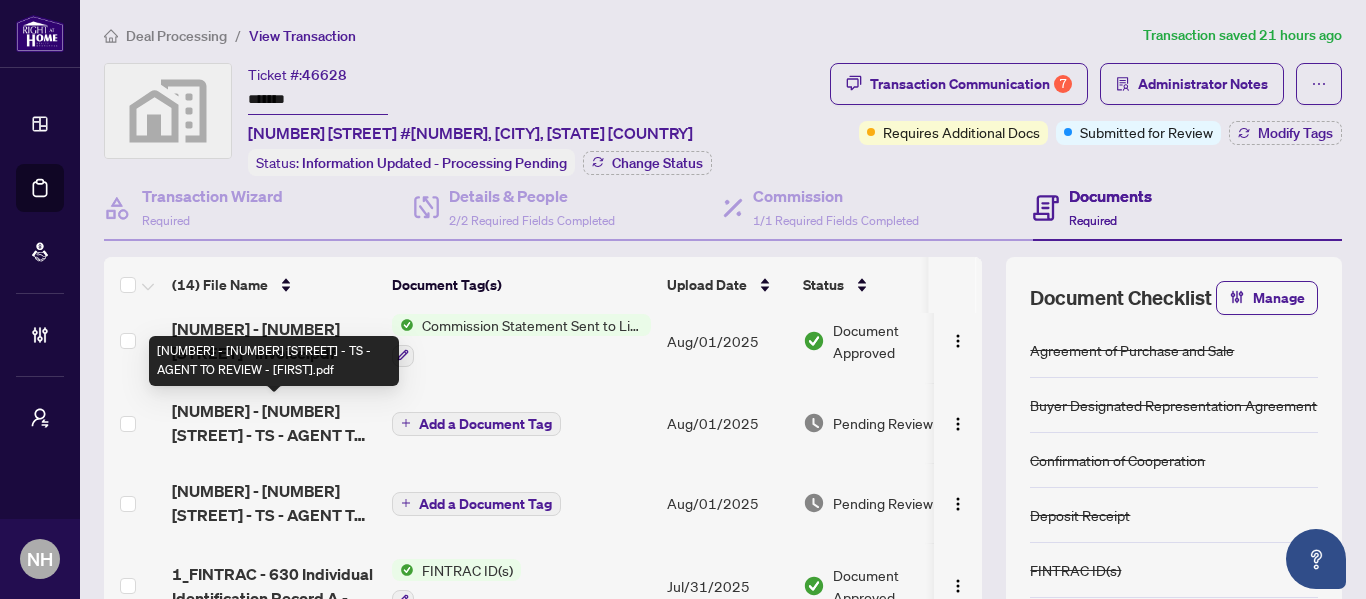 click on "305 - 350 Red Maple Rd - TS - AGENT TO REVIEW - Veselko.pdf" at bounding box center [274, 423] 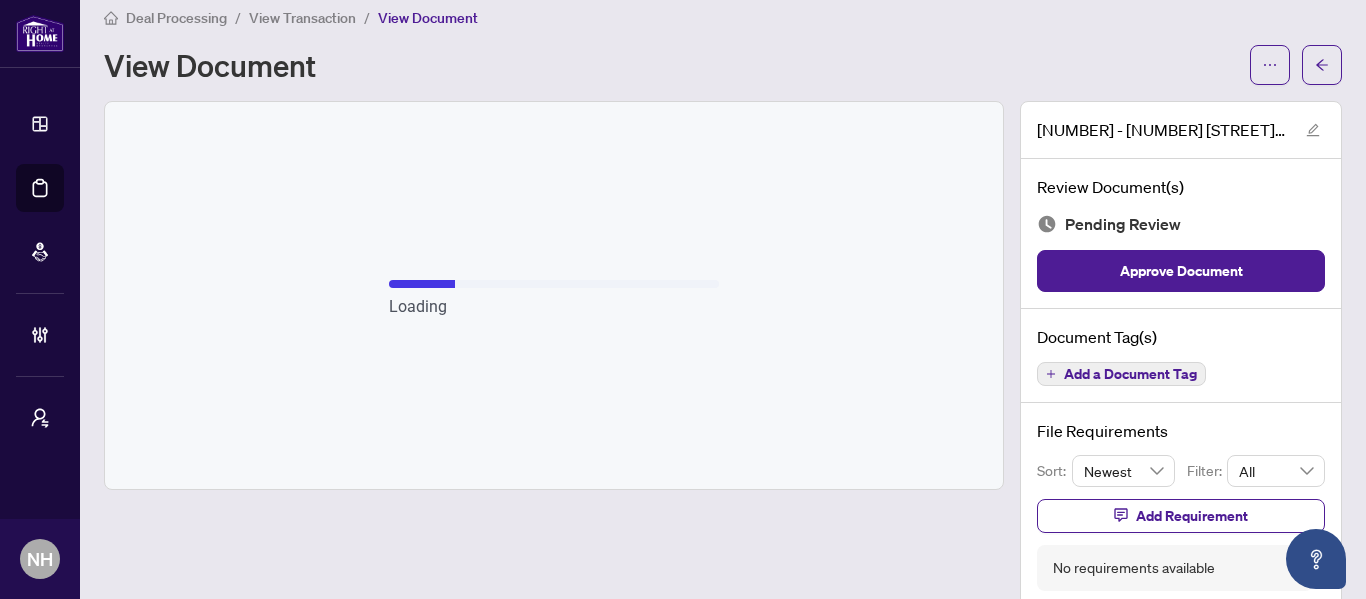 scroll, scrollTop: 0, scrollLeft: 0, axis: both 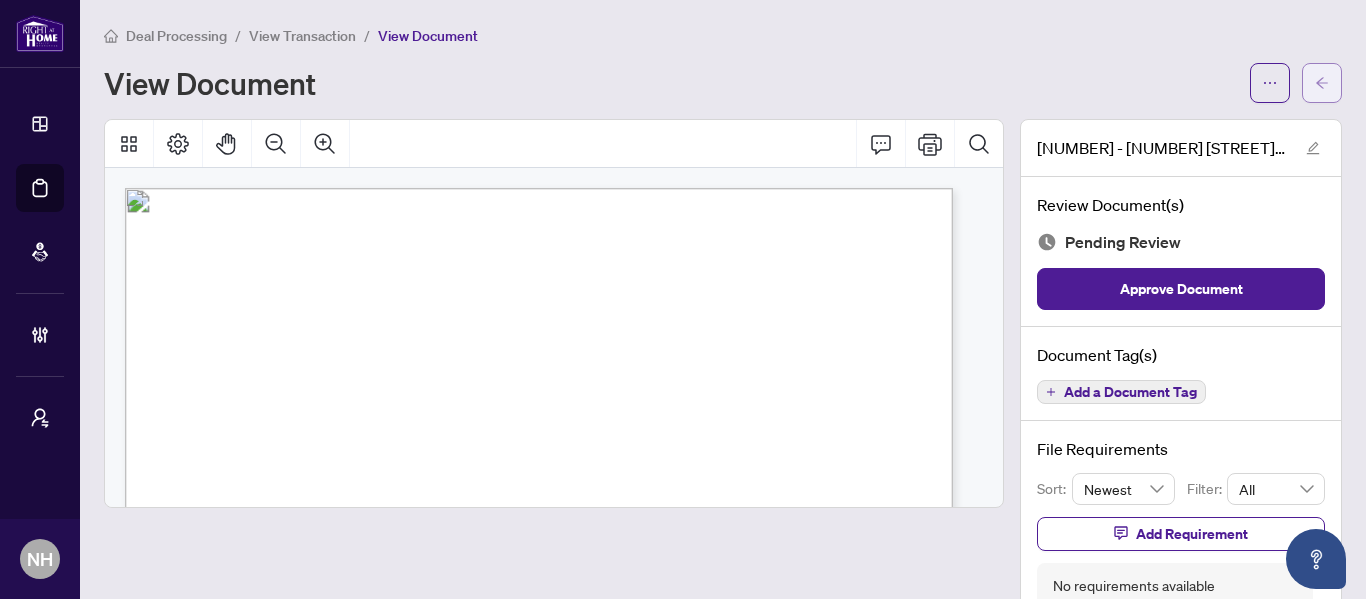 click 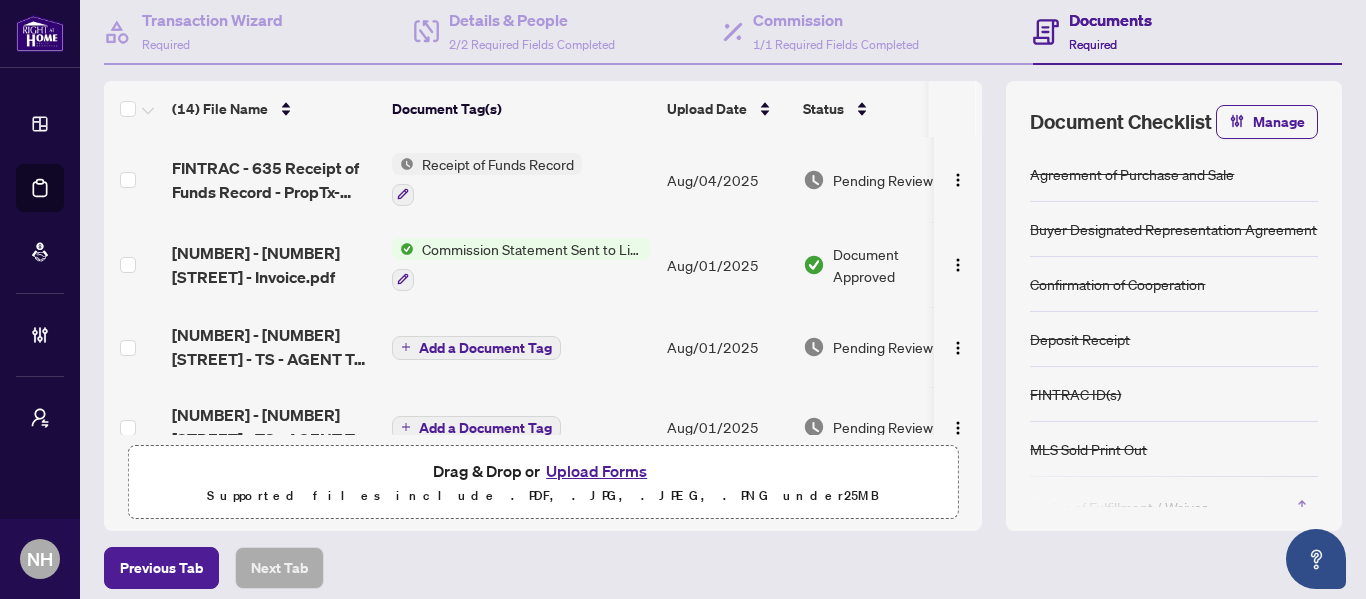 scroll, scrollTop: 200, scrollLeft: 0, axis: vertical 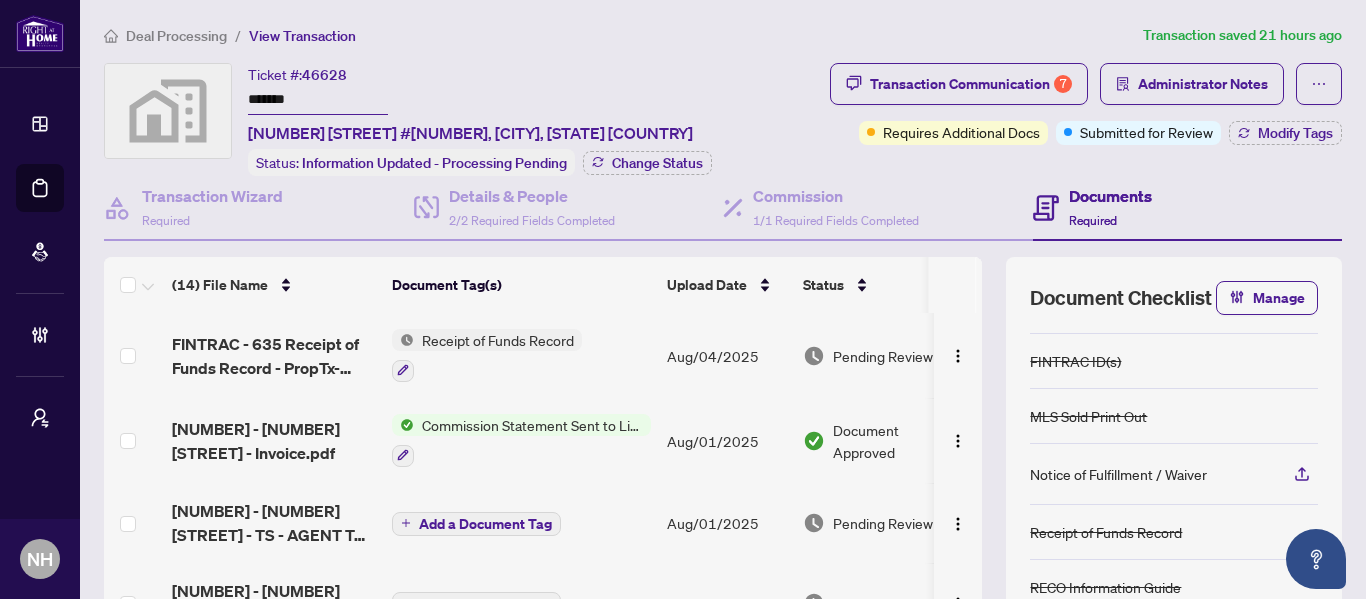 drag, startPoint x: 309, startPoint y: 101, endPoint x: 184, endPoint y: 103, distance: 125.016 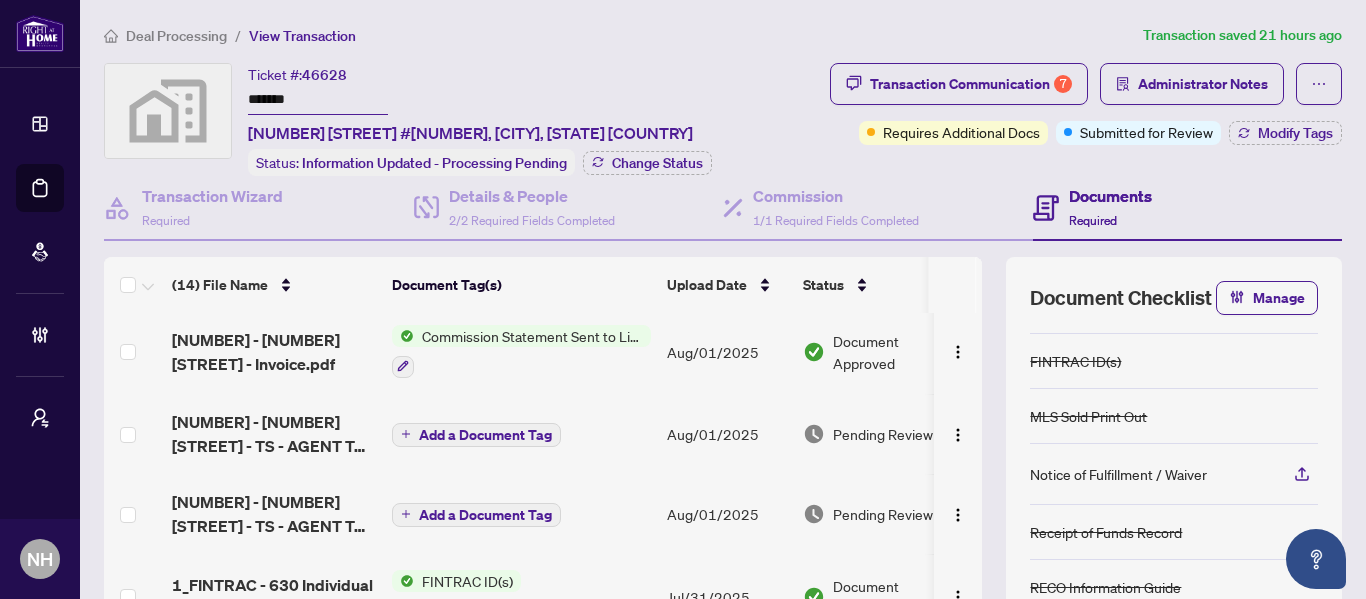 scroll, scrollTop: 100, scrollLeft: 0, axis: vertical 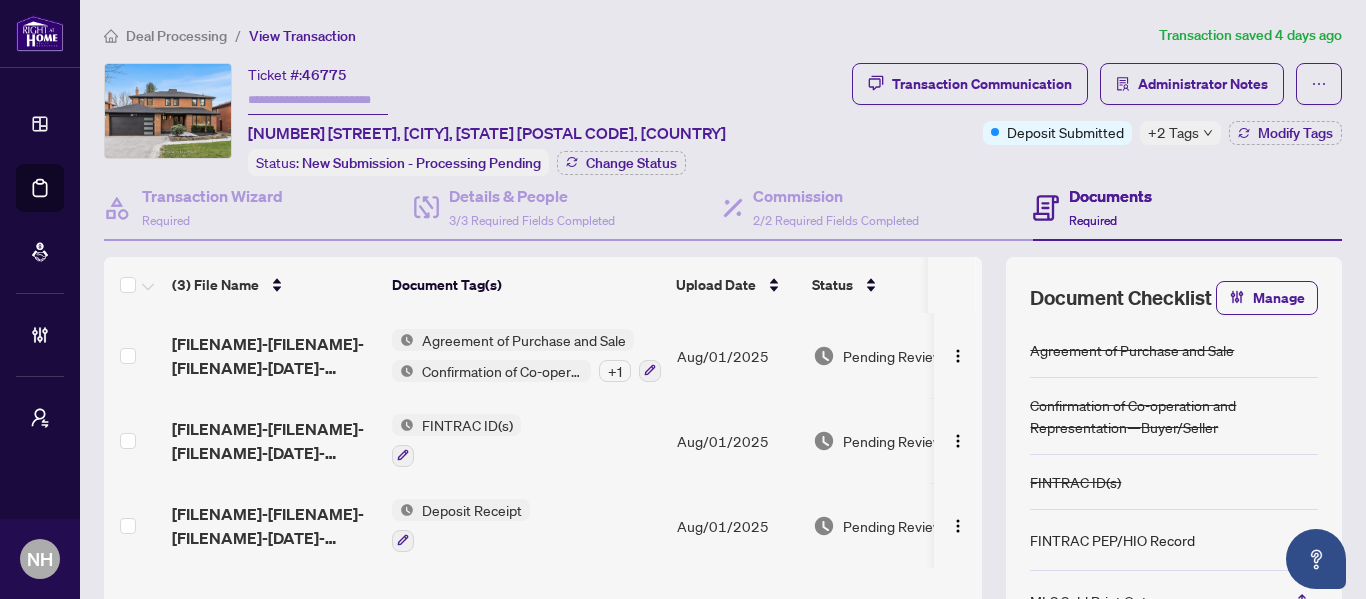 click on "Deal Processing" at bounding box center (176, 36) 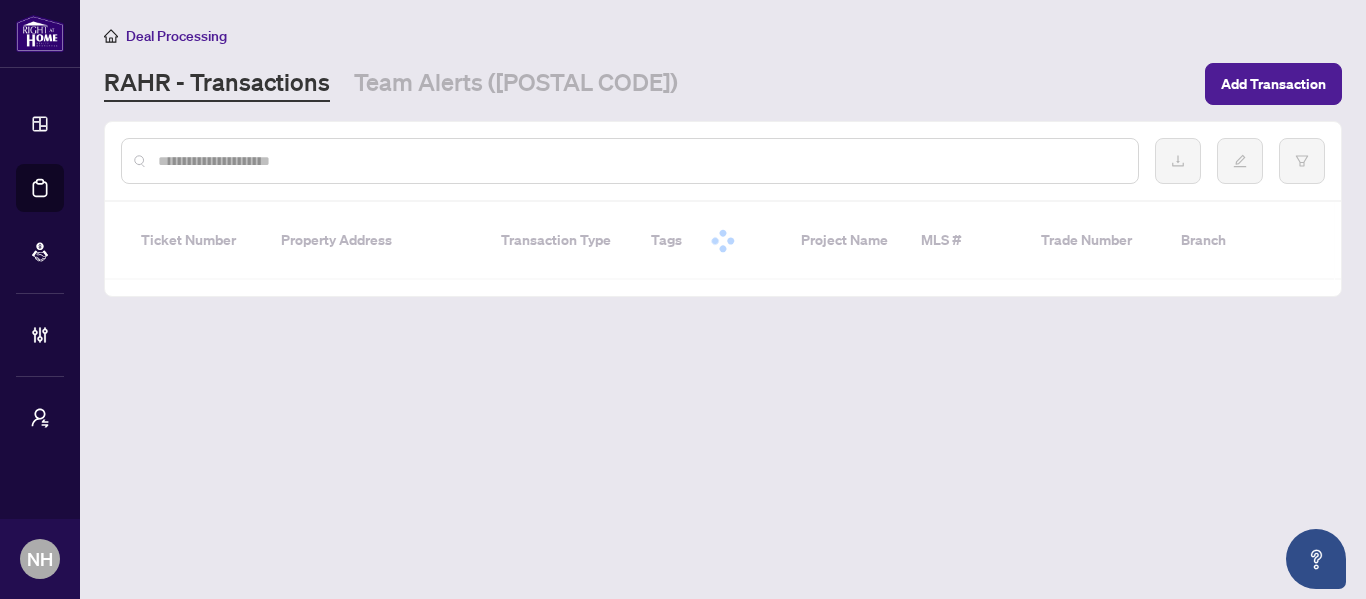click on "Team Alerts ([NUMBER])" at bounding box center [516, 84] 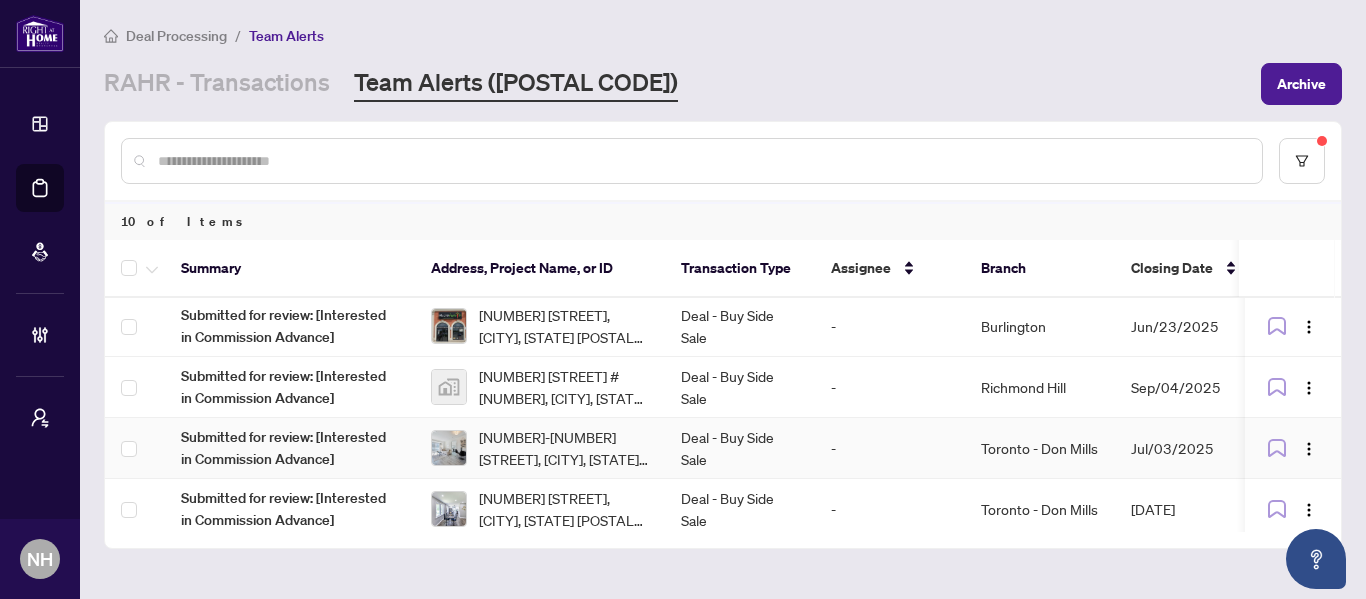 scroll, scrollTop: 382, scrollLeft: 0, axis: vertical 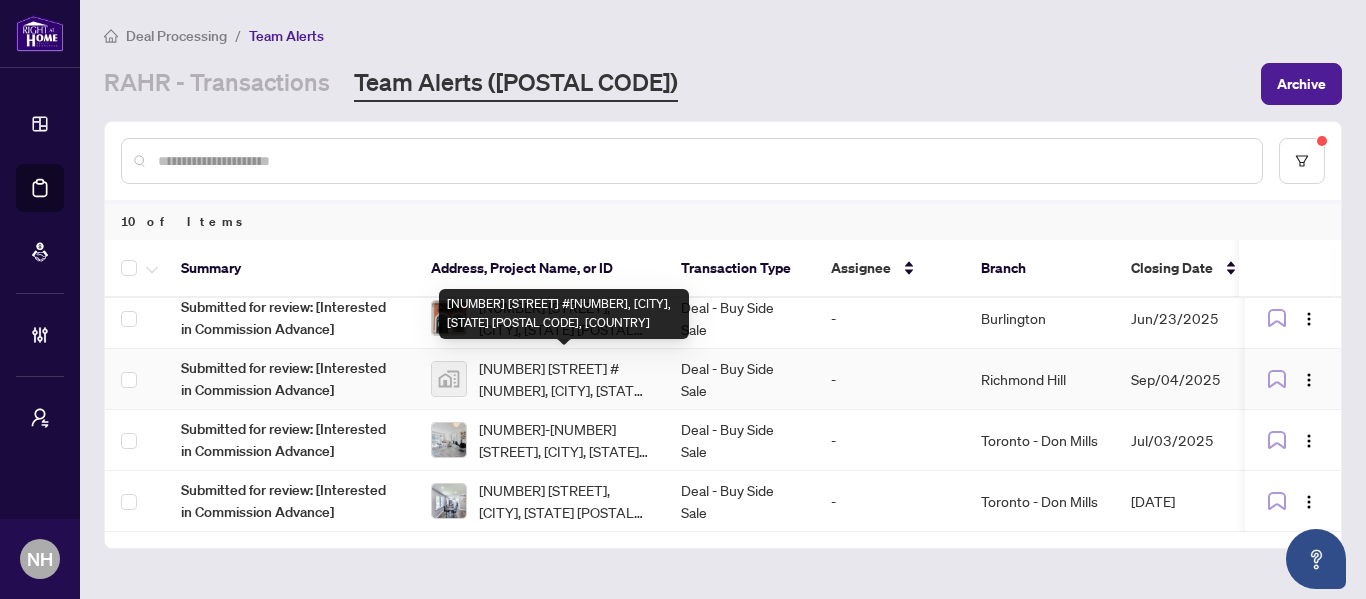 click on "[NUMBER] [STREET] #[NUMBER], [CITY], [STATE] [POSTAL CODE], [COUNTRY]" at bounding box center [564, 379] 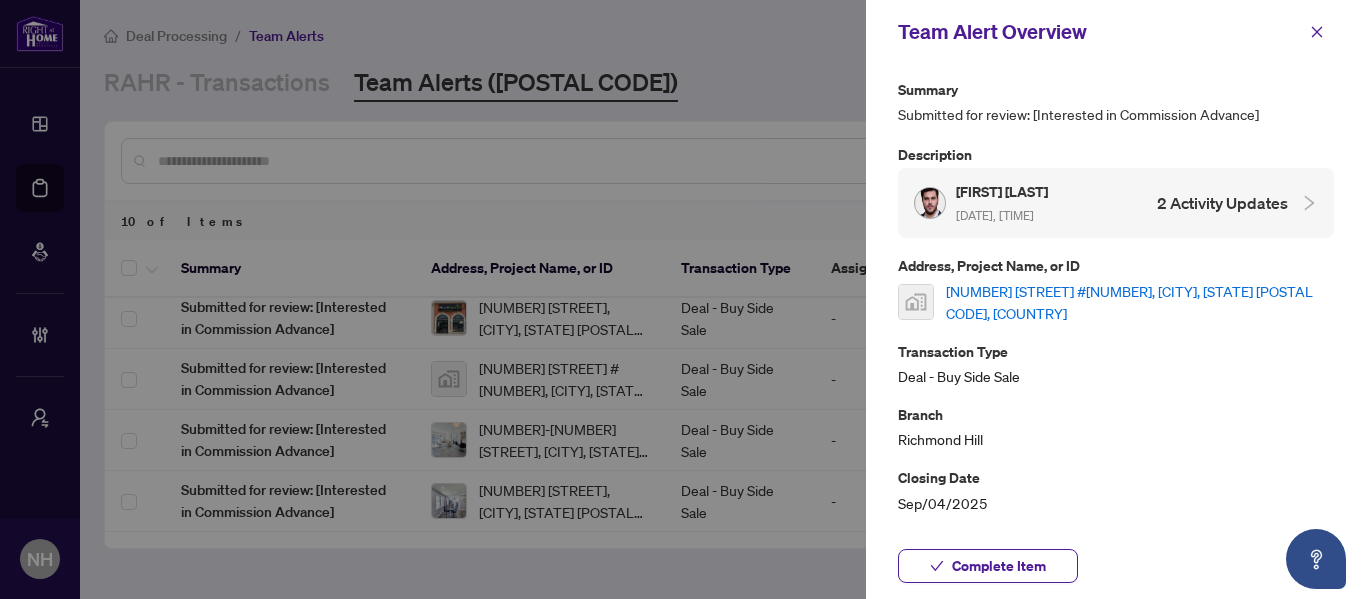 scroll, scrollTop: 0, scrollLeft: 0, axis: both 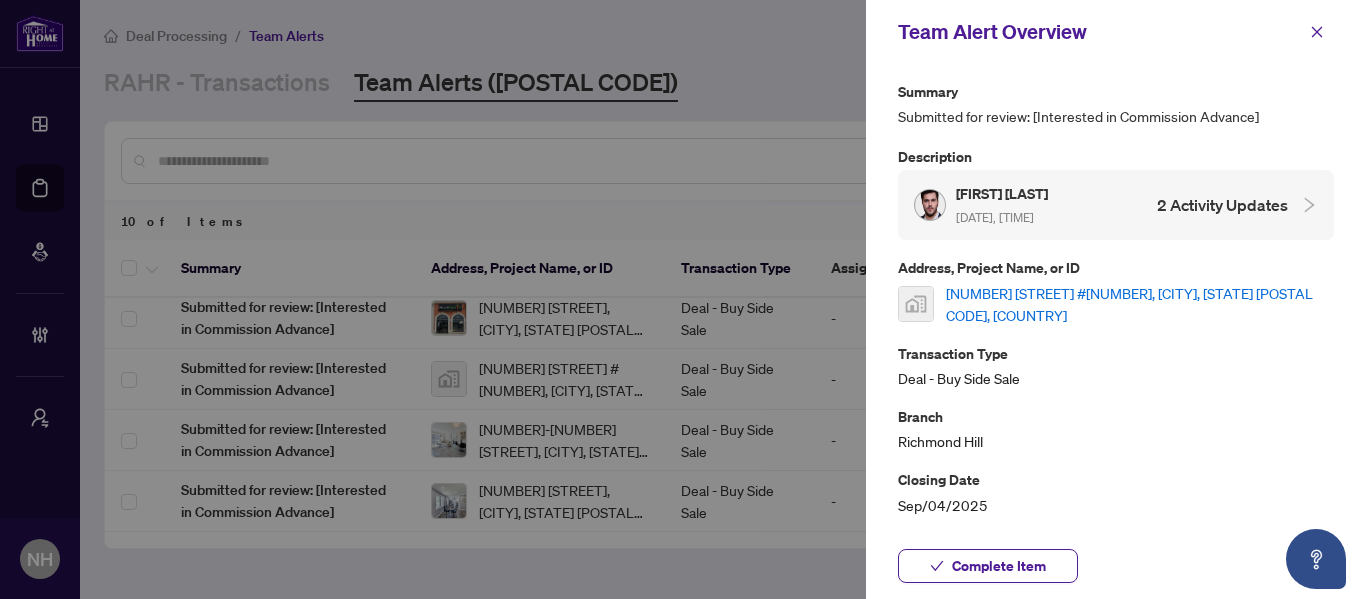 click on "[NUMBER] [STREET] #[NUMBER], [CITY], [STATE] [POSTAL CODE], [COUNTRY]" at bounding box center [1140, 304] 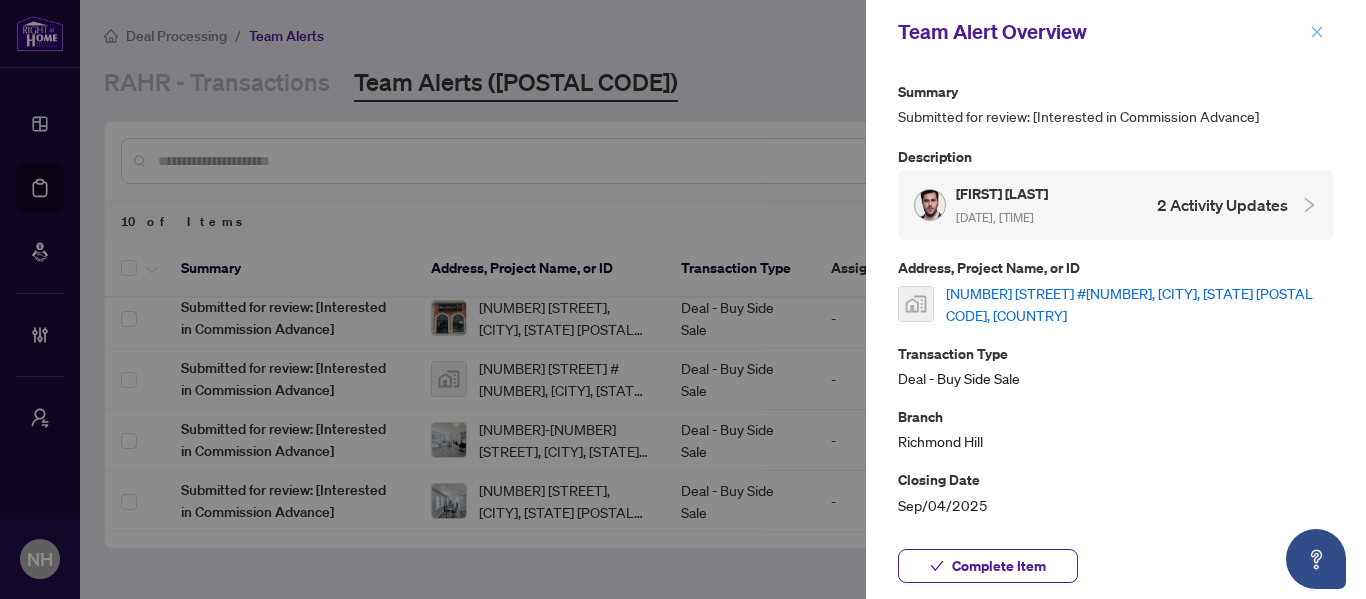 click 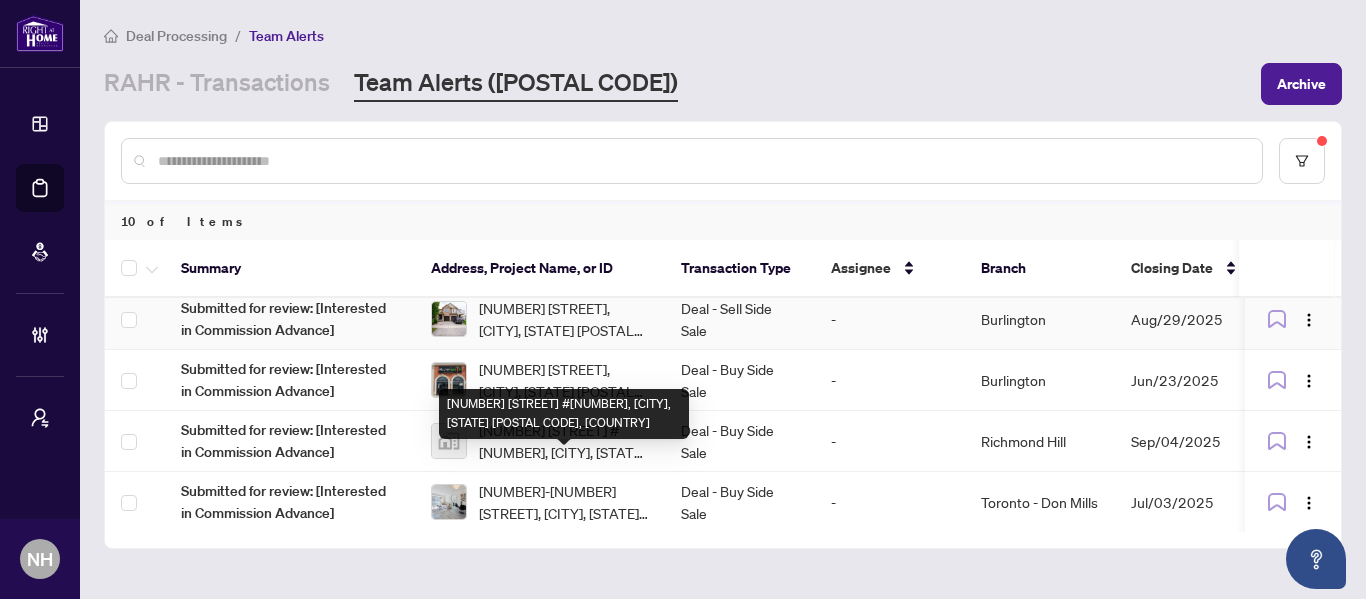 scroll, scrollTop: 282, scrollLeft: 0, axis: vertical 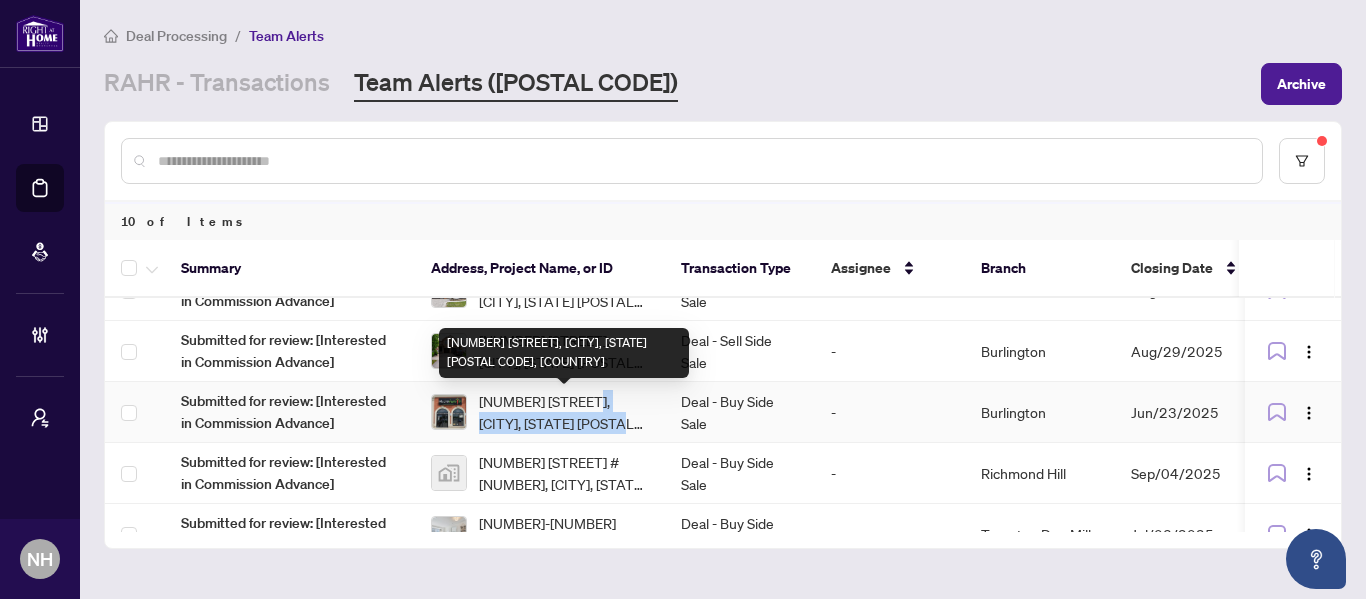click on "[NUMBER] [STREET], [CITY], [STATE] [POSTAL_CODE], [COUNTRY]" at bounding box center [564, 412] 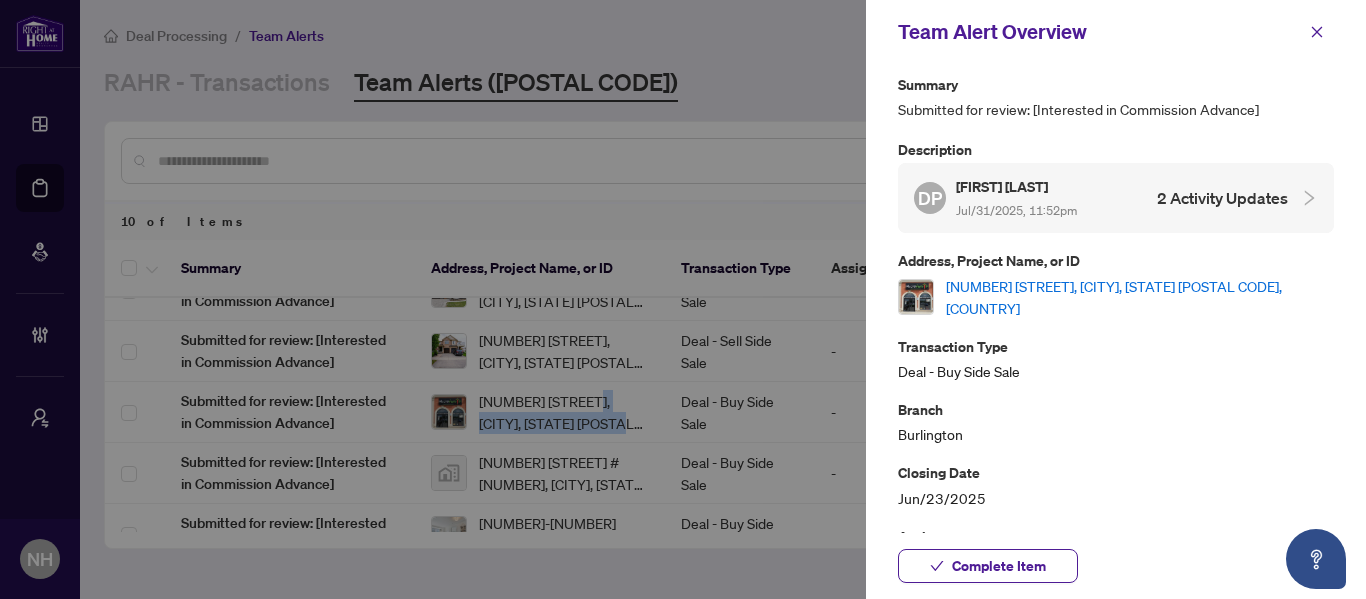 scroll, scrollTop: 0, scrollLeft: 0, axis: both 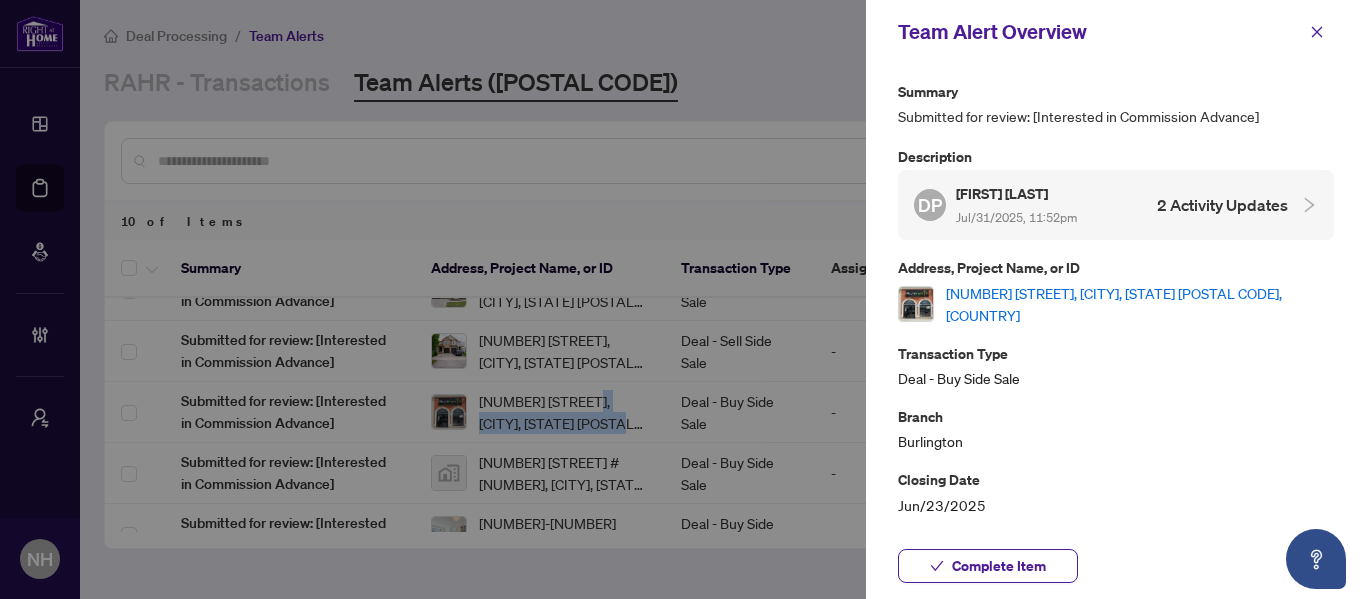 click on "[NUMBER] [STREET], [CITY], [STATE] [POSTAL_CODE], [COUNTRY]" at bounding box center (1140, 304) 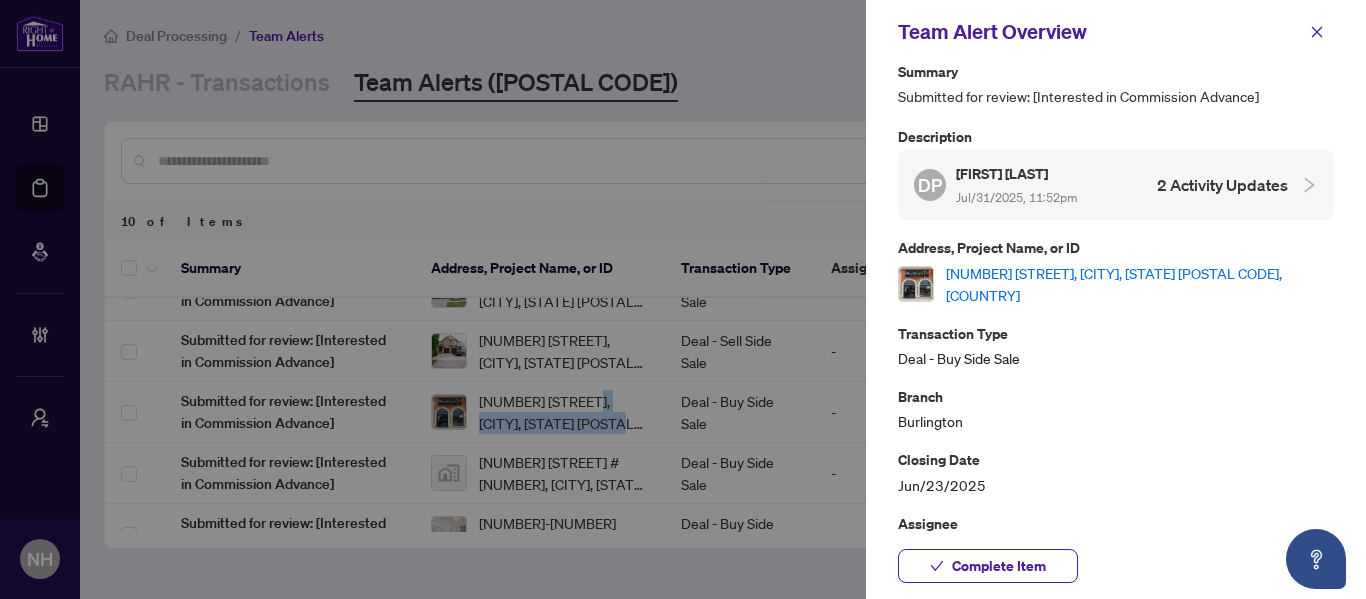scroll, scrollTop: 0, scrollLeft: 0, axis: both 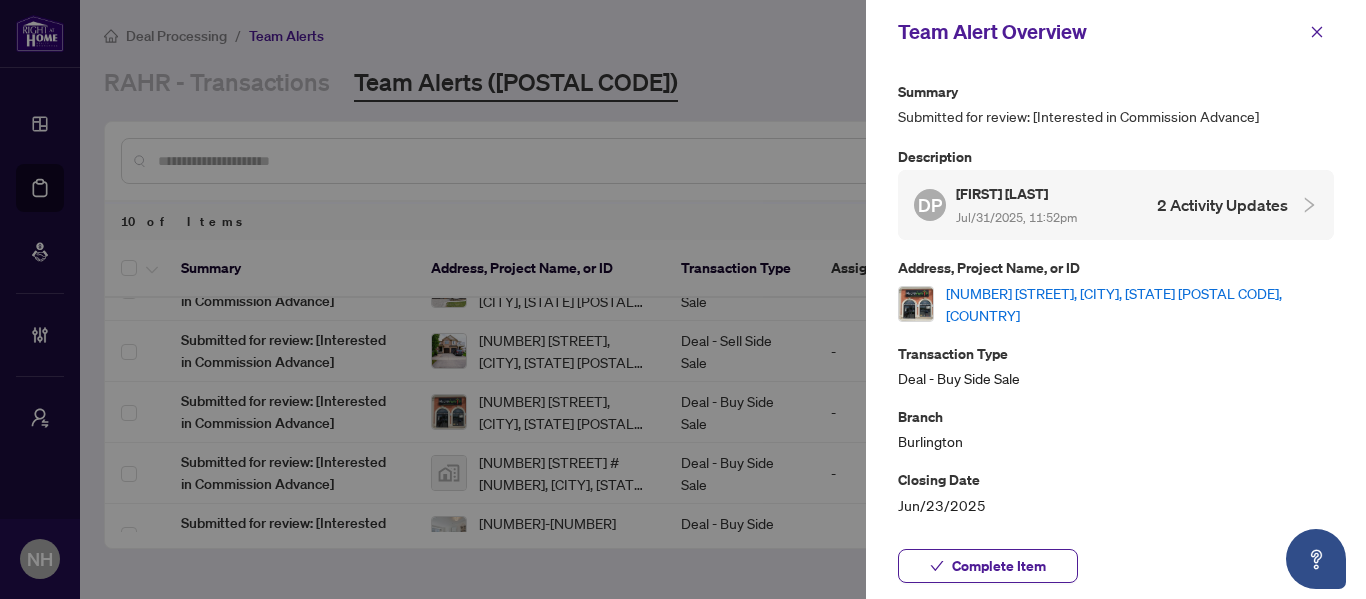 click on "Jul/31/2025, 11:52pm" at bounding box center [1016, 217] 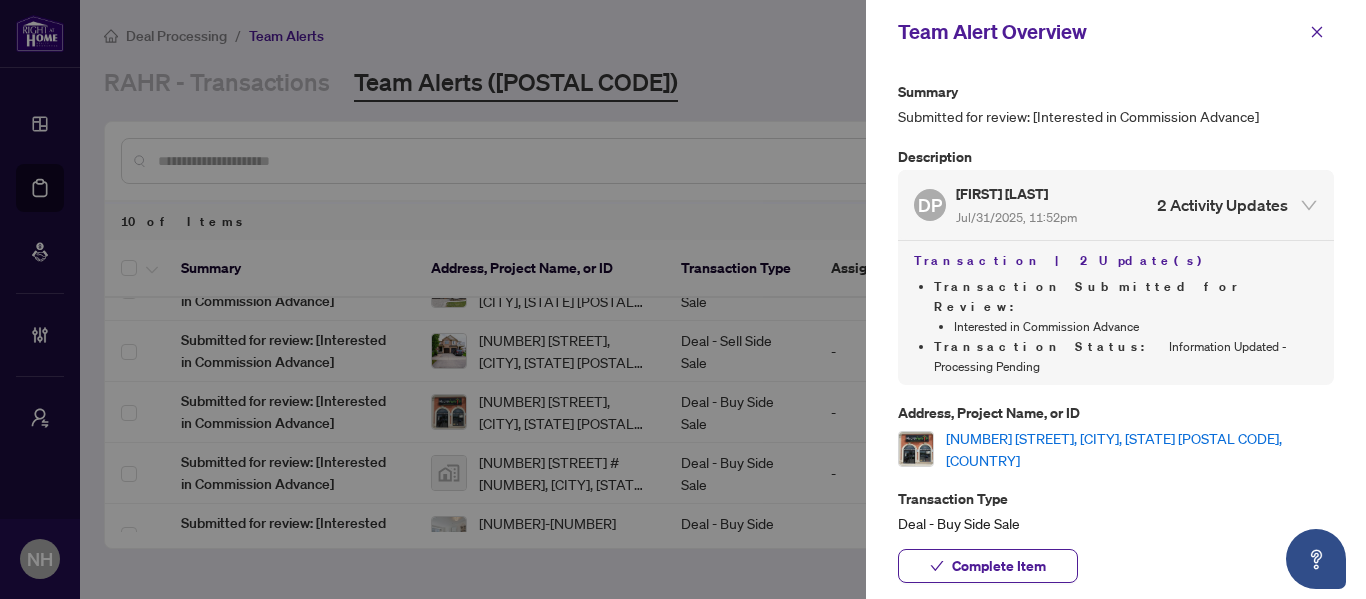 click on "[NUMBER] [STREET], [CITY], [STATE] [POSTAL_CODE], [COUNTRY]" at bounding box center [1140, 449] 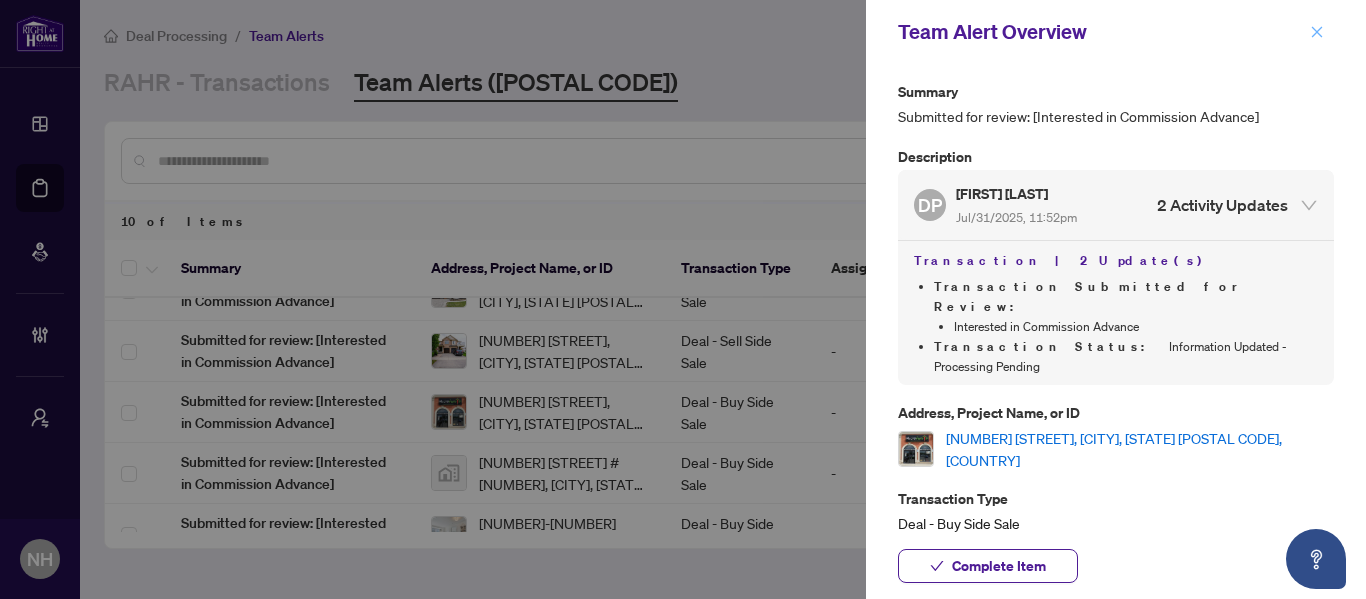 click at bounding box center (1317, 32) 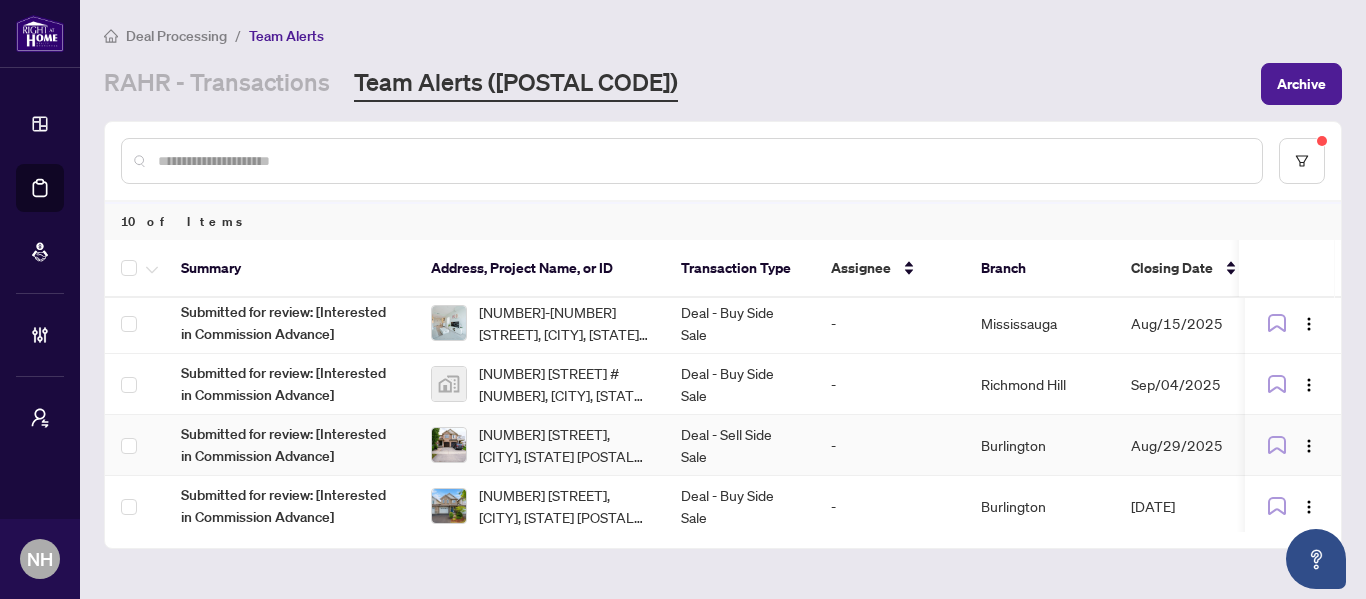 scroll, scrollTop: 0, scrollLeft: 0, axis: both 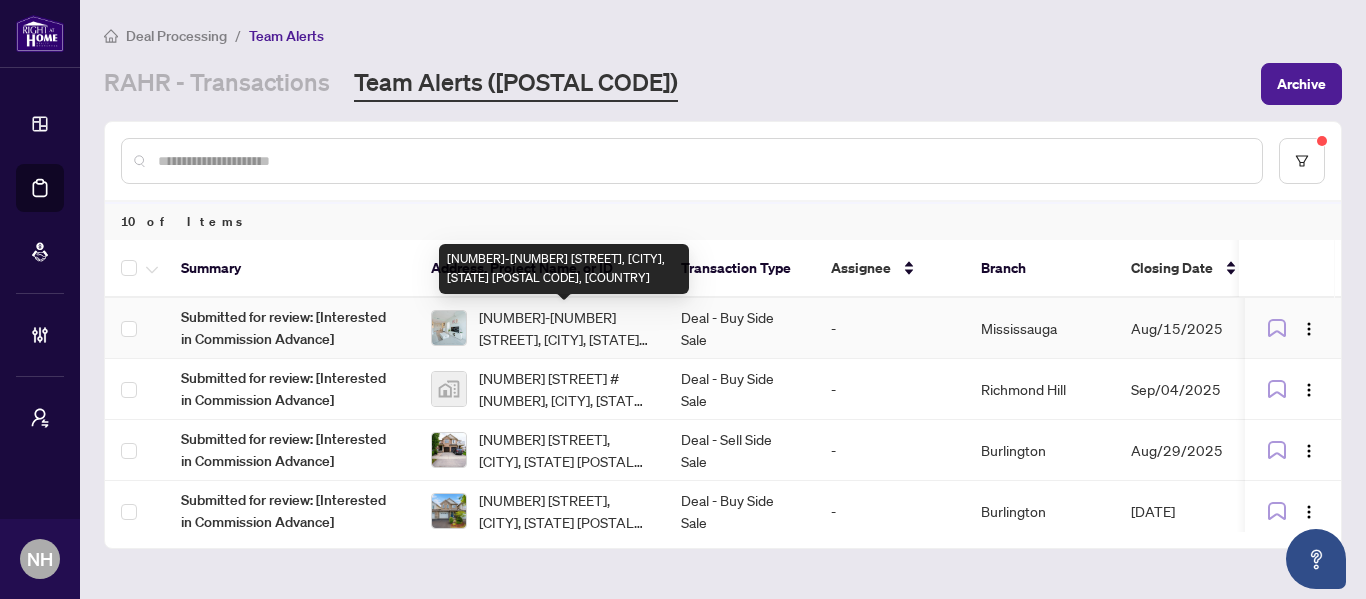 click on "308-3005 Pine Glen Rd, Oakville, Ontario L6M 5P5, Canada" at bounding box center [564, 328] 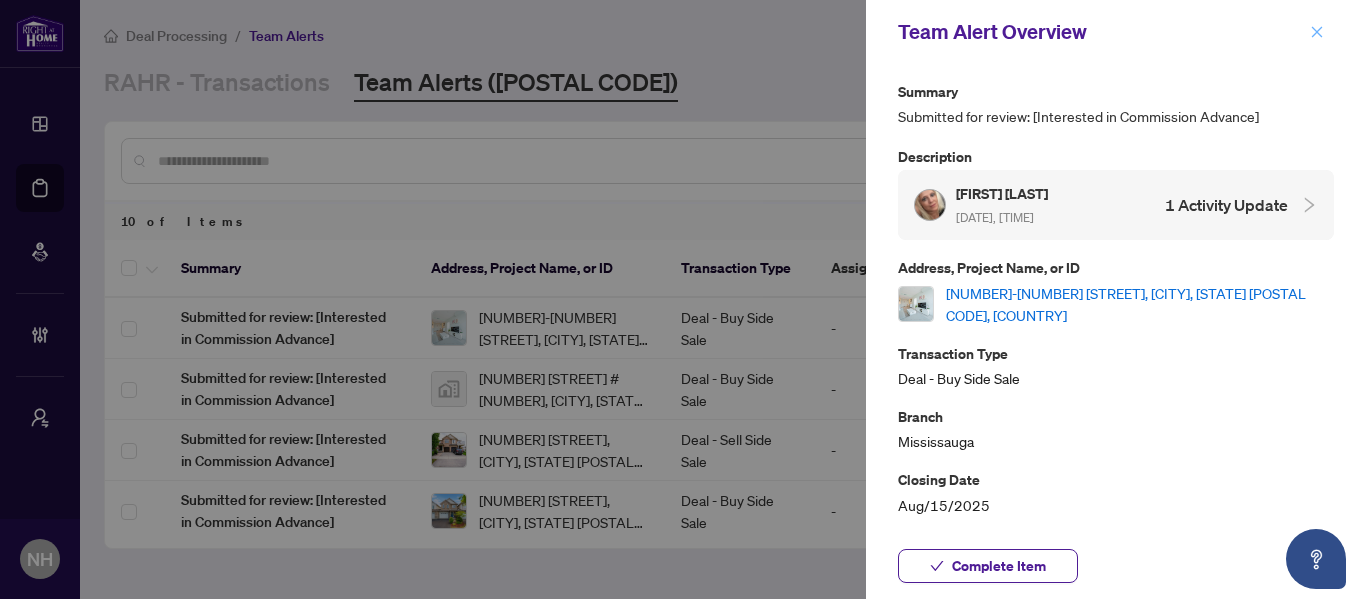 click at bounding box center (1317, 32) 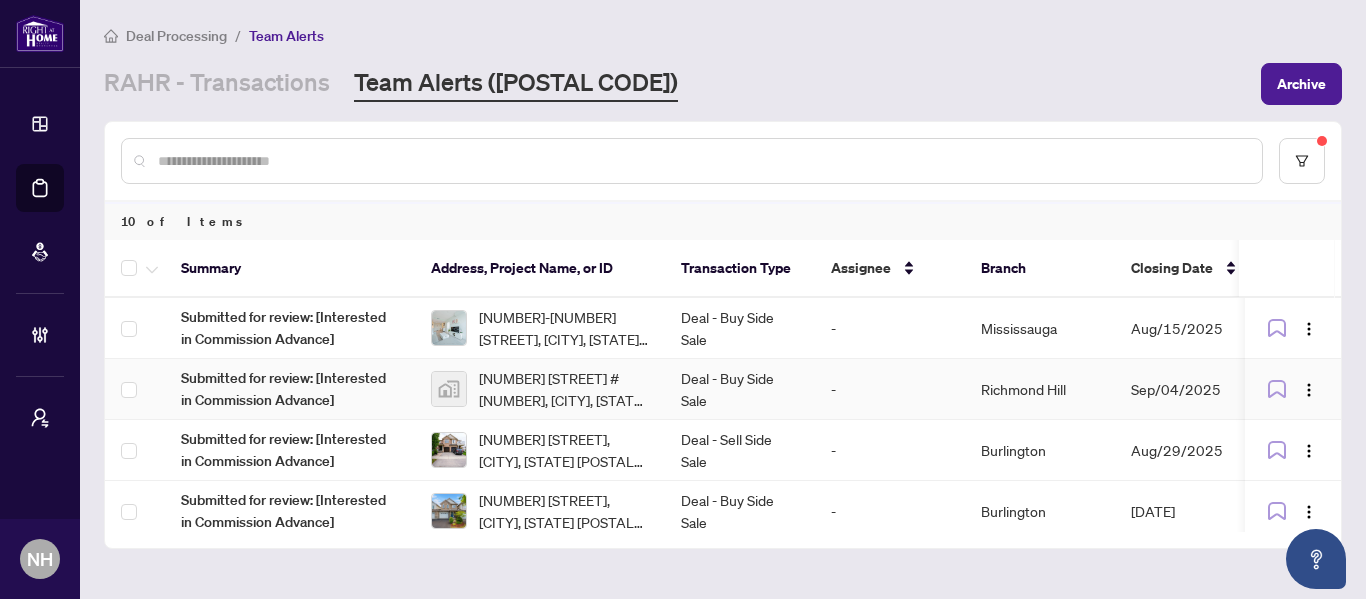click on "350 Red Maple Rd #305, Richmond Hill, Ontario L4C 0T5, Canada" at bounding box center [564, 389] 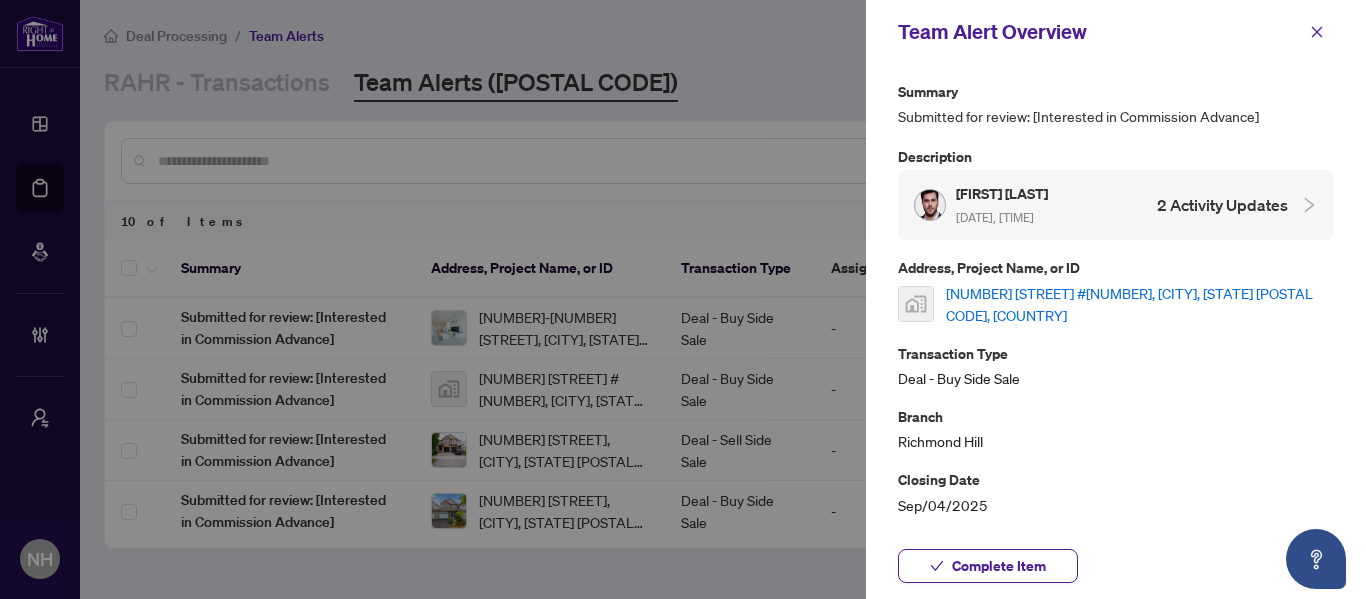 click on "Nick Popovic" at bounding box center [1003, 193] 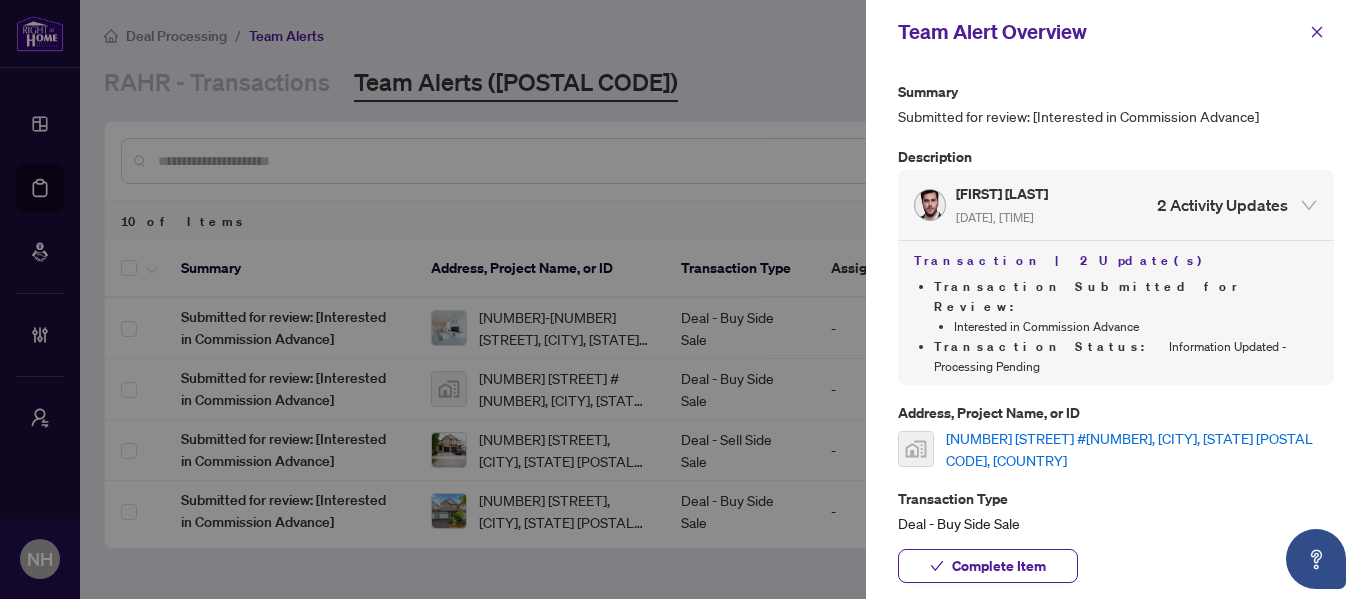 click on "350 Red Maple Rd #305, Richmond Hill, Ontario L4C 0T5, Canada" at bounding box center [1140, 449] 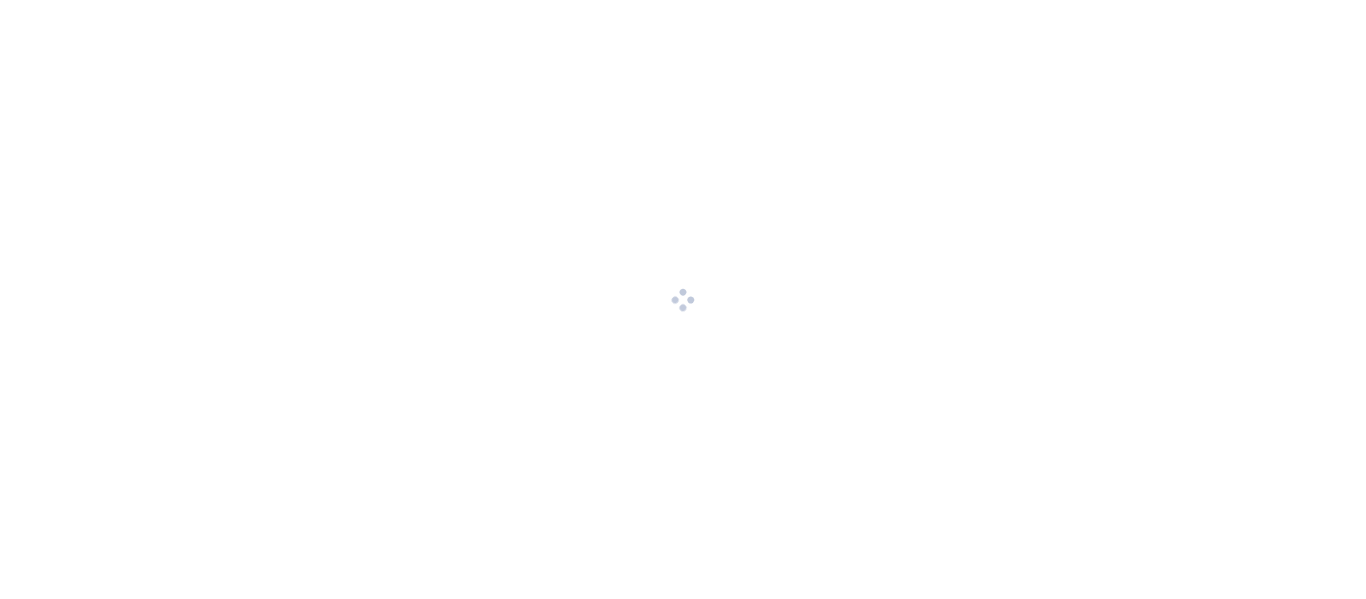 scroll, scrollTop: 0, scrollLeft: 0, axis: both 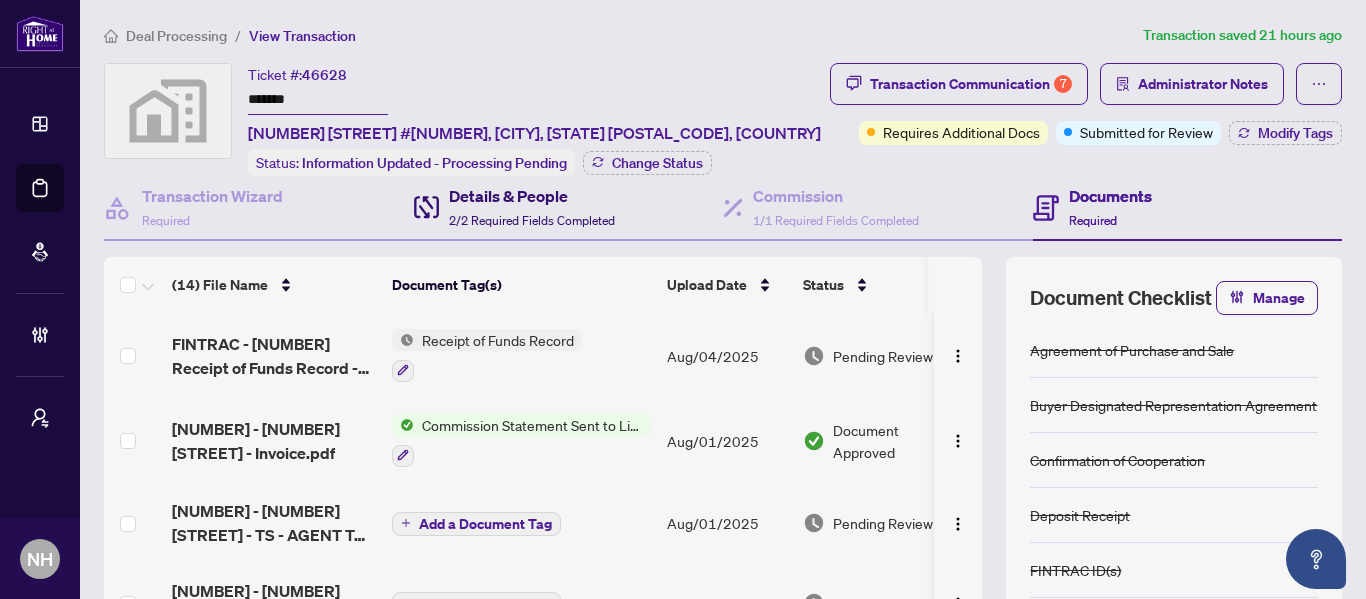 drag, startPoint x: 583, startPoint y: 213, endPoint x: 572, endPoint y: 226, distance: 17.029387 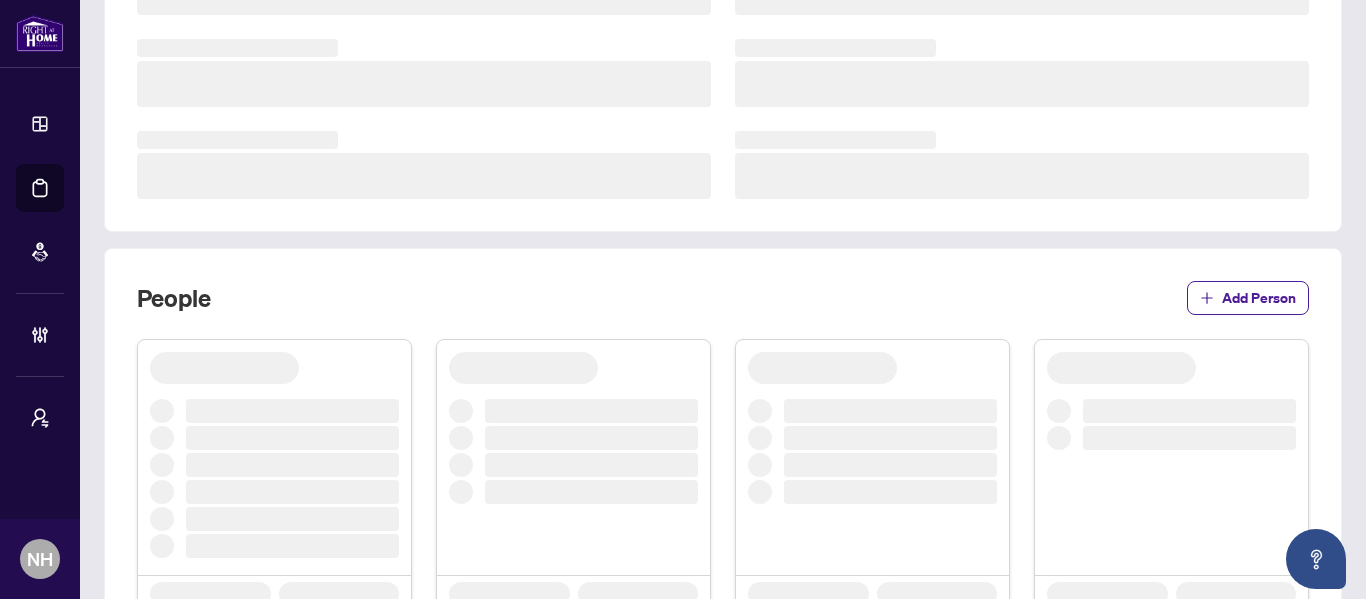 scroll, scrollTop: 500, scrollLeft: 0, axis: vertical 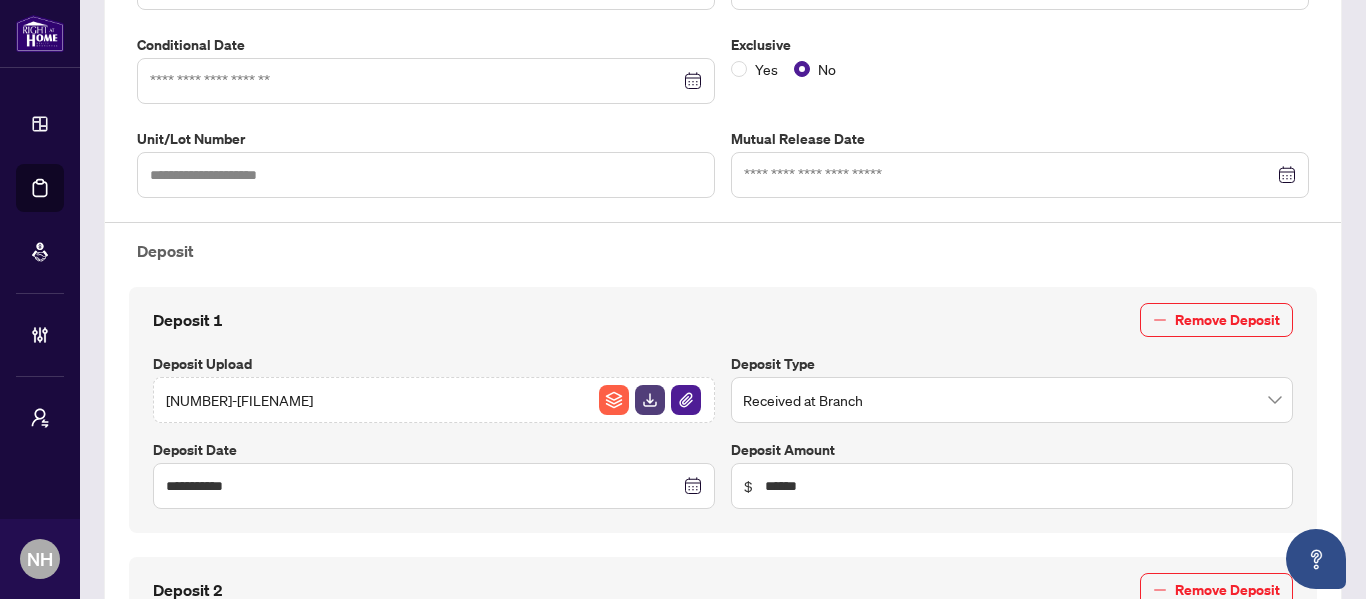 type on "**********" 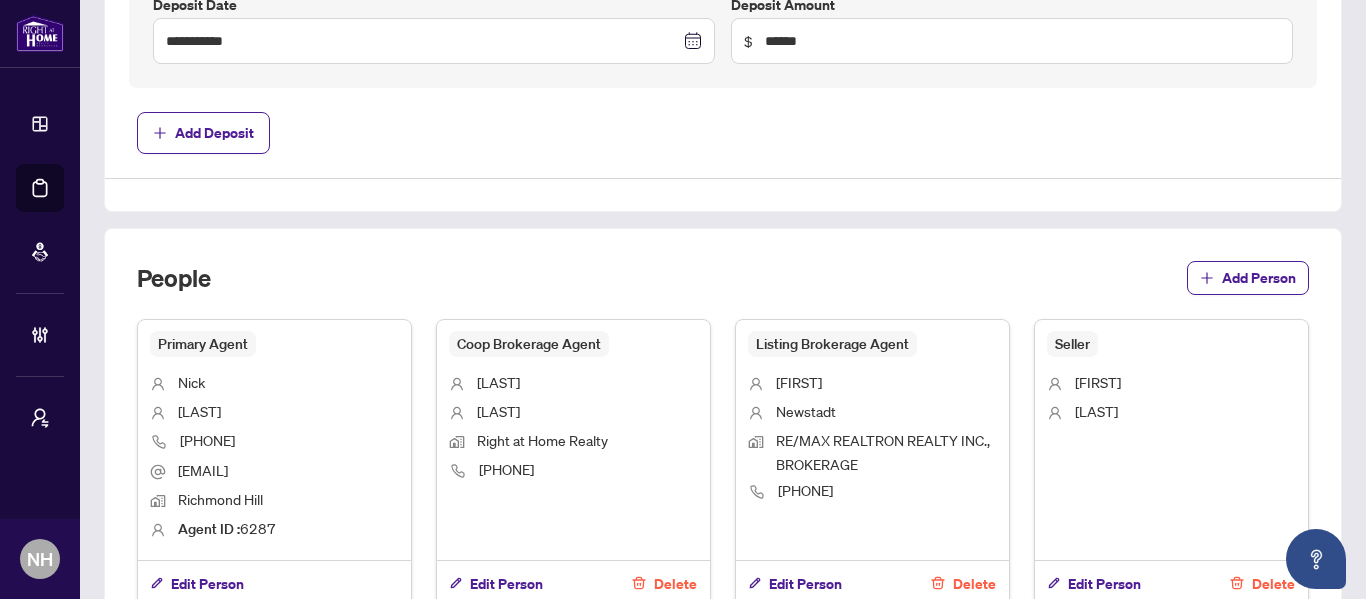 scroll, scrollTop: 1200, scrollLeft: 0, axis: vertical 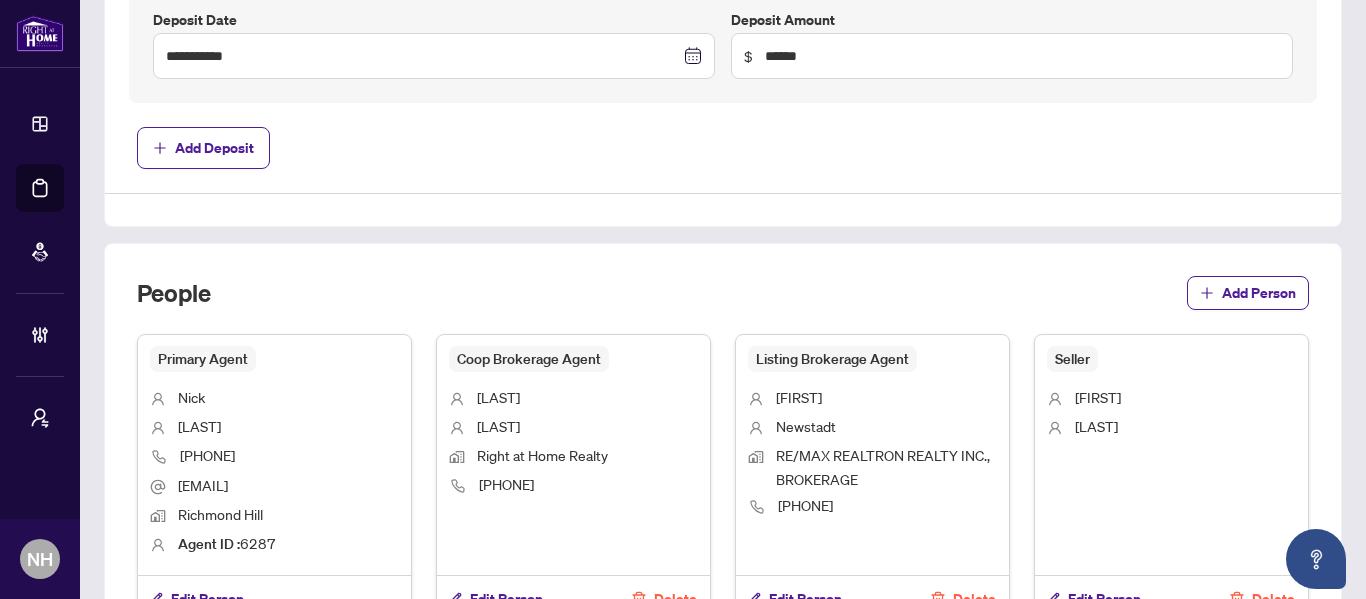 drag, startPoint x: 247, startPoint y: 448, endPoint x: 168, endPoint y: 443, distance: 79.15807 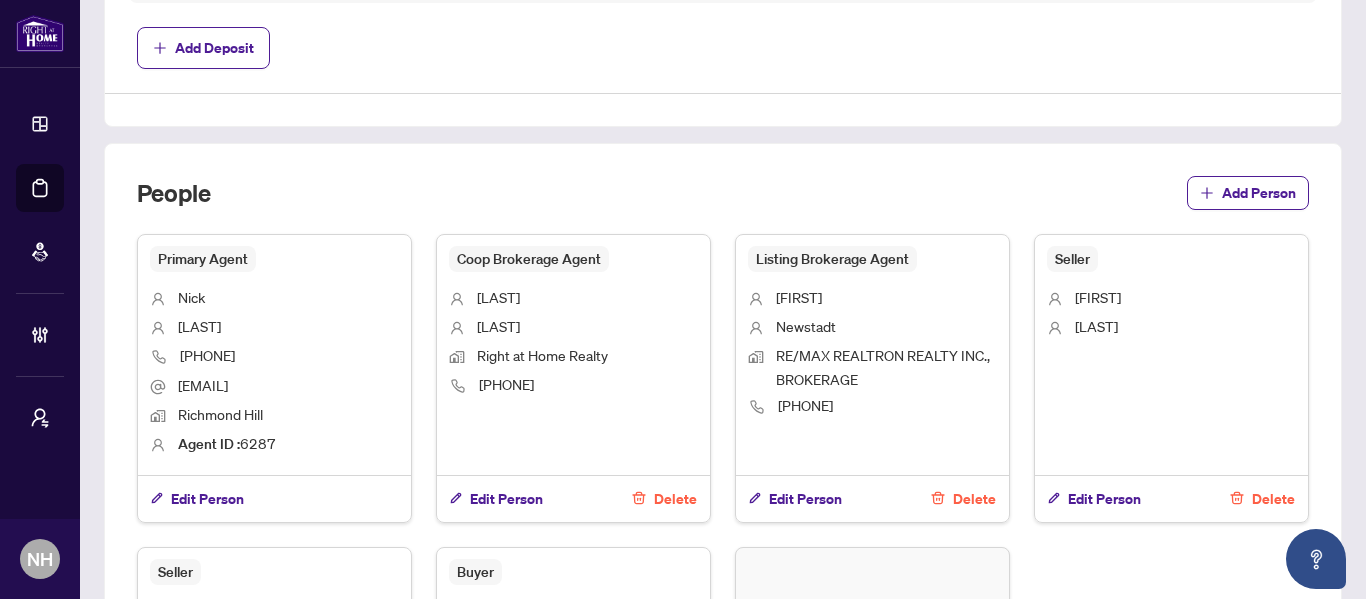 scroll, scrollTop: 1100, scrollLeft: 0, axis: vertical 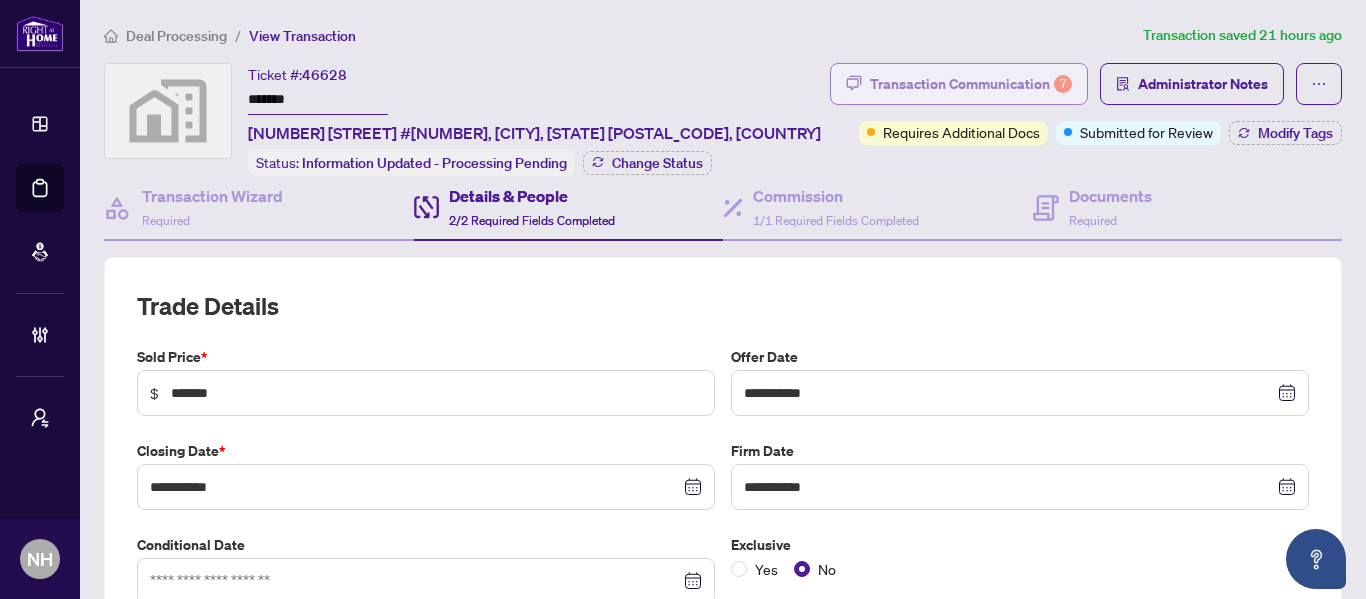 click on "Transaction Communication 7" at bounding box center [971, 84] 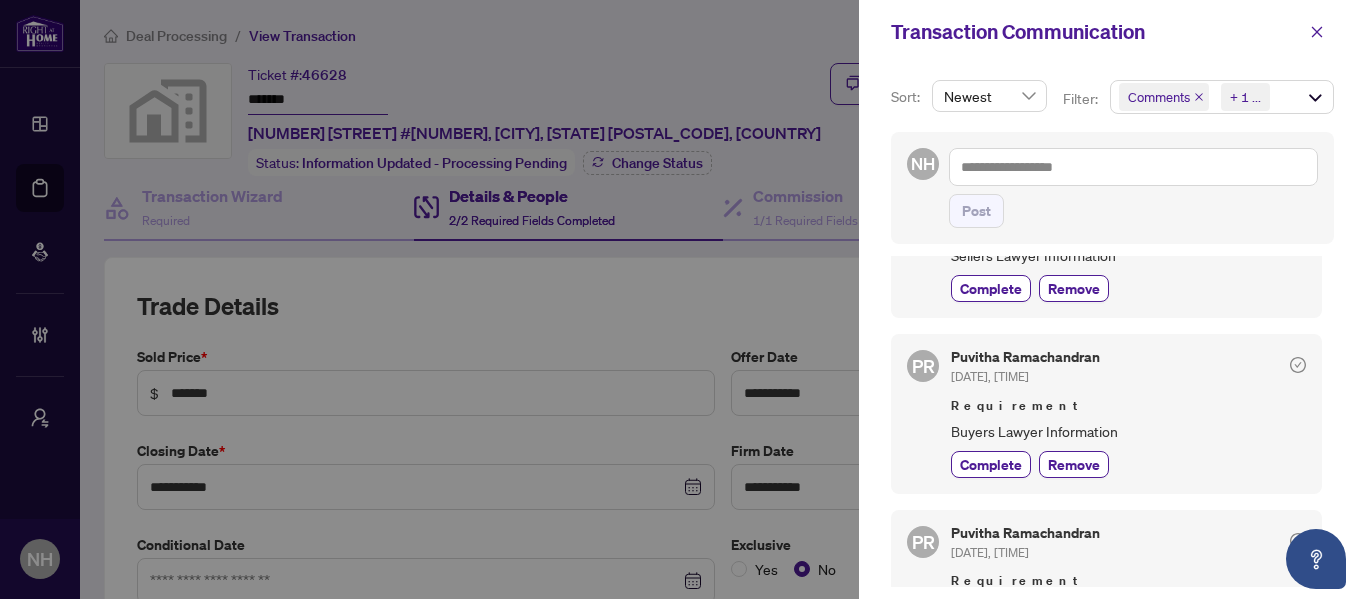 scroll, scrollTop: 864, scrollLeft: 0, axis: vertical 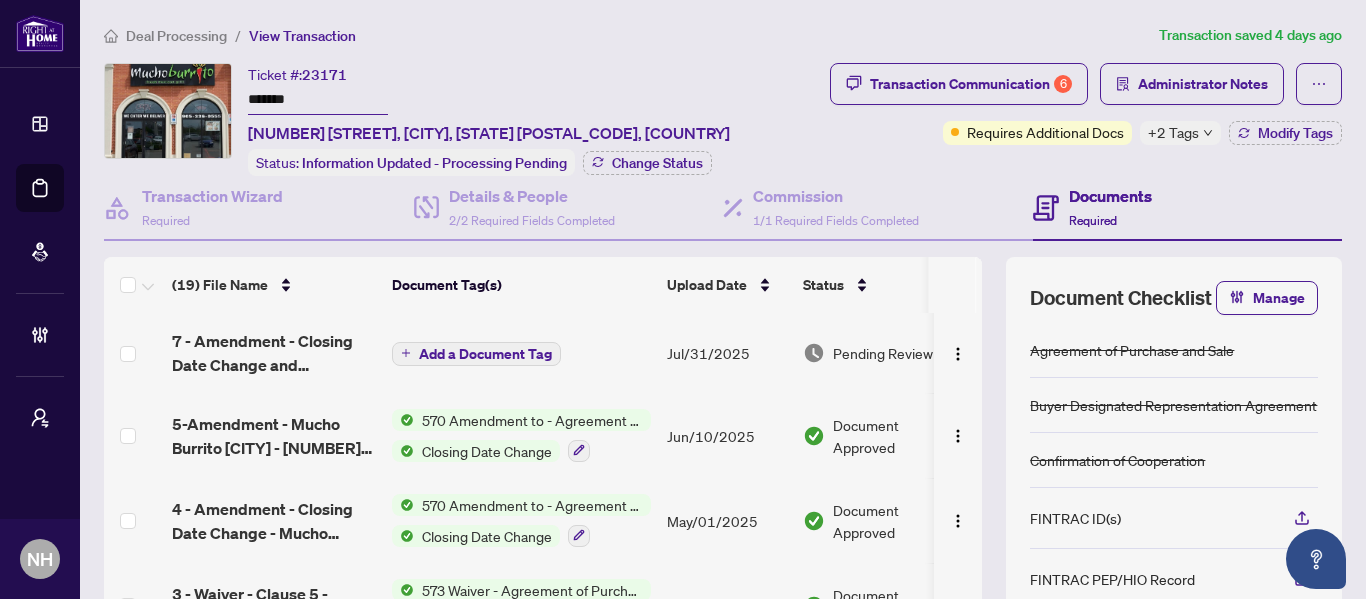 drag, startPoint x: 337, startPoint y: 107, endPoint x: 225, endPoint y: 105, distance: 112.01785 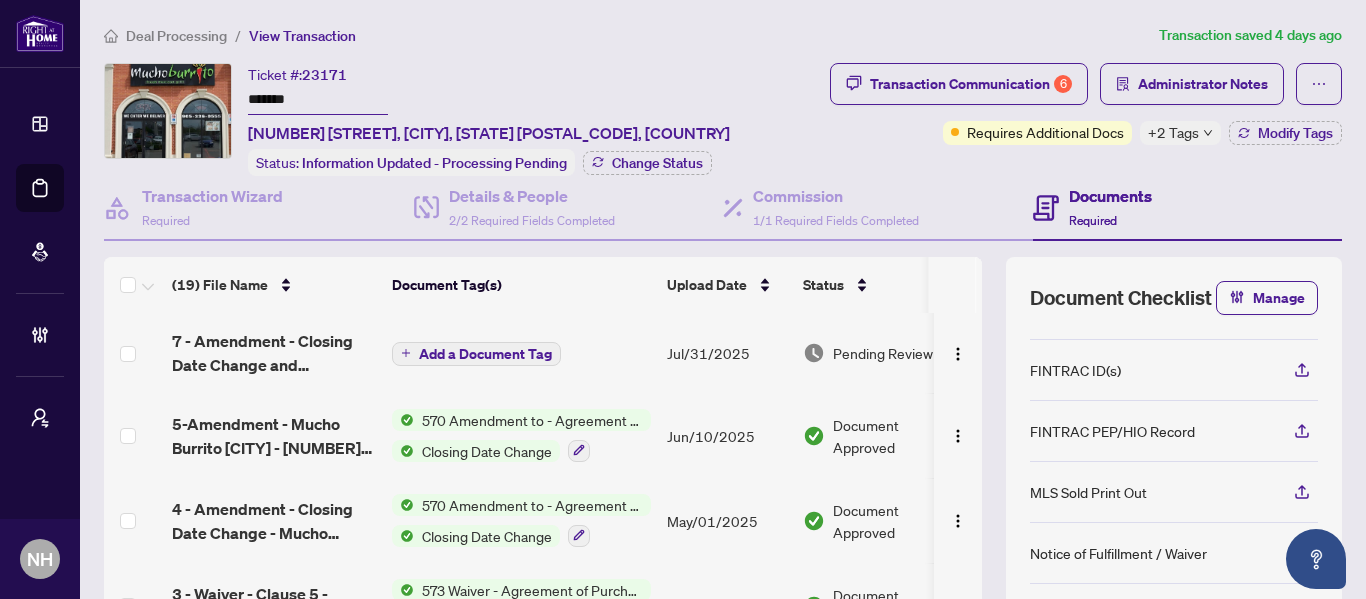 scroll, scrollTop: 172, scrollLeft: 0, axis: vertical 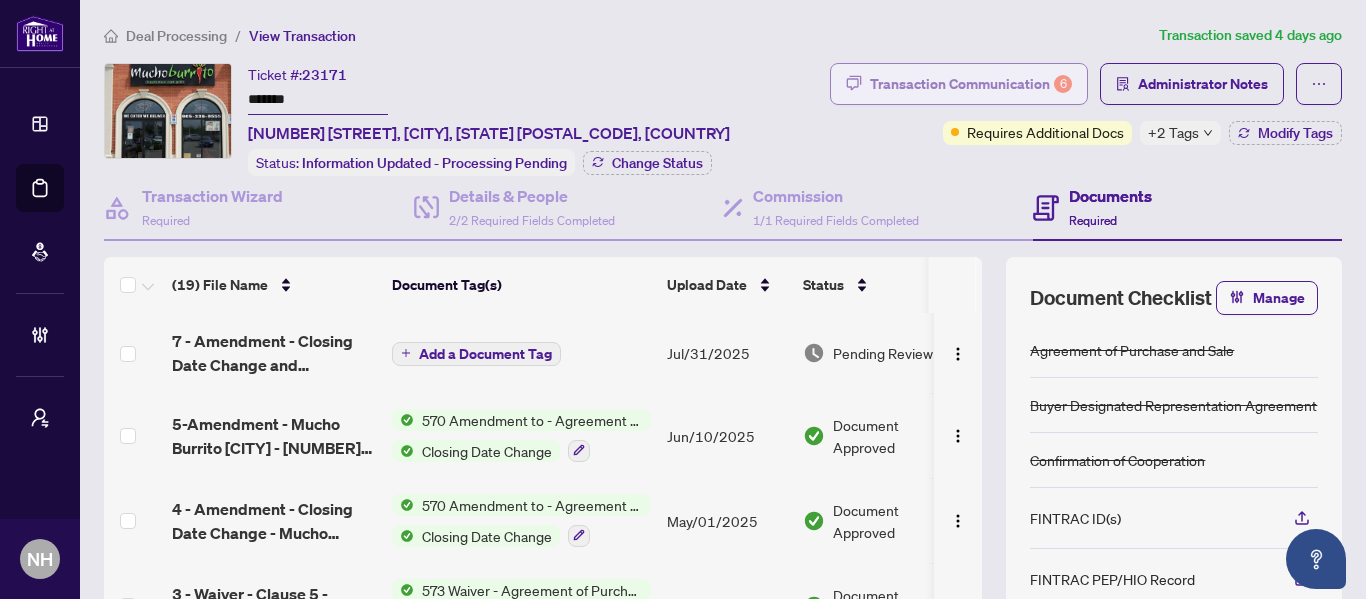 click on "Transaction Communication 6" at bounding box center [971, 84] 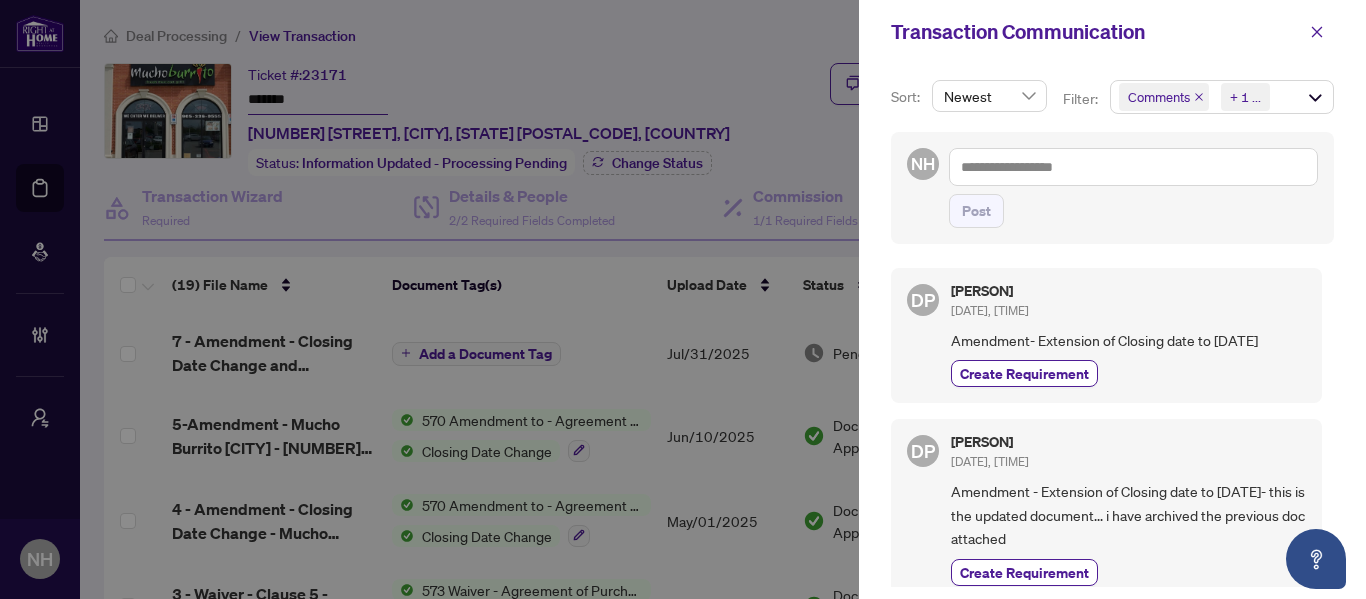 click 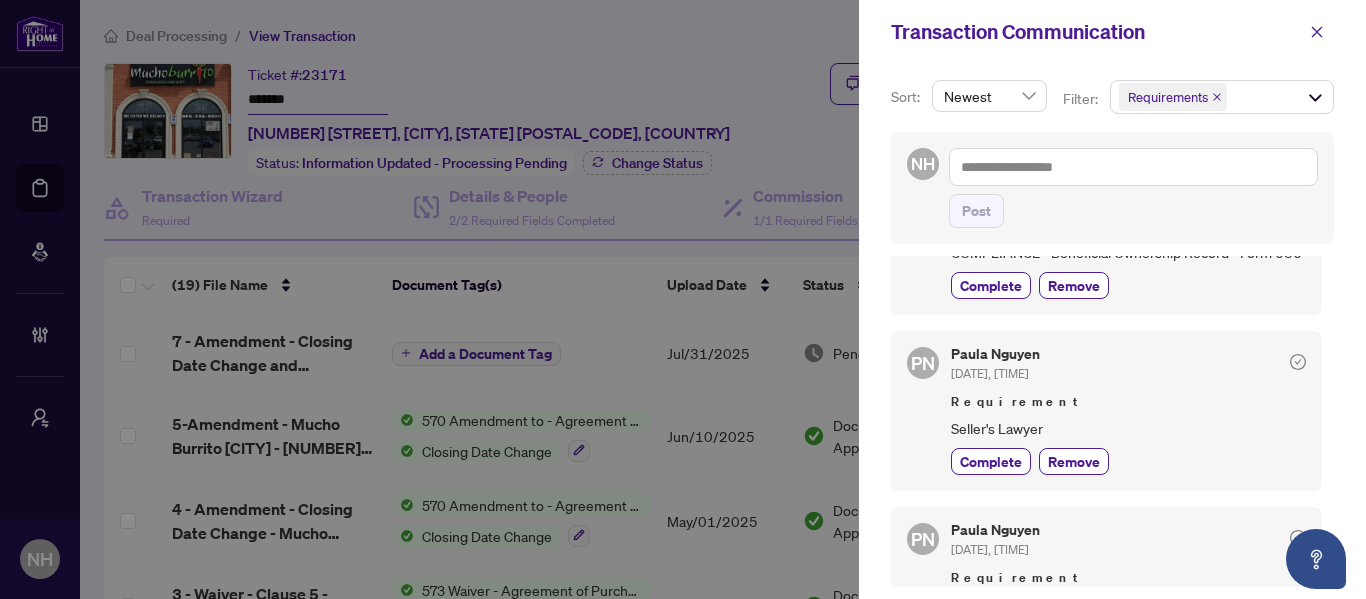 scroll, scrollTop: 0, scrollLeft: 0, axis: both 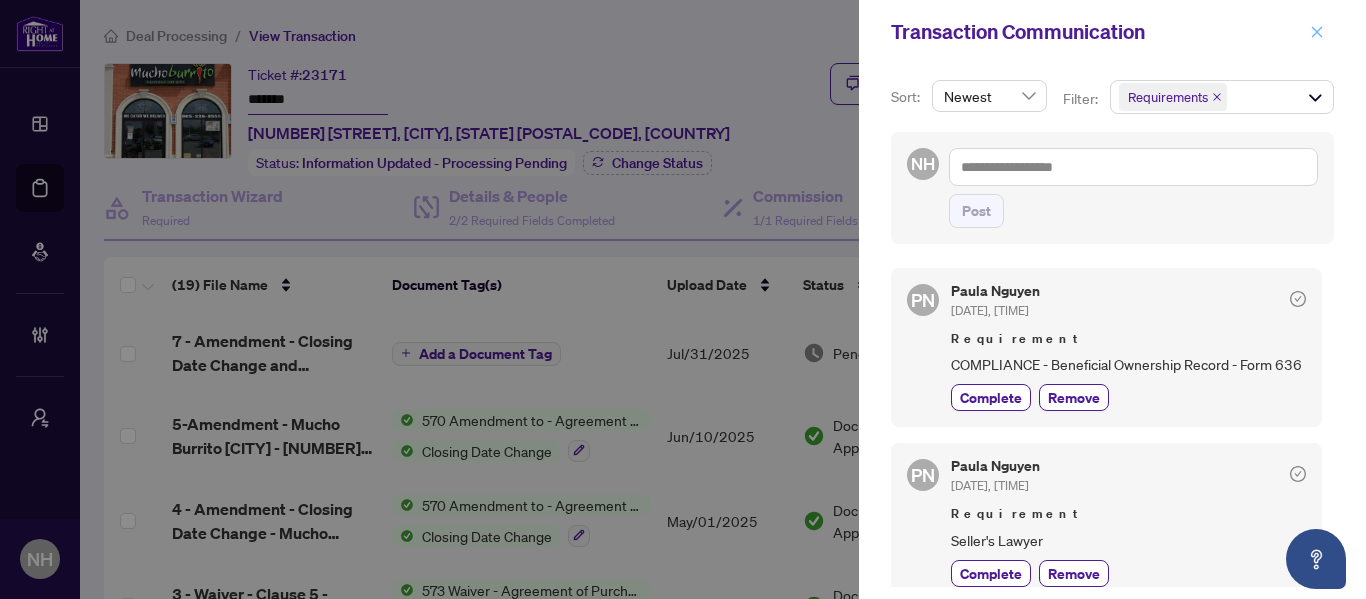 click at bounding box center [1317, 32] 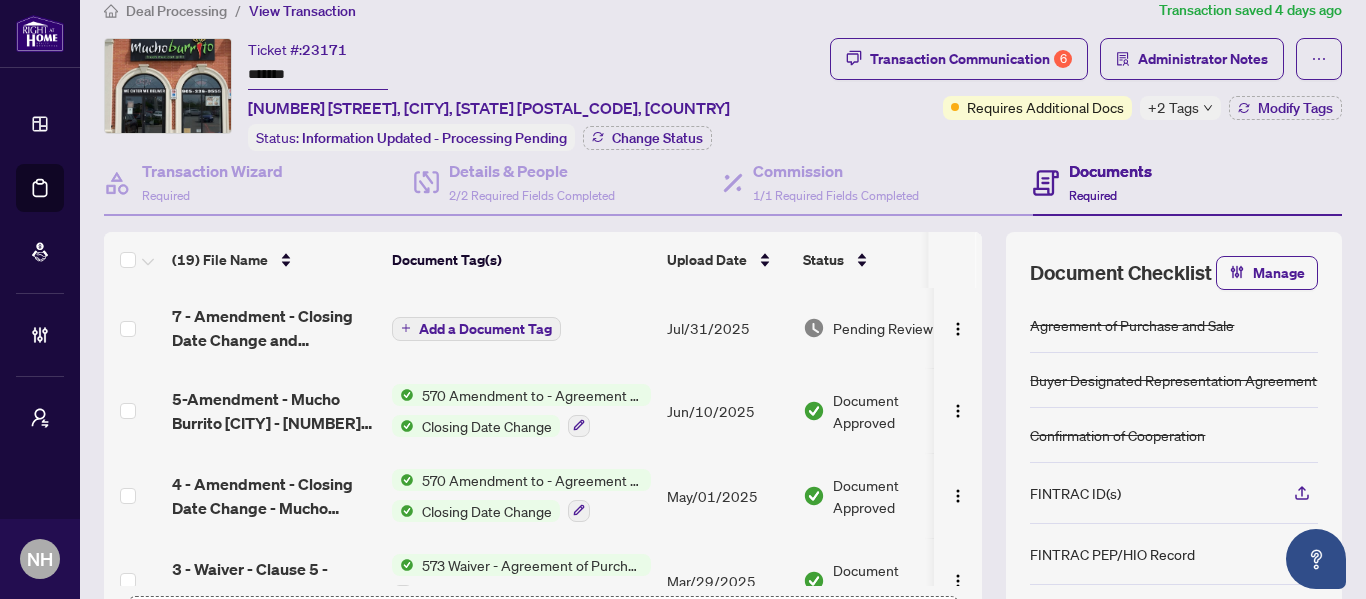 scroll, scrollTop: 0, scrollLeft: 0, axis: both 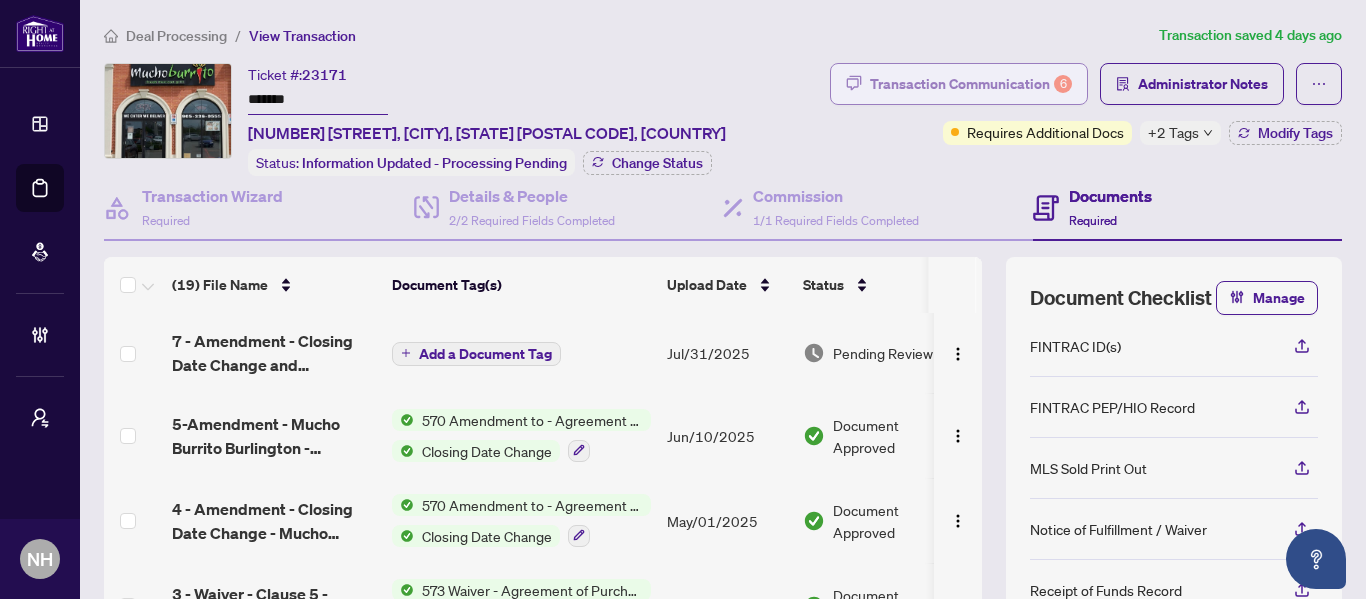 click on "Transaction Communication 6" at bounding box center (971, 84) 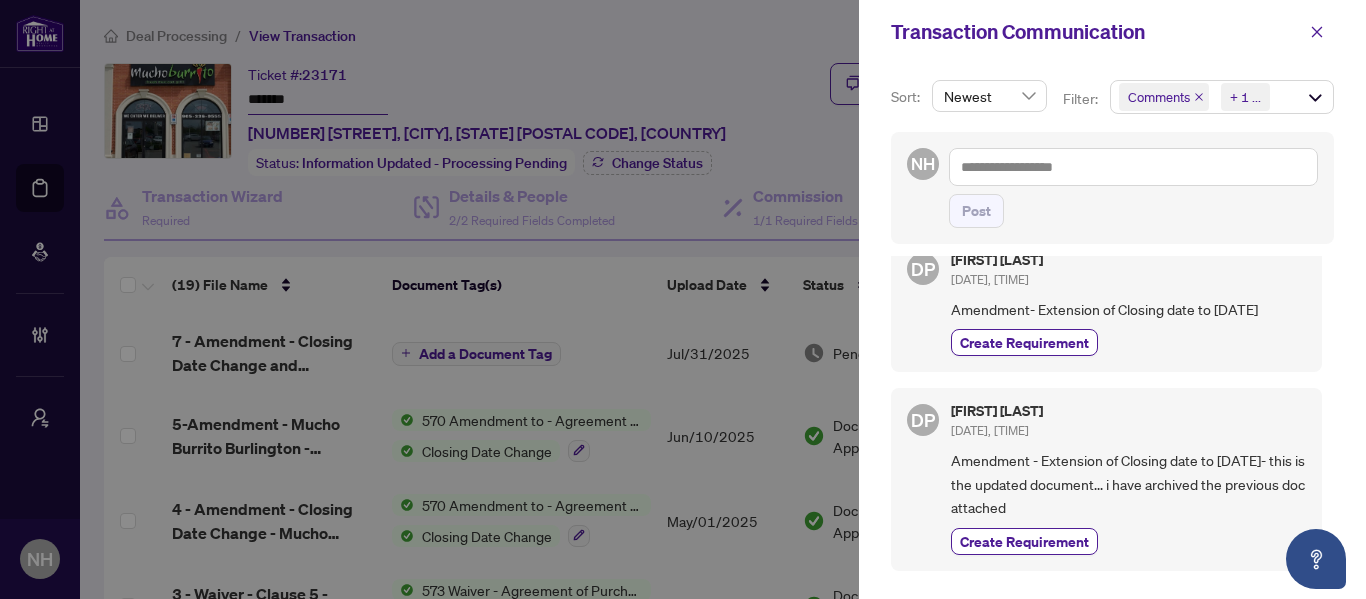 scroll, scrollTop: 0, scrollLeft: 0, axis: both 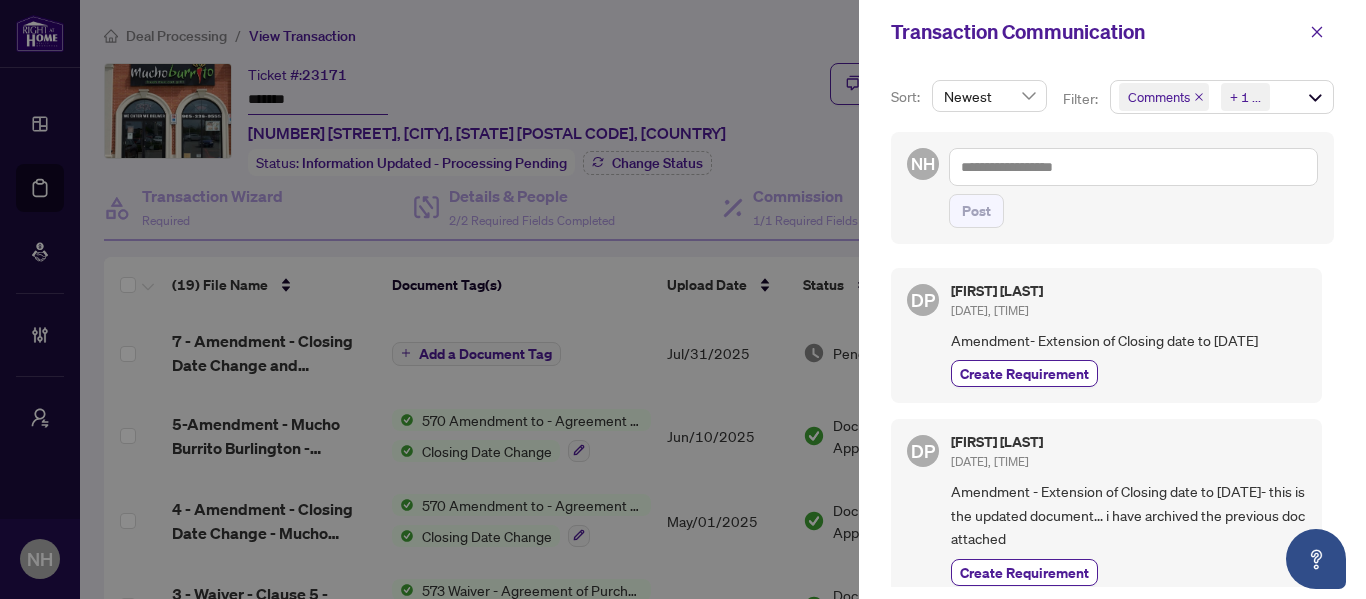 drag, startPoint x: 1194, startPoint y: 96, endPoint x: 1213, endPoint y: 123, distance: 33.01515 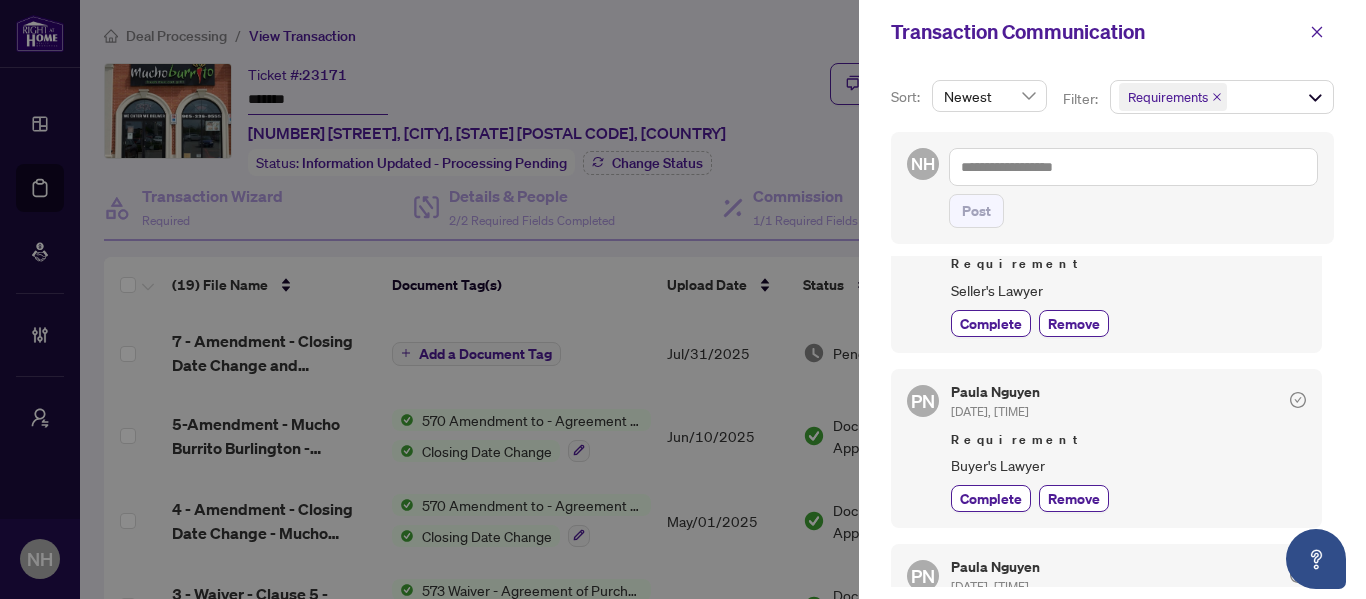 scroll, scrollTop: 0, scrollLeft: 0, axis: both 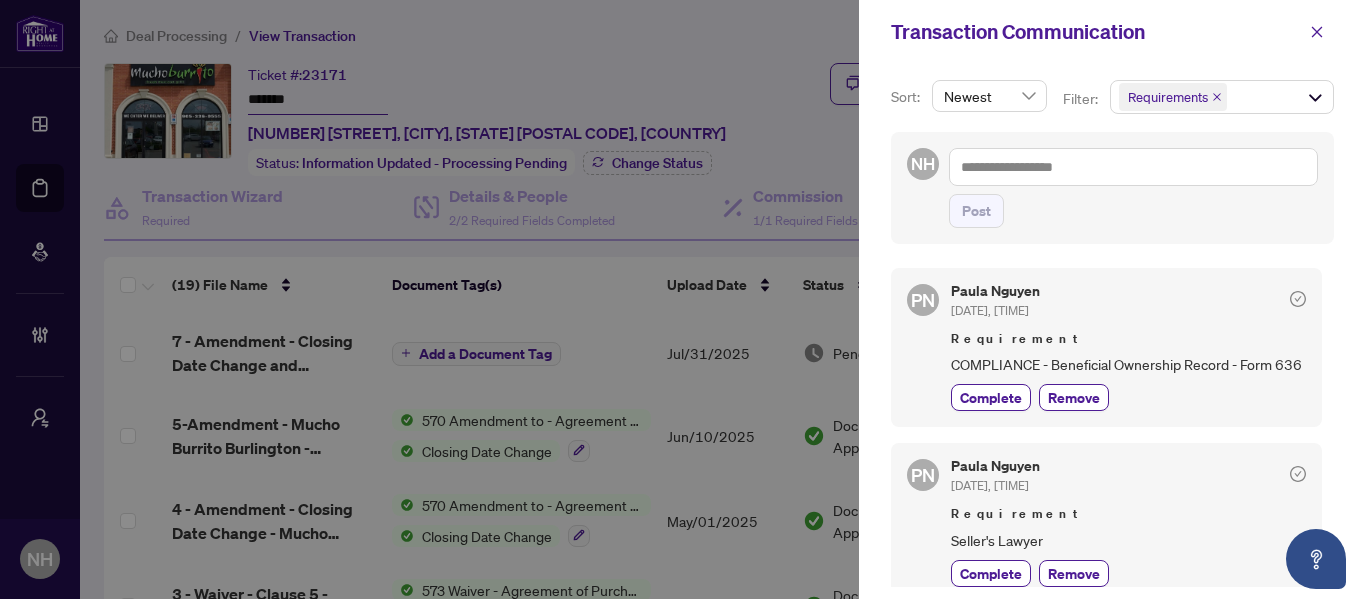 drag, startPoint x: 1308, startPoint y: 36, endPoint x: 1298, endPoint y: 38, distance: 10.198039 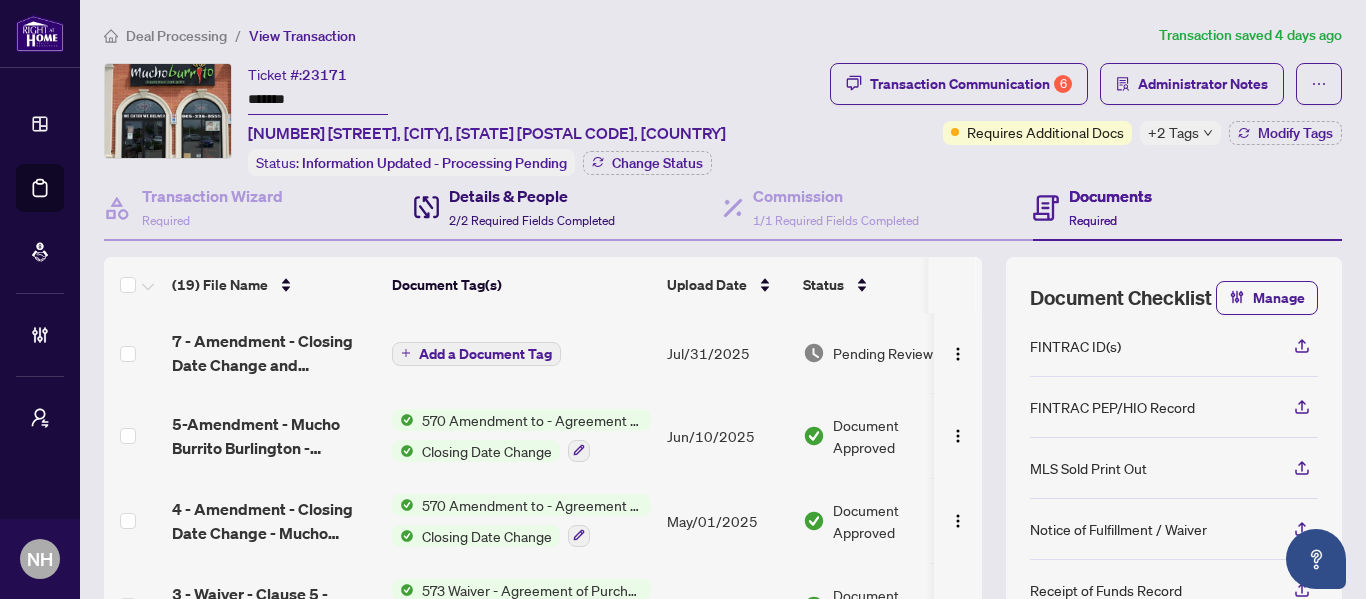 click on "Details & People 2/2 Required Fields Completed" at bounding box center [532, 207] 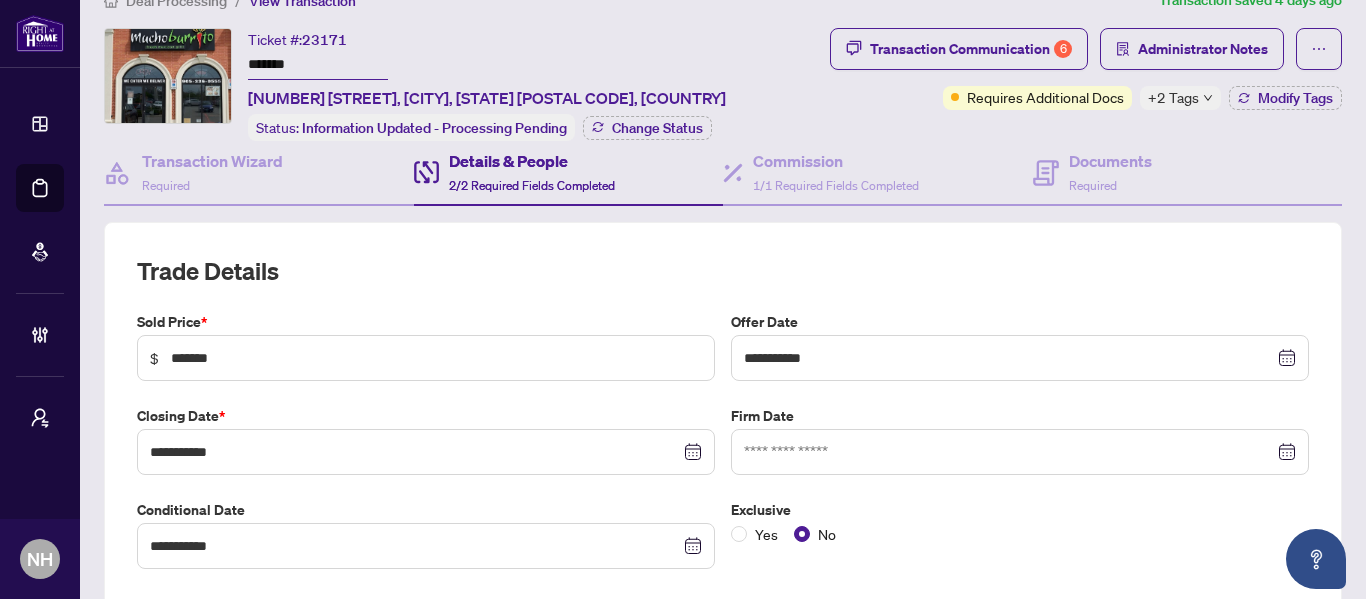 scroll, scrollTop: 0, scrollLeft: 0, axis: both 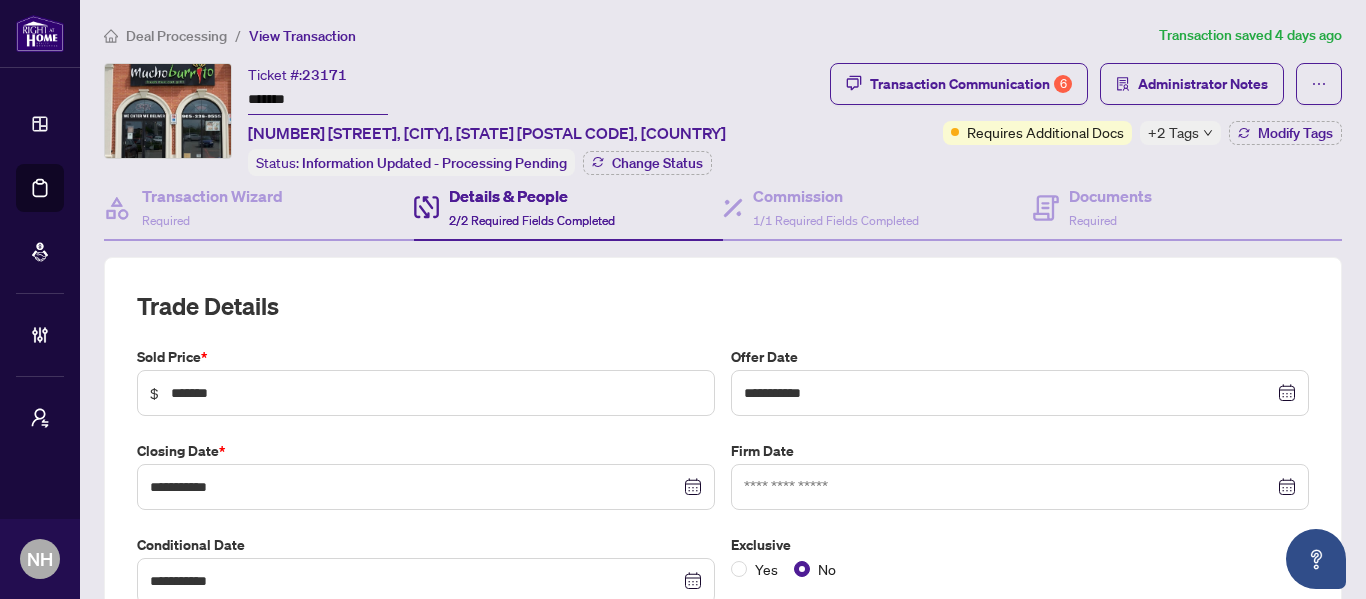 click on "+2 Tags" at bounding box center [1173, 132] 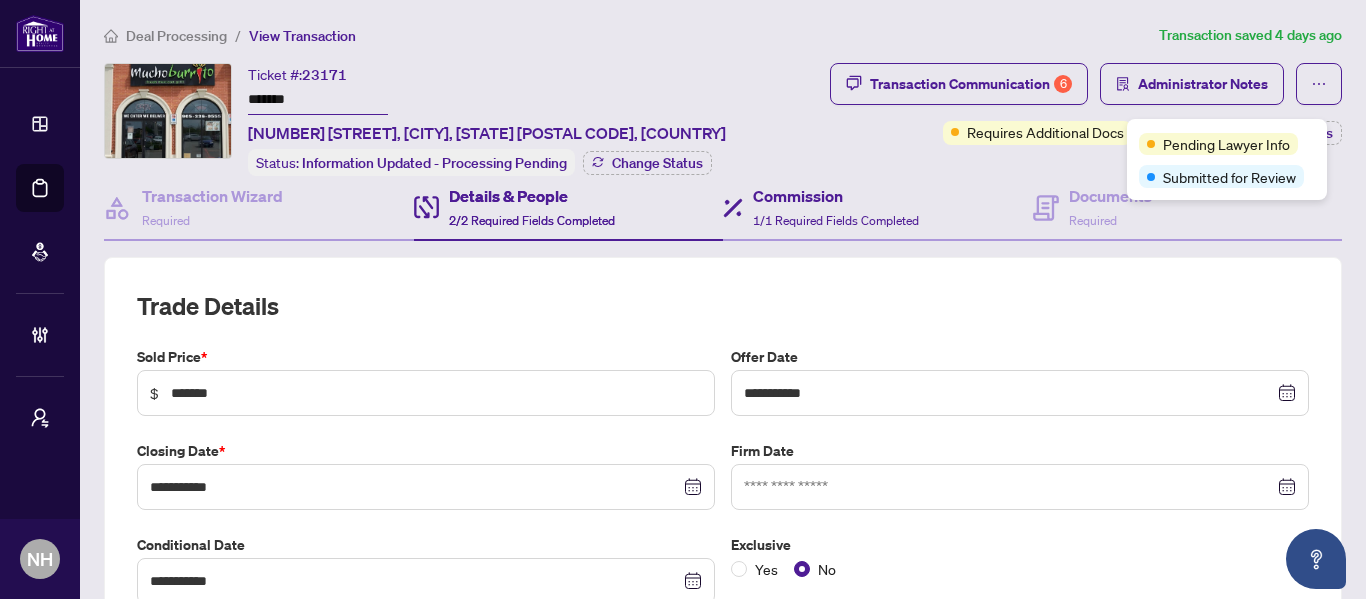 click on "Commission 1/1 Required Fields Completed" at bounding box center (878, 208) 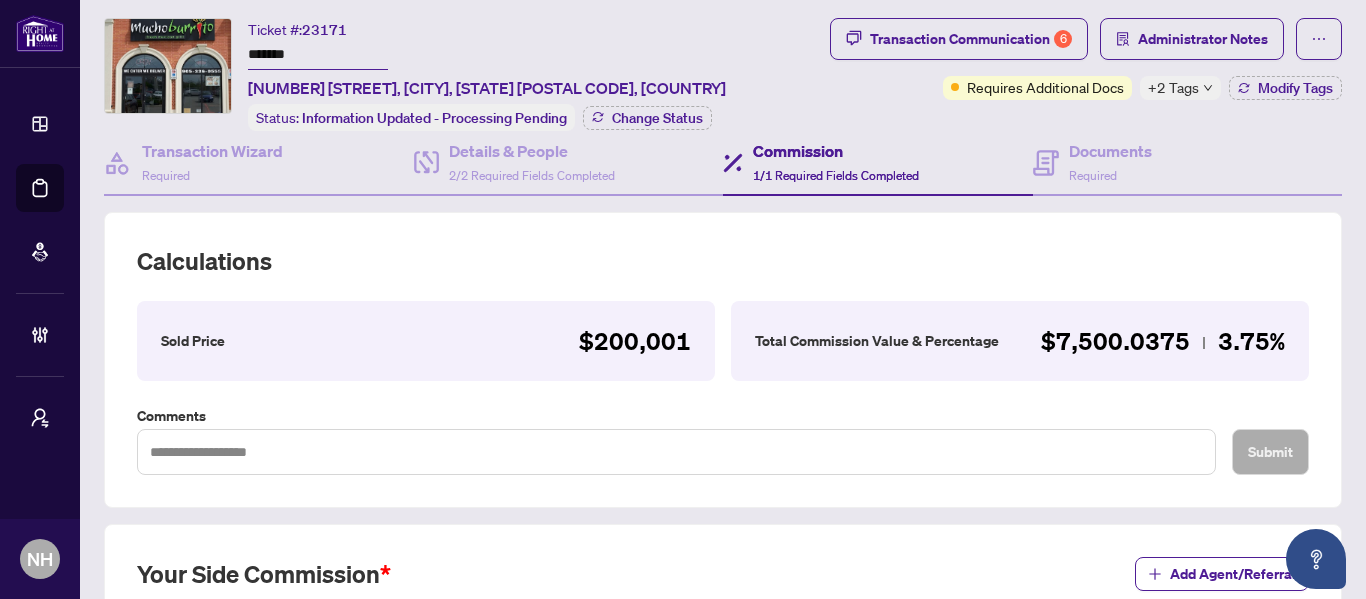 scroll, scrollTop: 0, scrollLeft: 0, axis: both 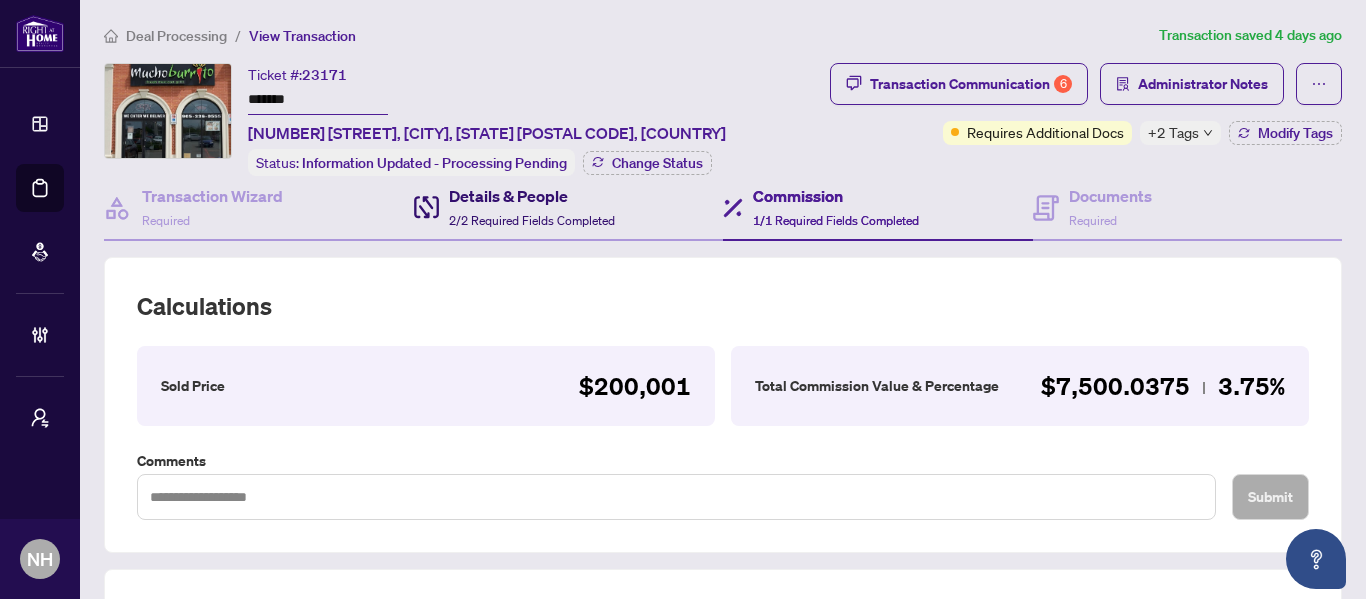 click on "Details & People 2/2 Required Fields Completed" at bounding box center [532, 207] 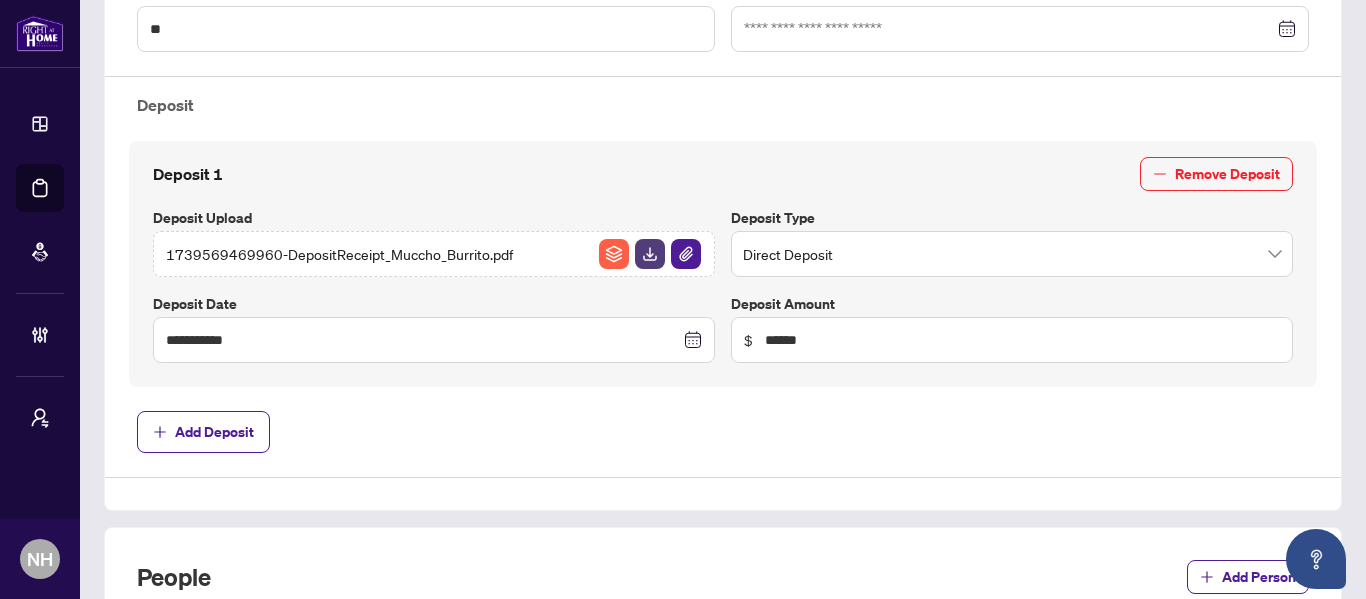 scroll, scrollTop: 0, scrollLeft: 0, axis: both 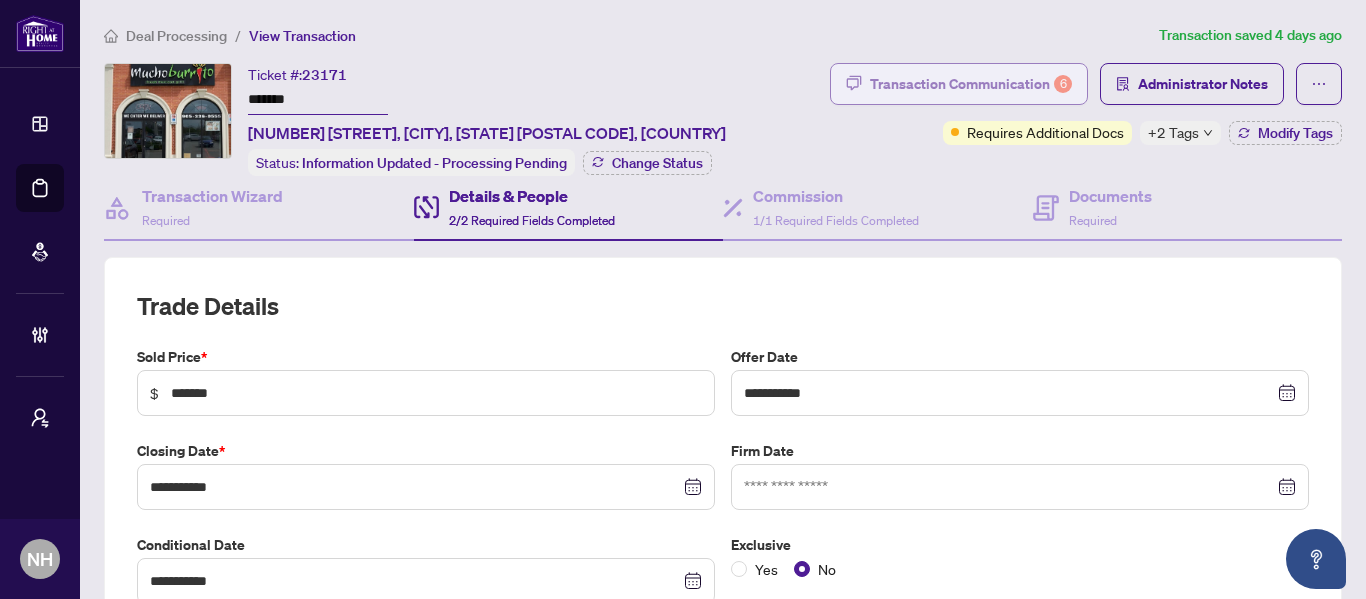 click on "Transaction Communication 6" at bounding box center [971, 84] 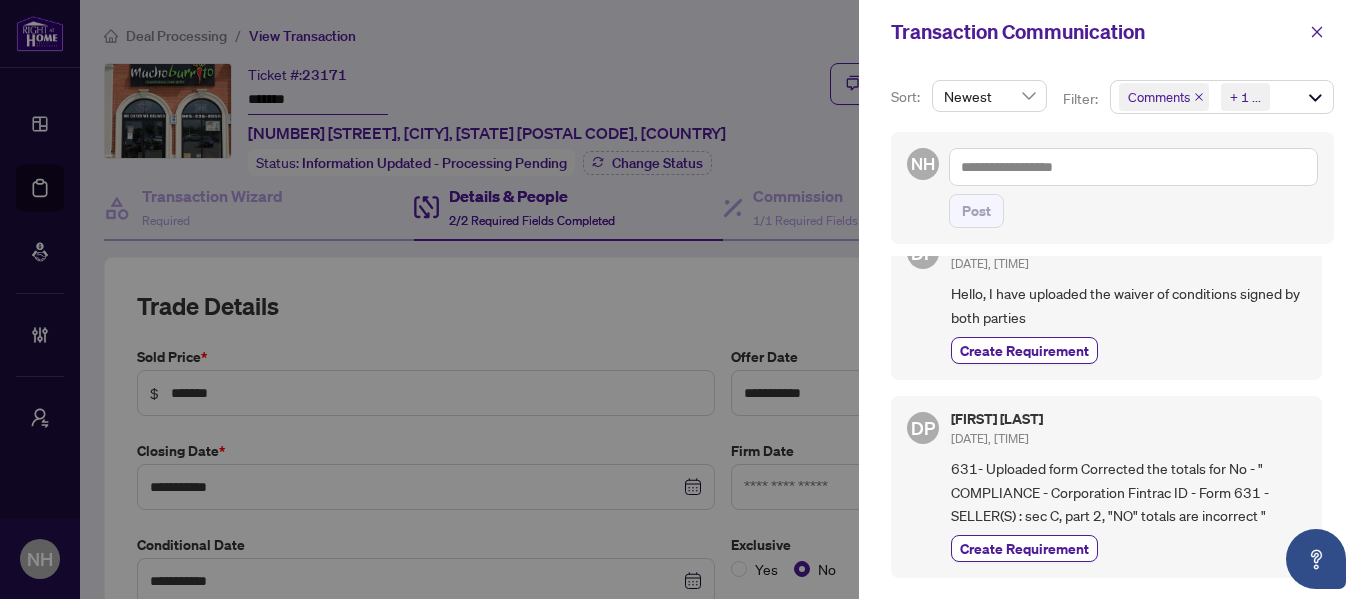 scroll, scrollTop: 700, scrollLeft: 0, axis: vertical 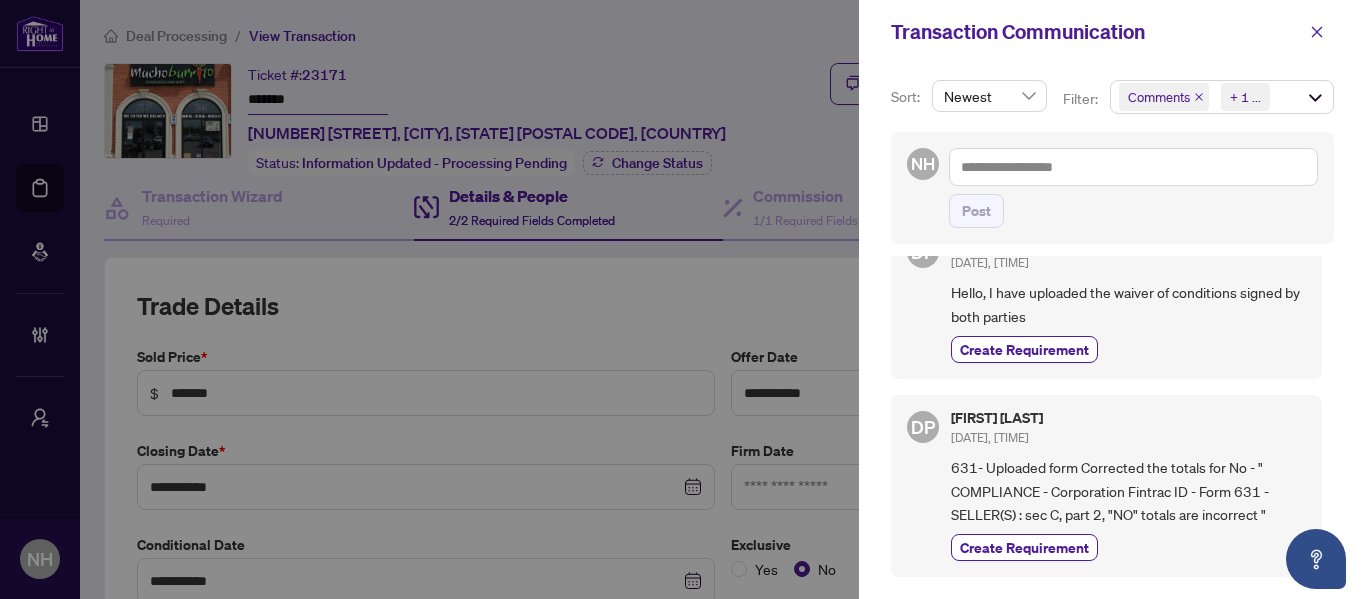 click 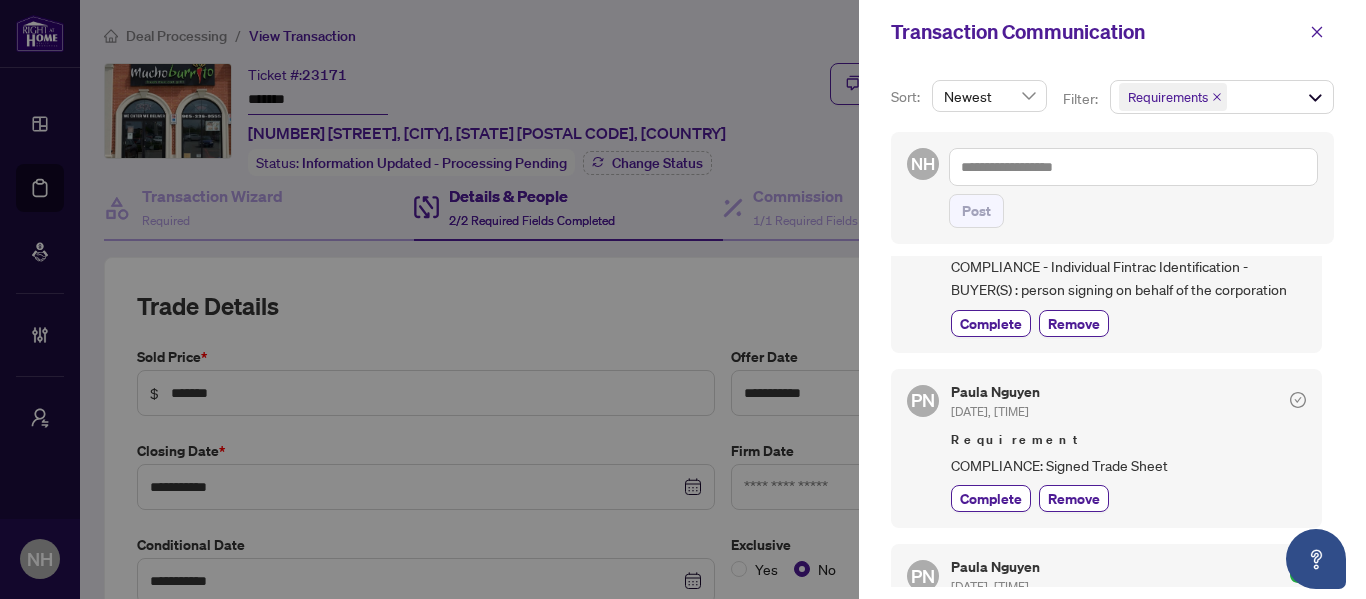 scroll, scrollTop: 1250, scrollLeft: 0, axis: vertical 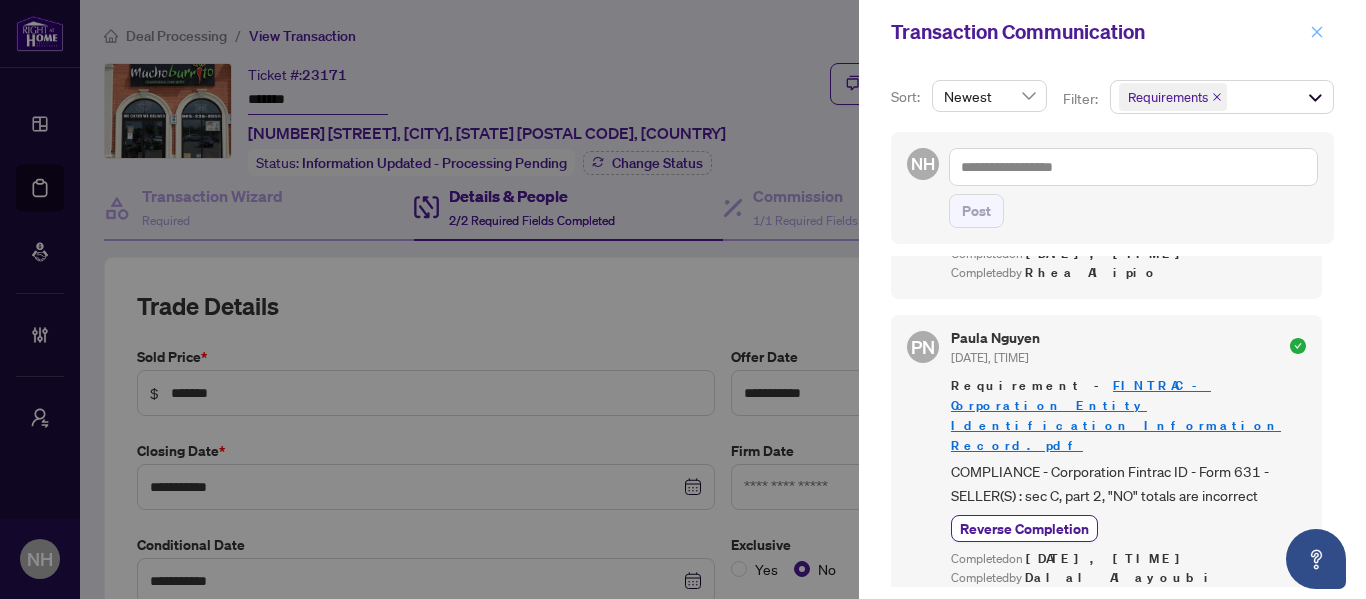 click 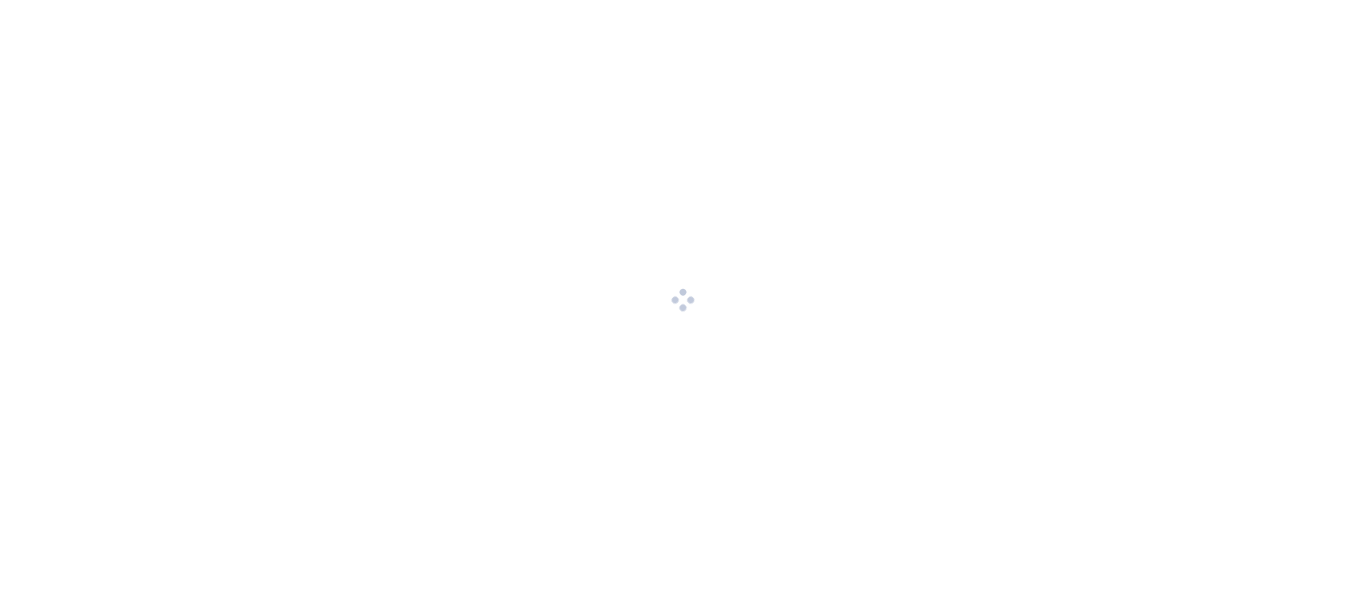 scroll, scrollTop: 0, scrollLeft: 0, axis: both 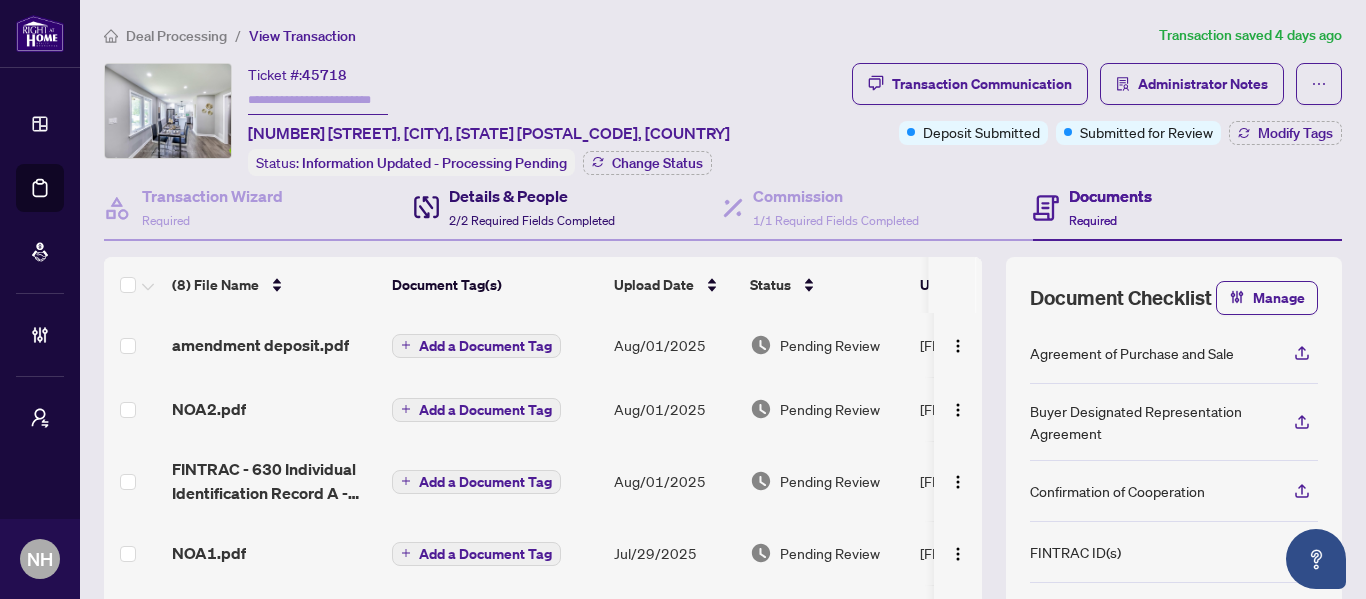 click on "Details & People" at bounding box center [532, 196] 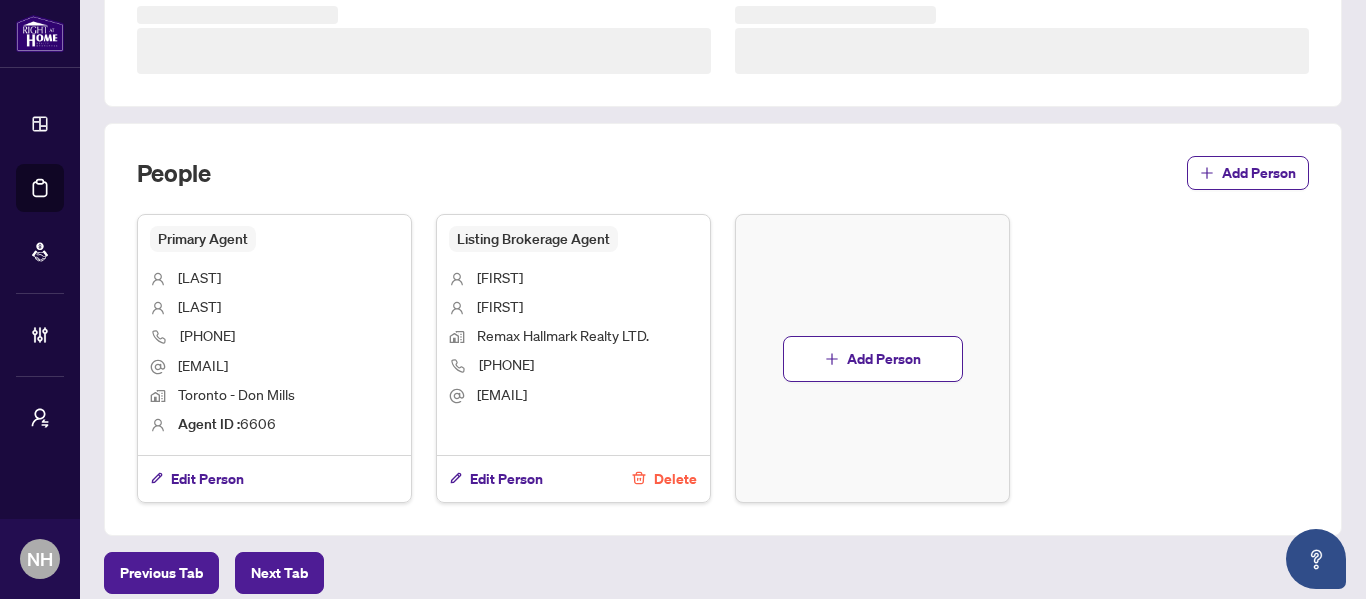 scroll, scrollTop: 704, scrollLeft: 0, axis: vertical 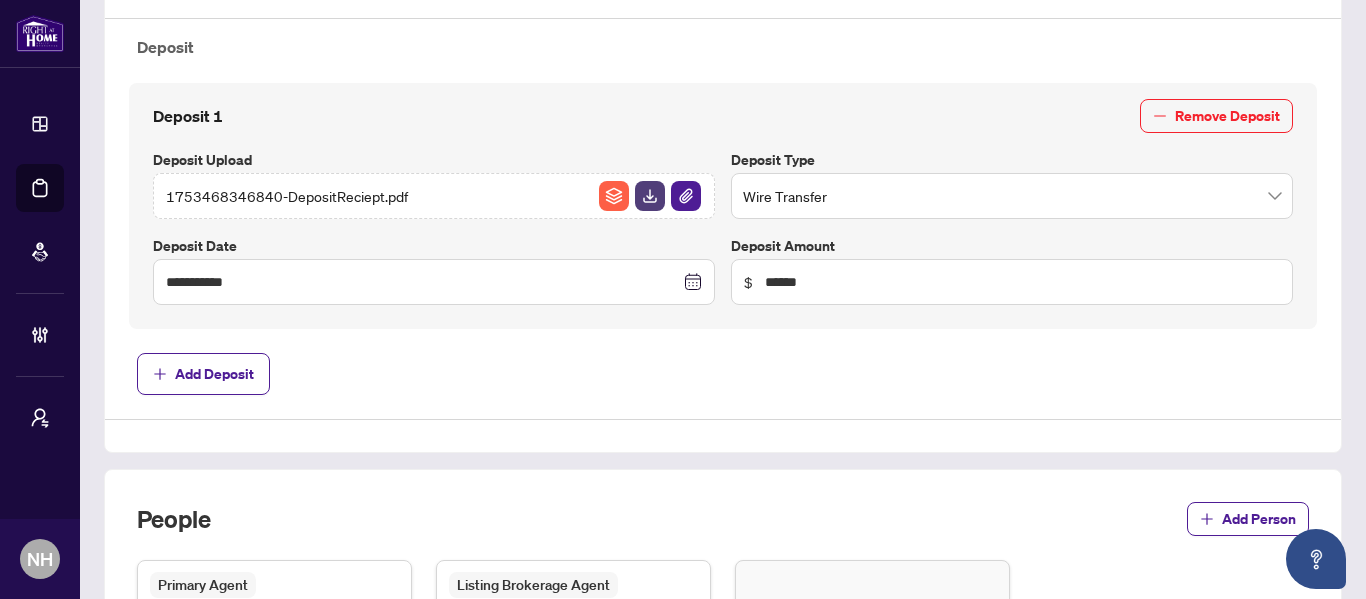 type on "**********" 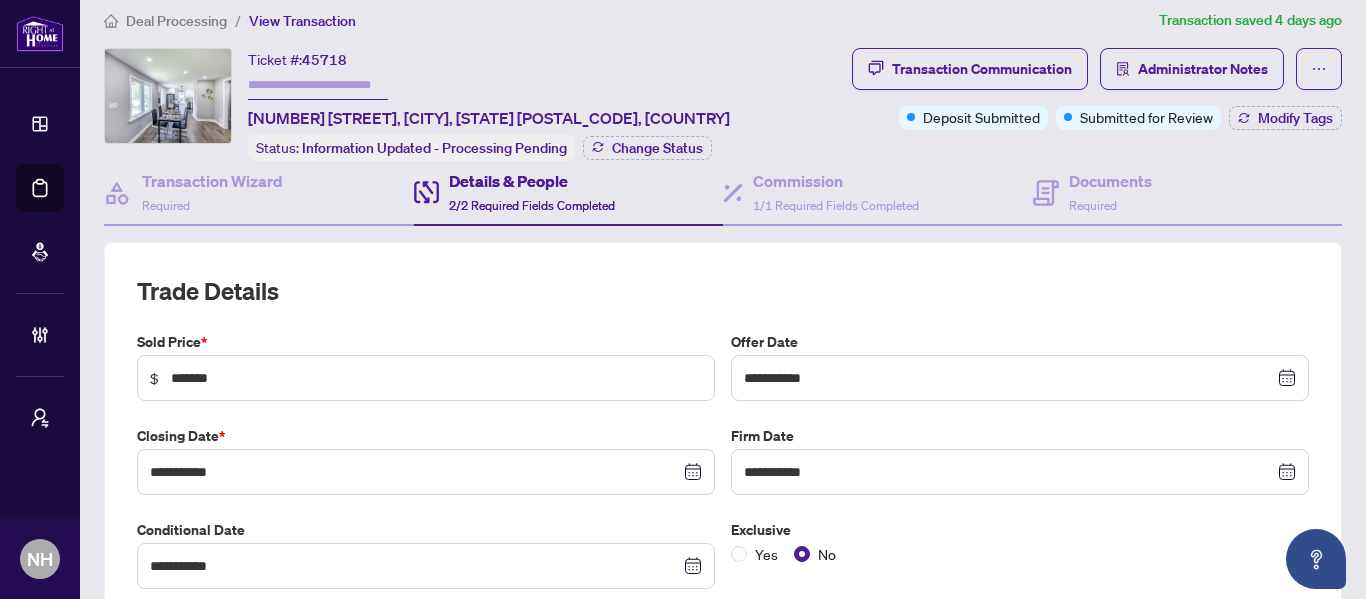 scroll, scrollTop: 0, scrollLeft: 0, axis: both 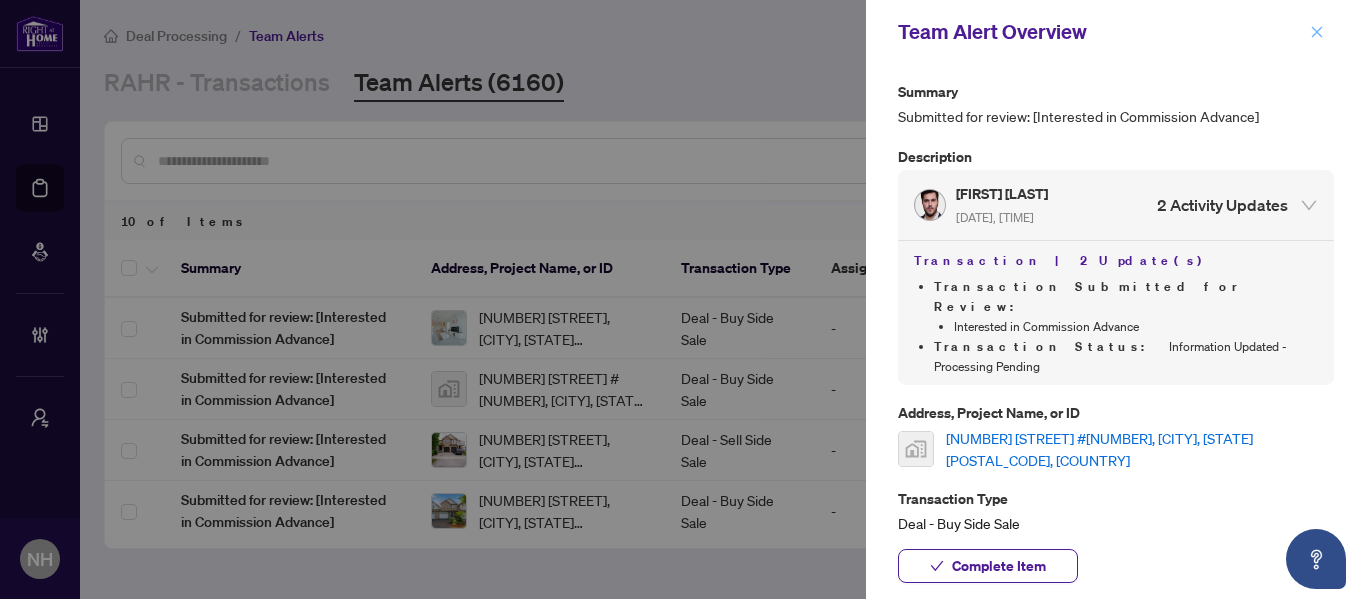 click at bounding box center [1317, 32] 